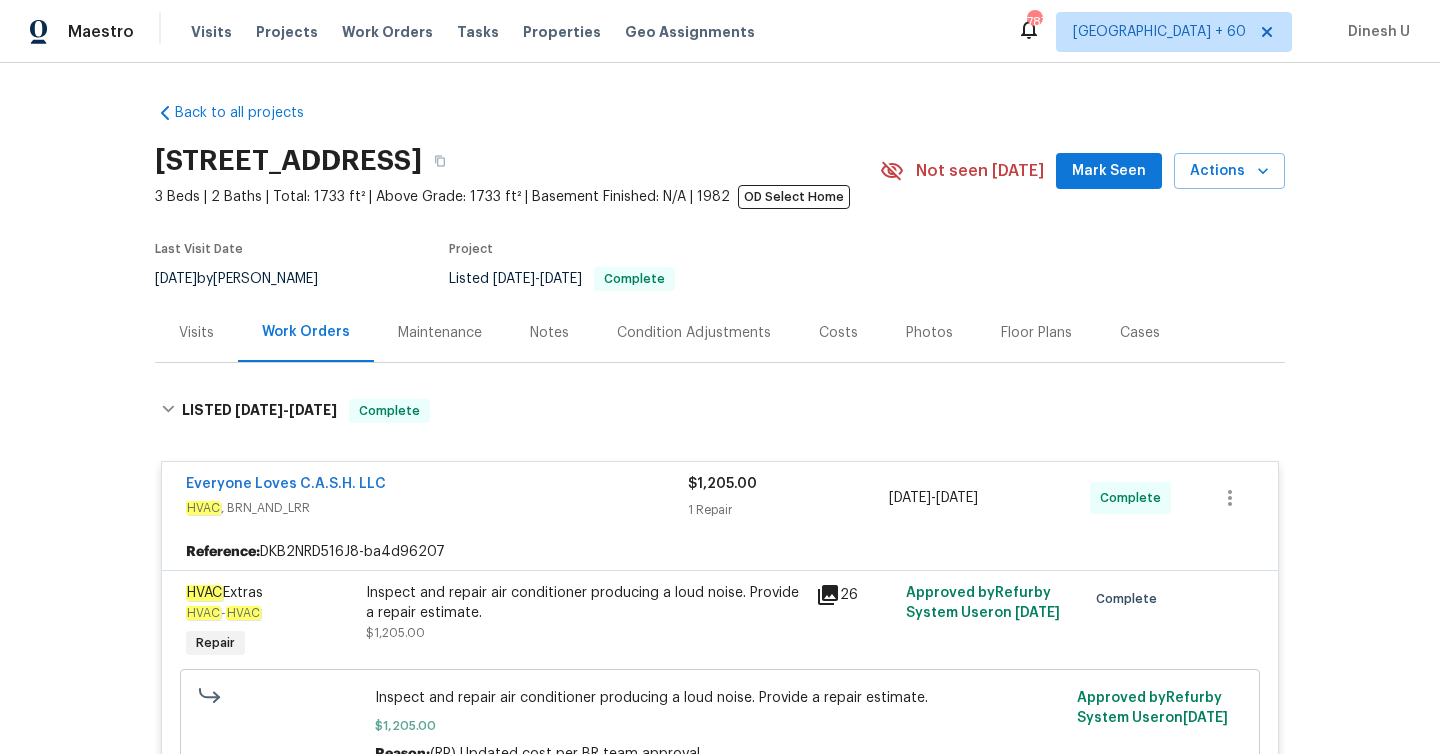 scroll, scrollTop: 0, scrollLeft: 0, axis: both 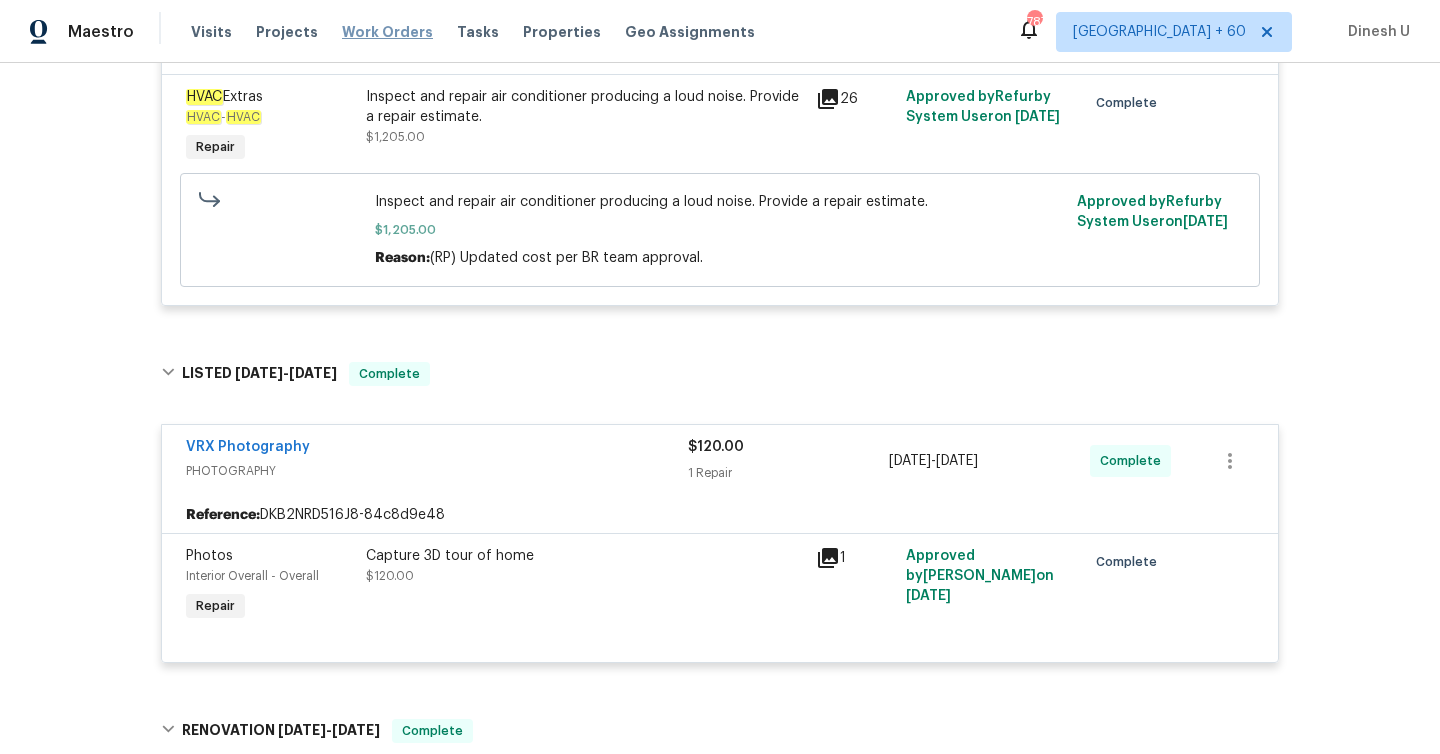 click on "Work Orders" at bounding box center (387, 32) 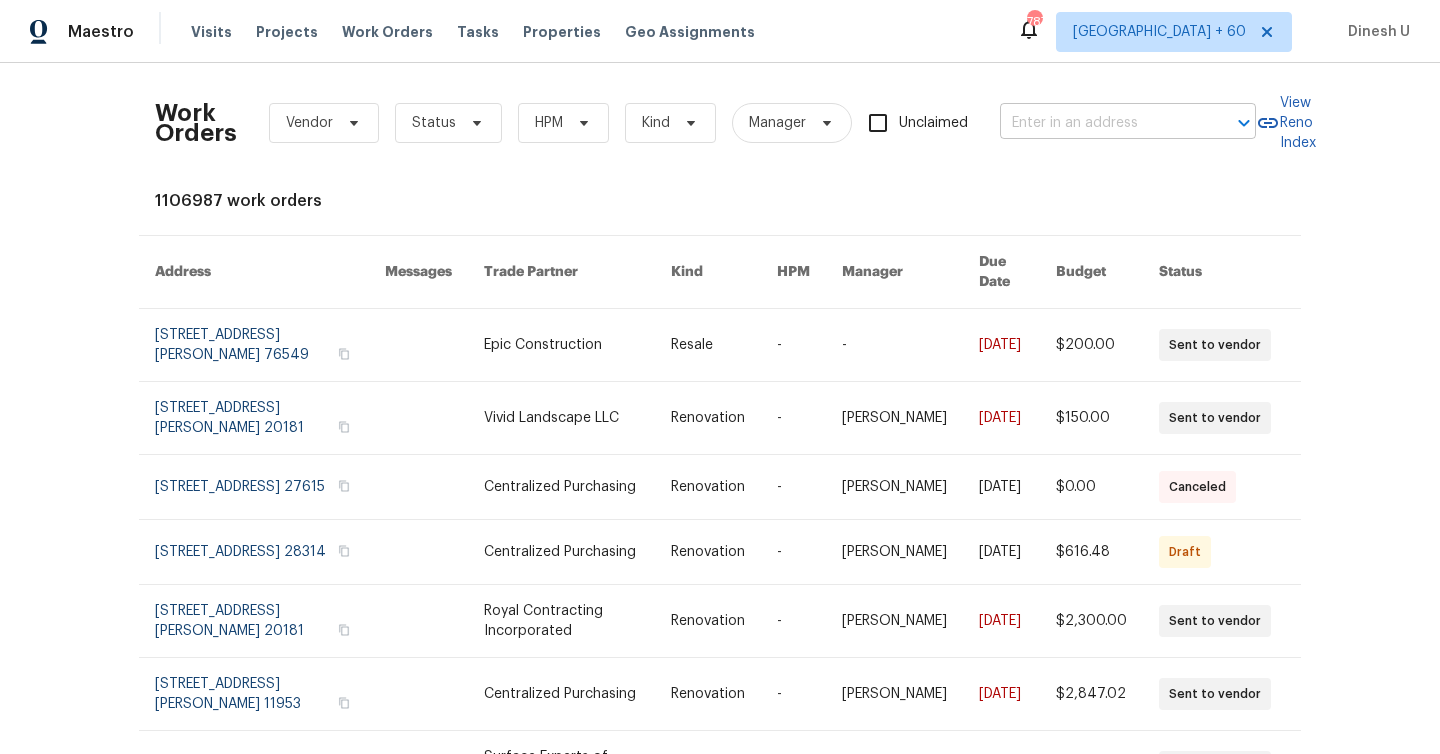 click at bounding box center [1100, 123] 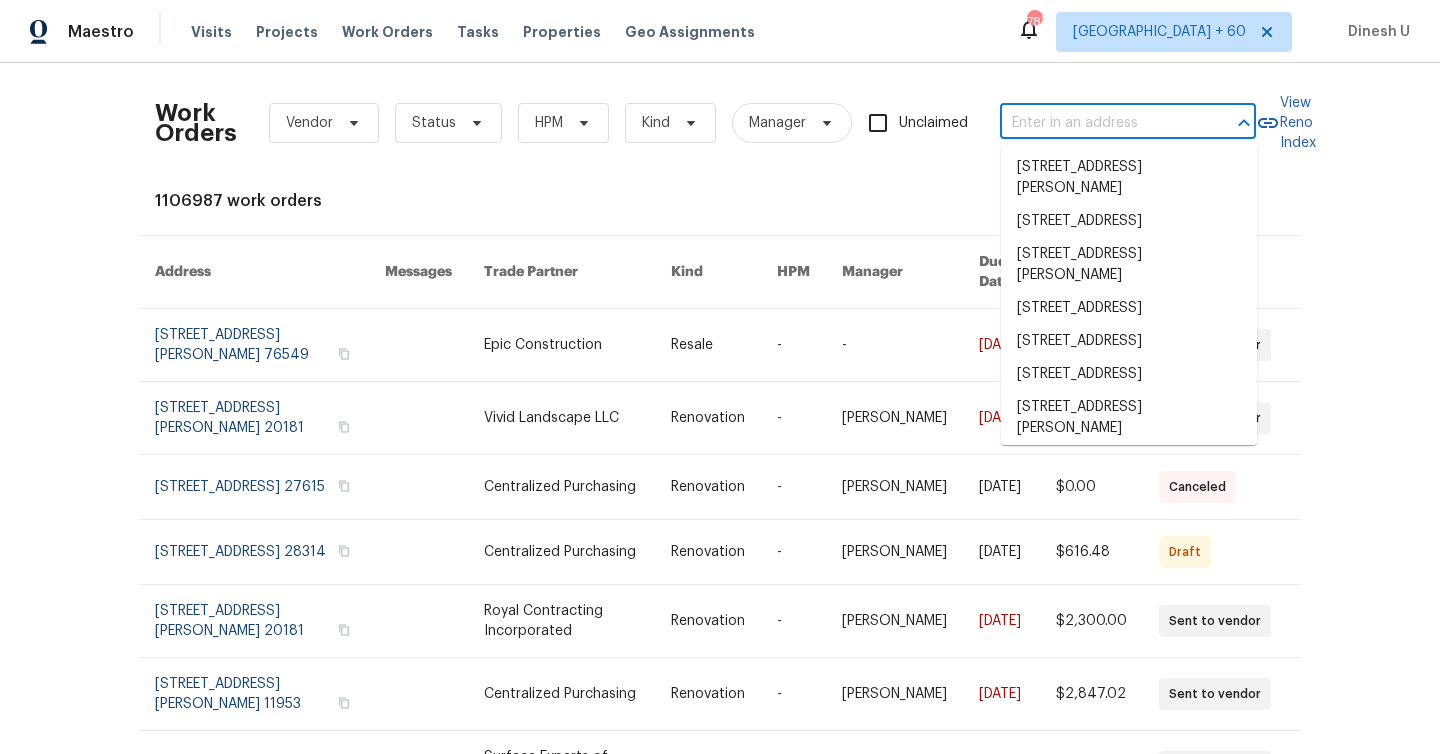 paste on "[STREET_ADDRESS]" 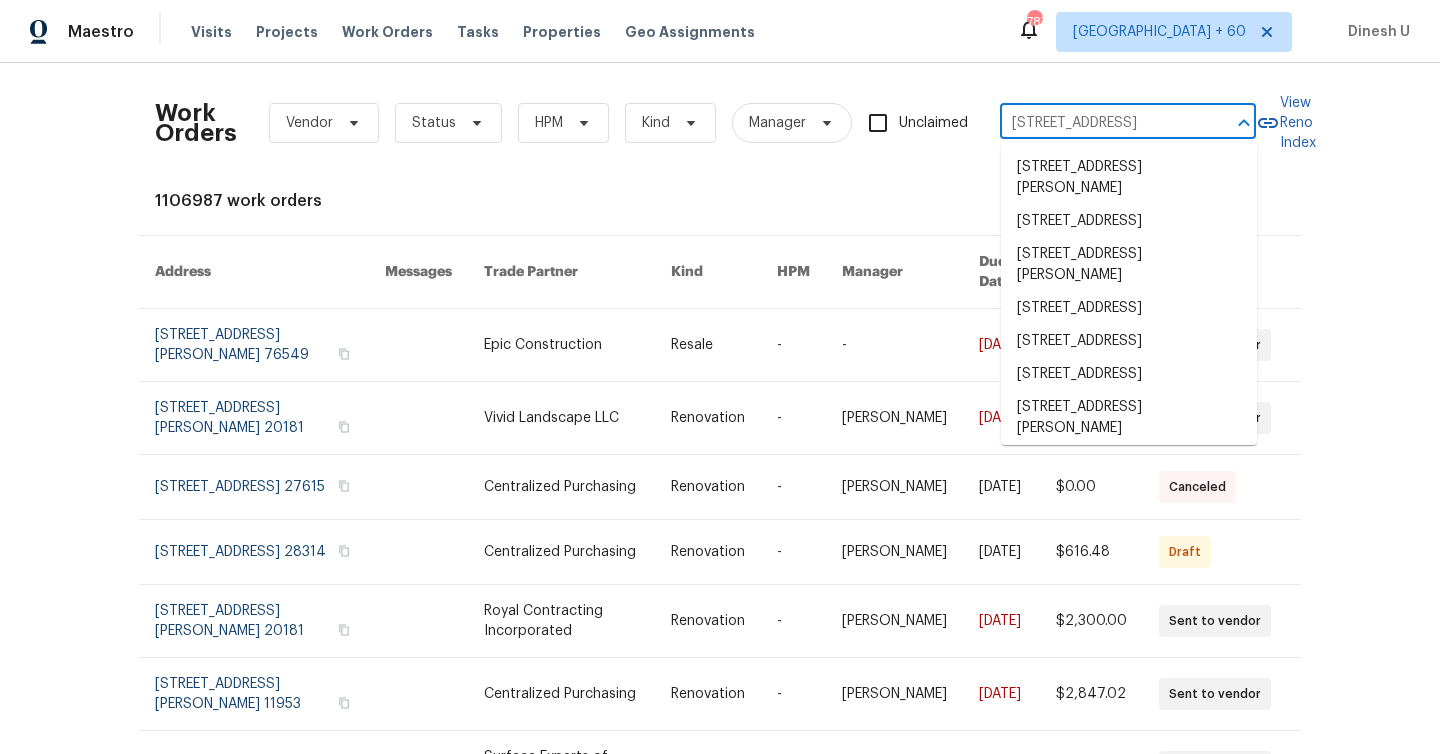 scroll, scrollTop: 0, scrollLeft: 76, axis: horizontal 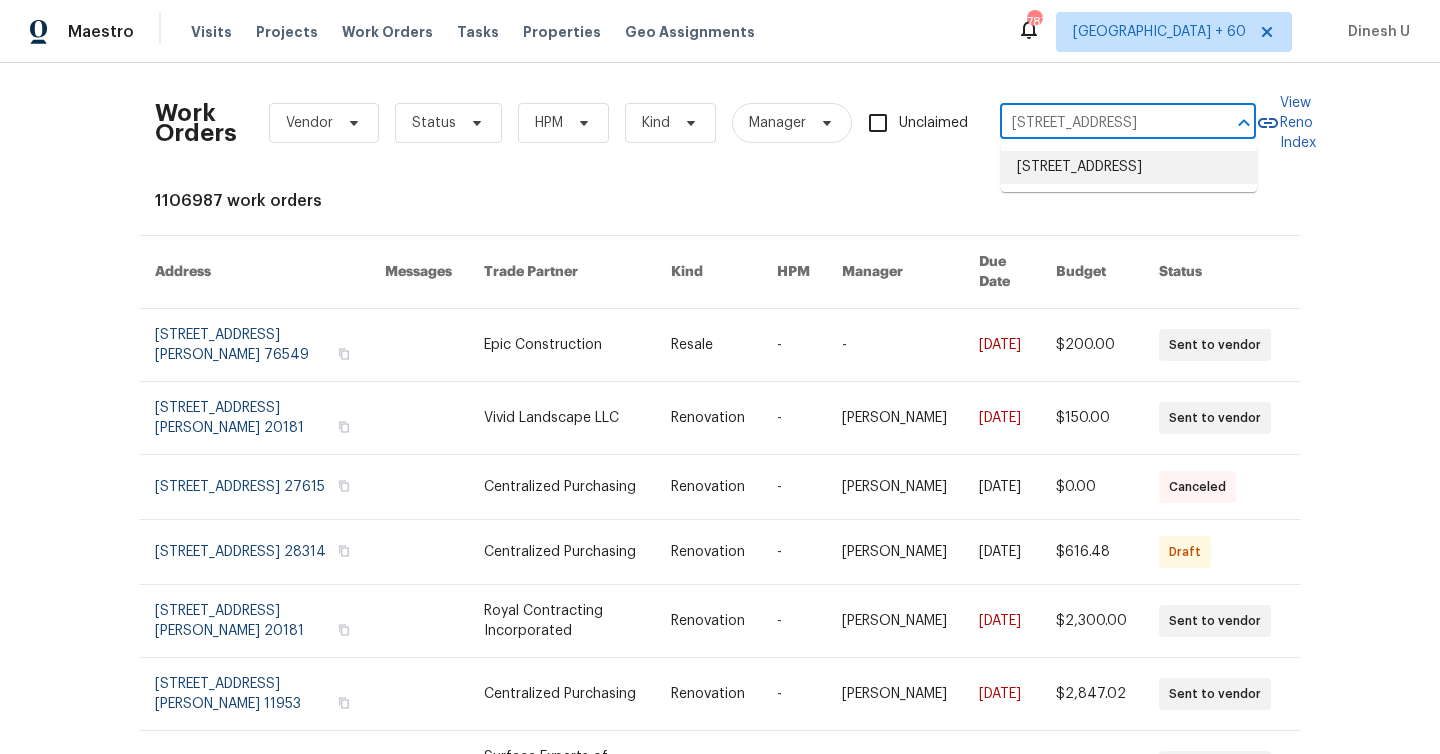 click on "[STREET_ADDRESS]" at bounding box center [1129, 167] 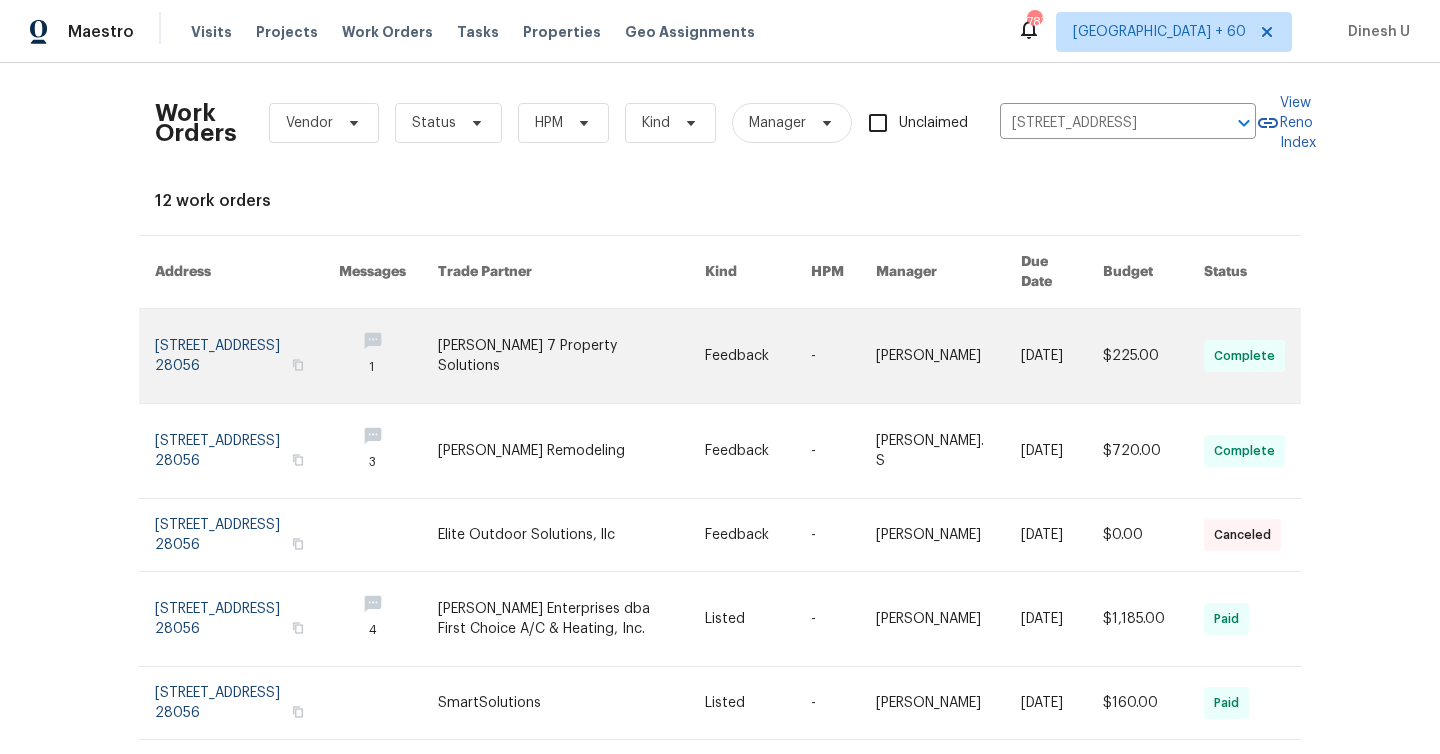click at bounding box center (247, 356) 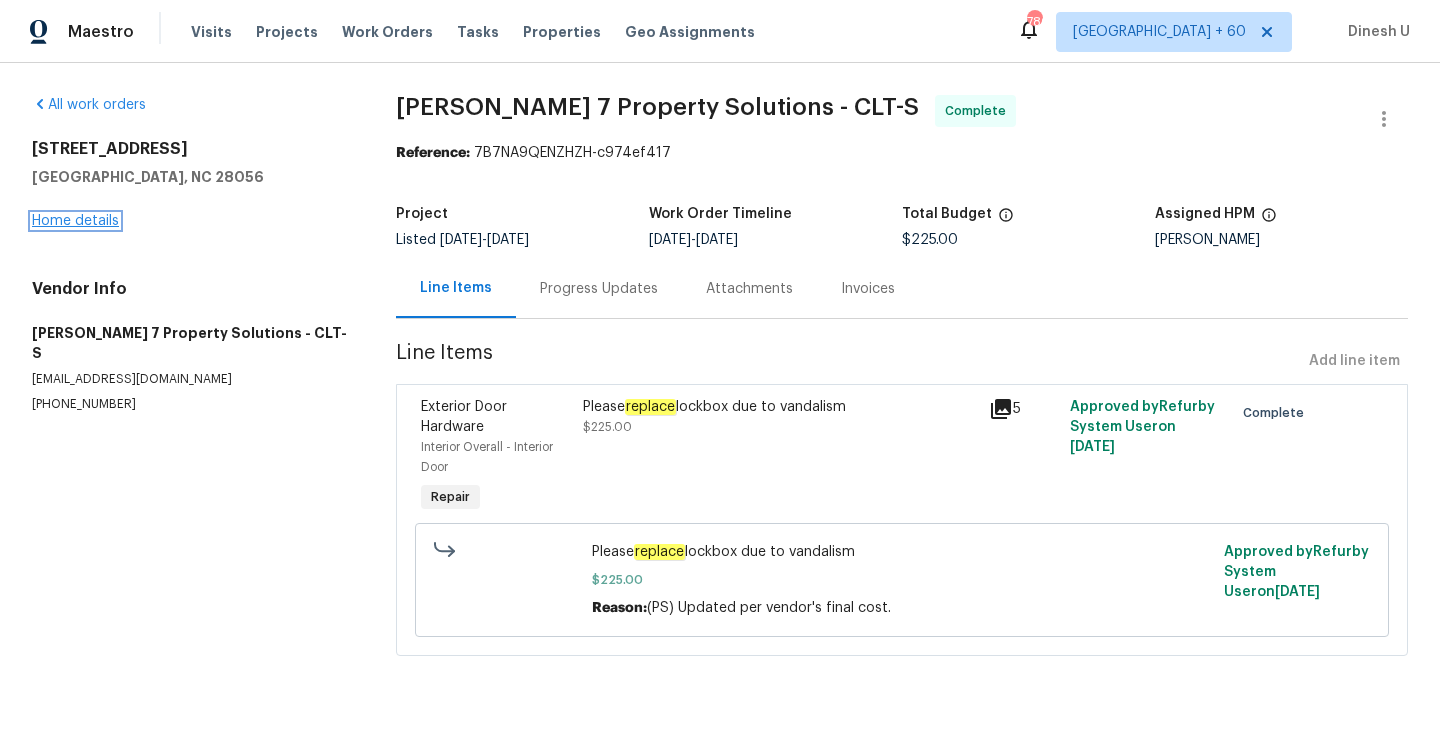 click on "Home details" at bounding box center [75, 221] 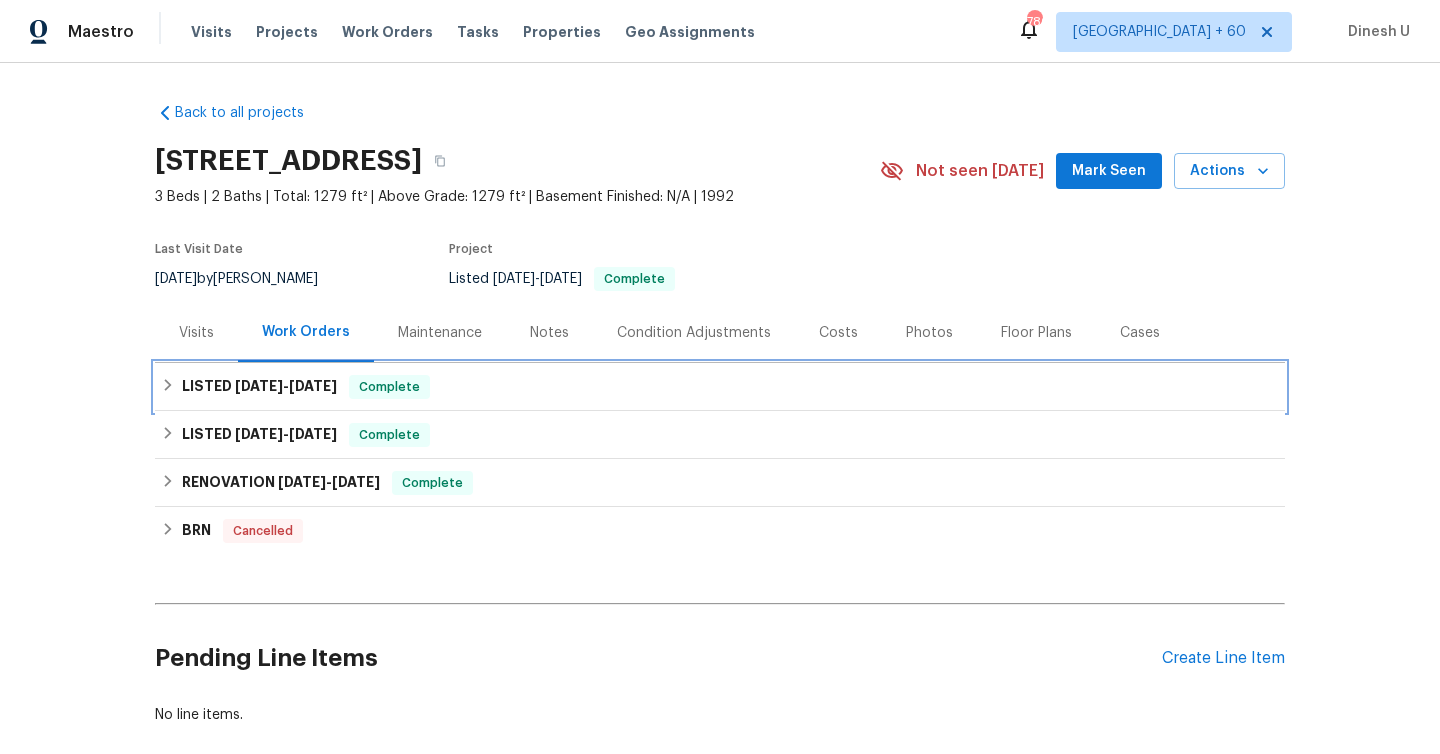 click on "[DATE]" at bounding box center (313, 386) 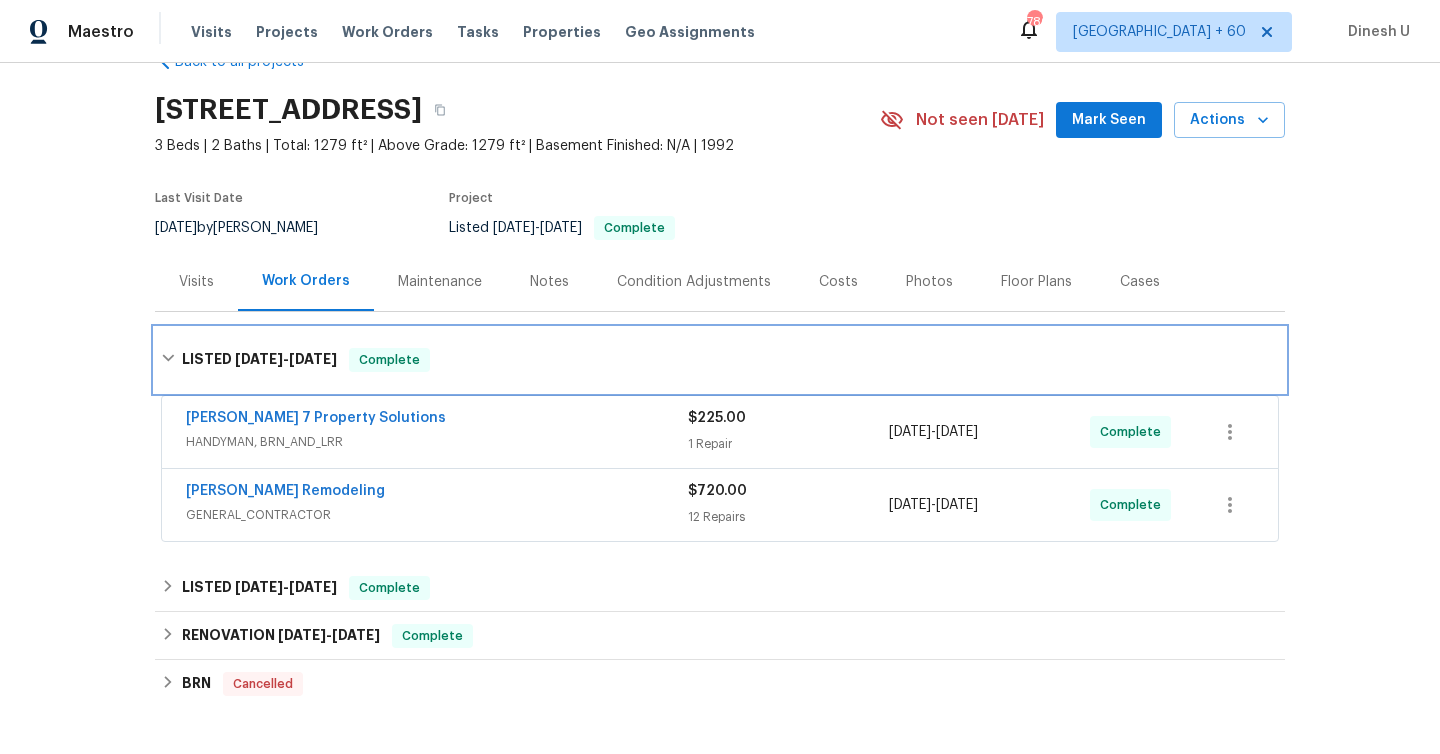 scroll, scrollTop: 110, scrollLeft: 0, axis: vertical 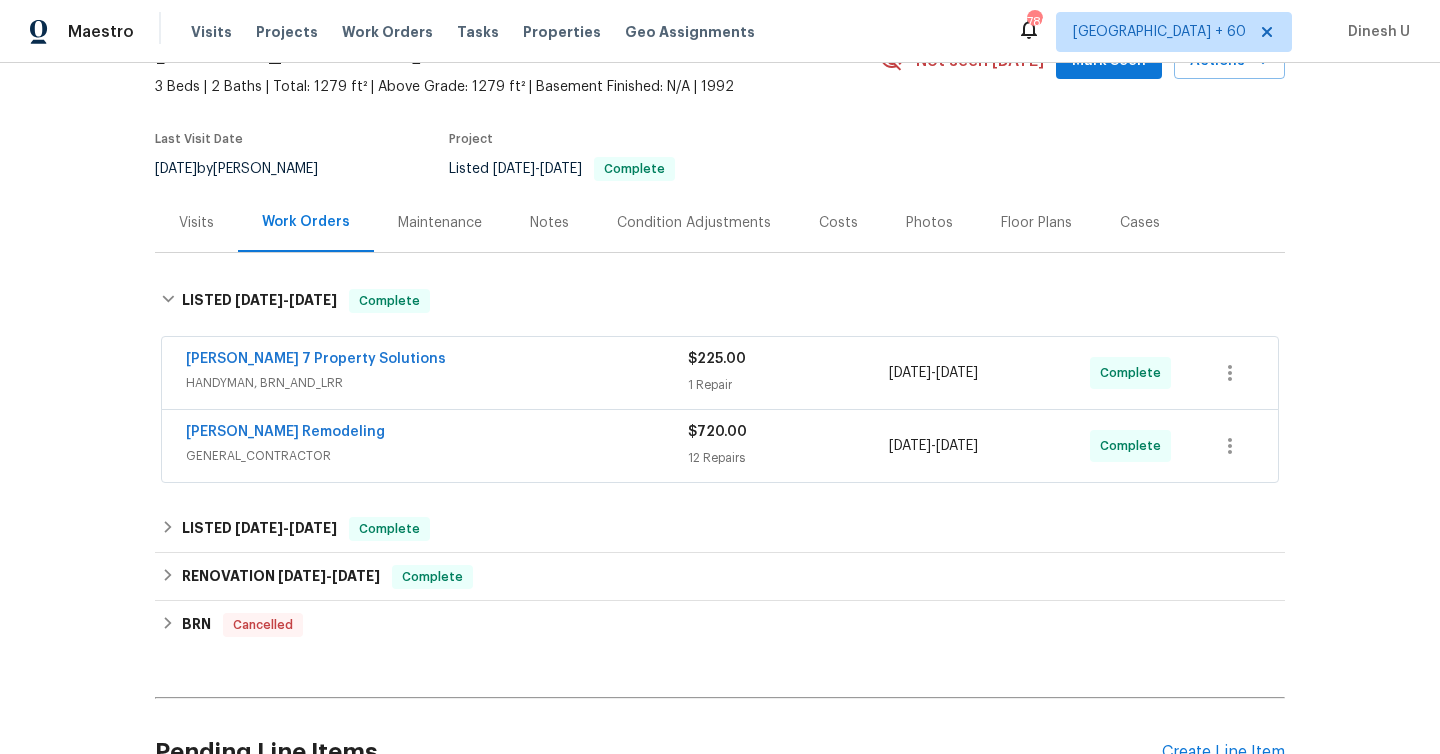 click on "$225.00" at bounding box center (717, 359) 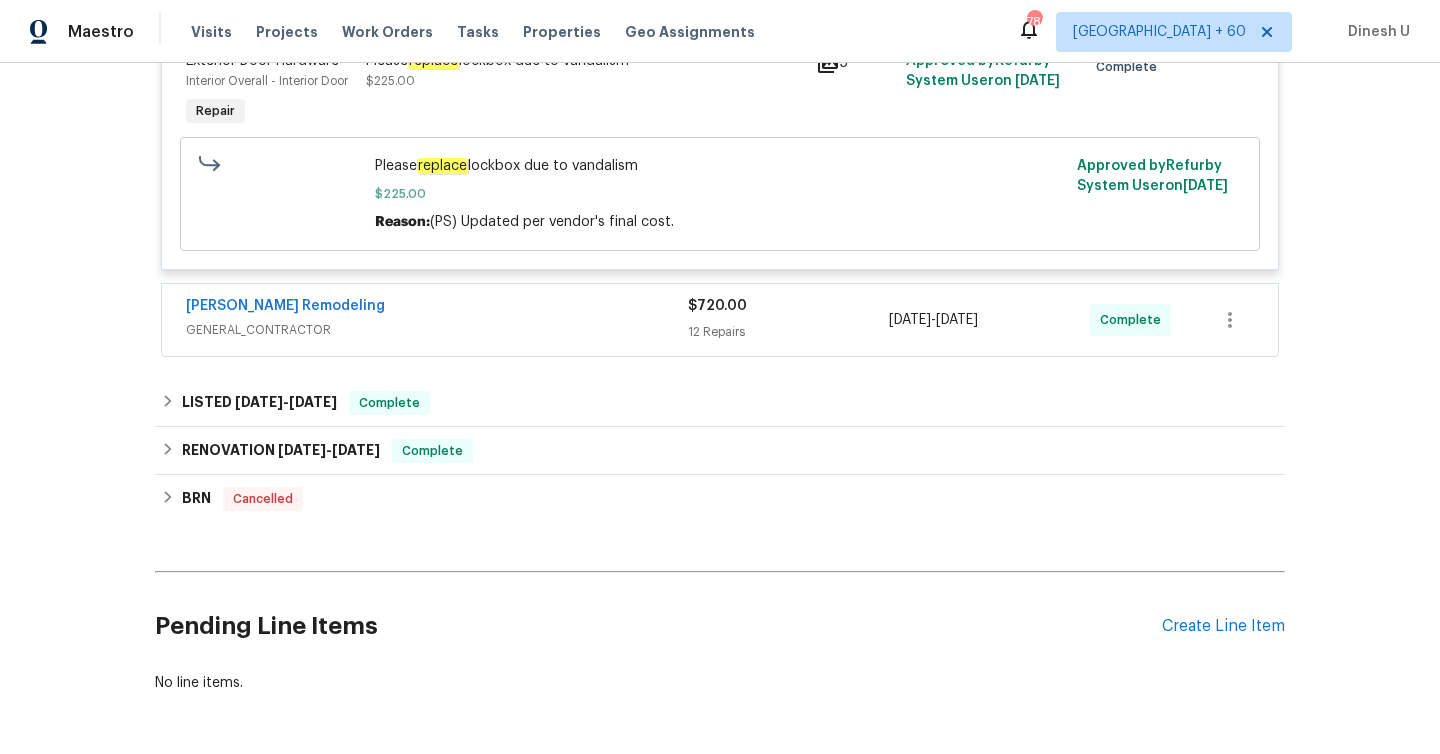 scroll, scrollTop: 547, scrollLeft: 0, axis: vertical 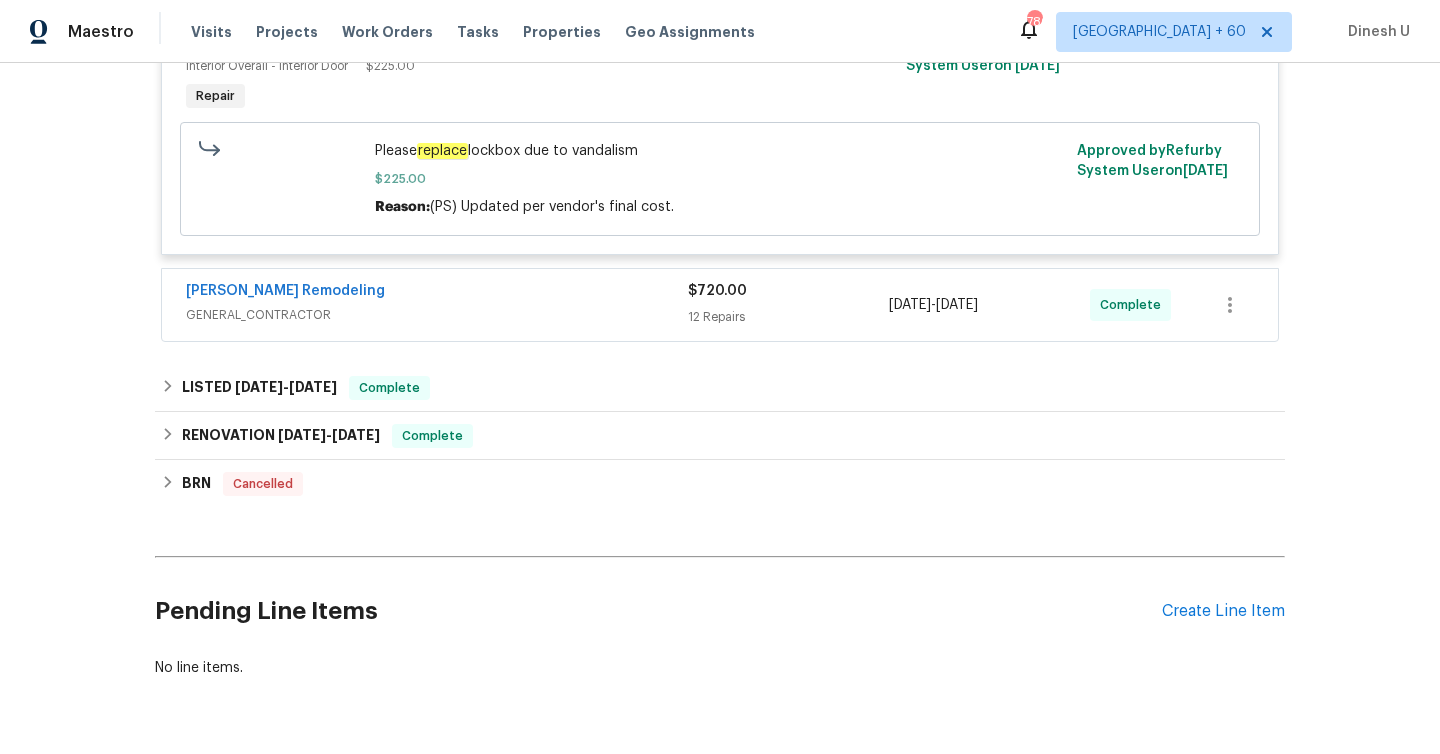 click on "12 Repairs" at bounding box center (788, 317) 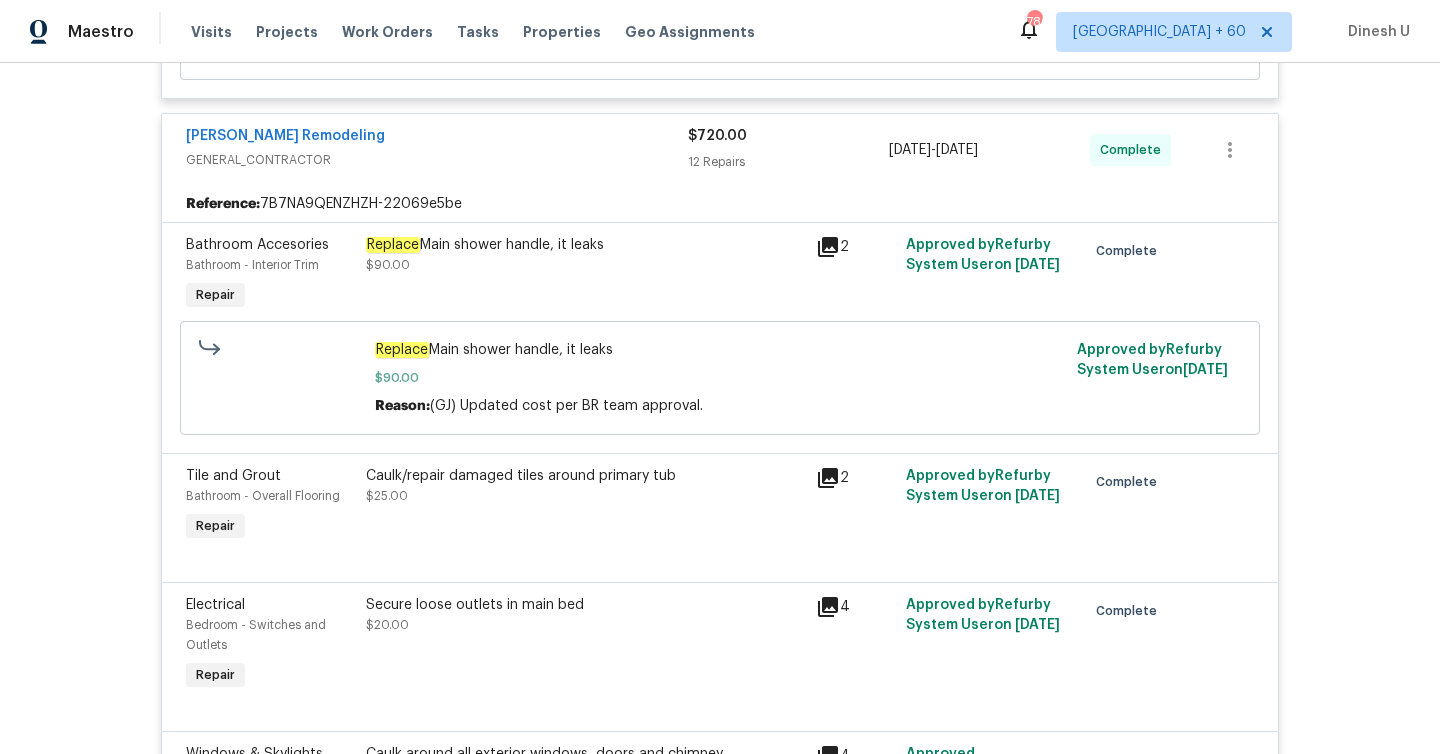 scroll, scrollTop: 715, scrollLeft: 0, axis: vertical 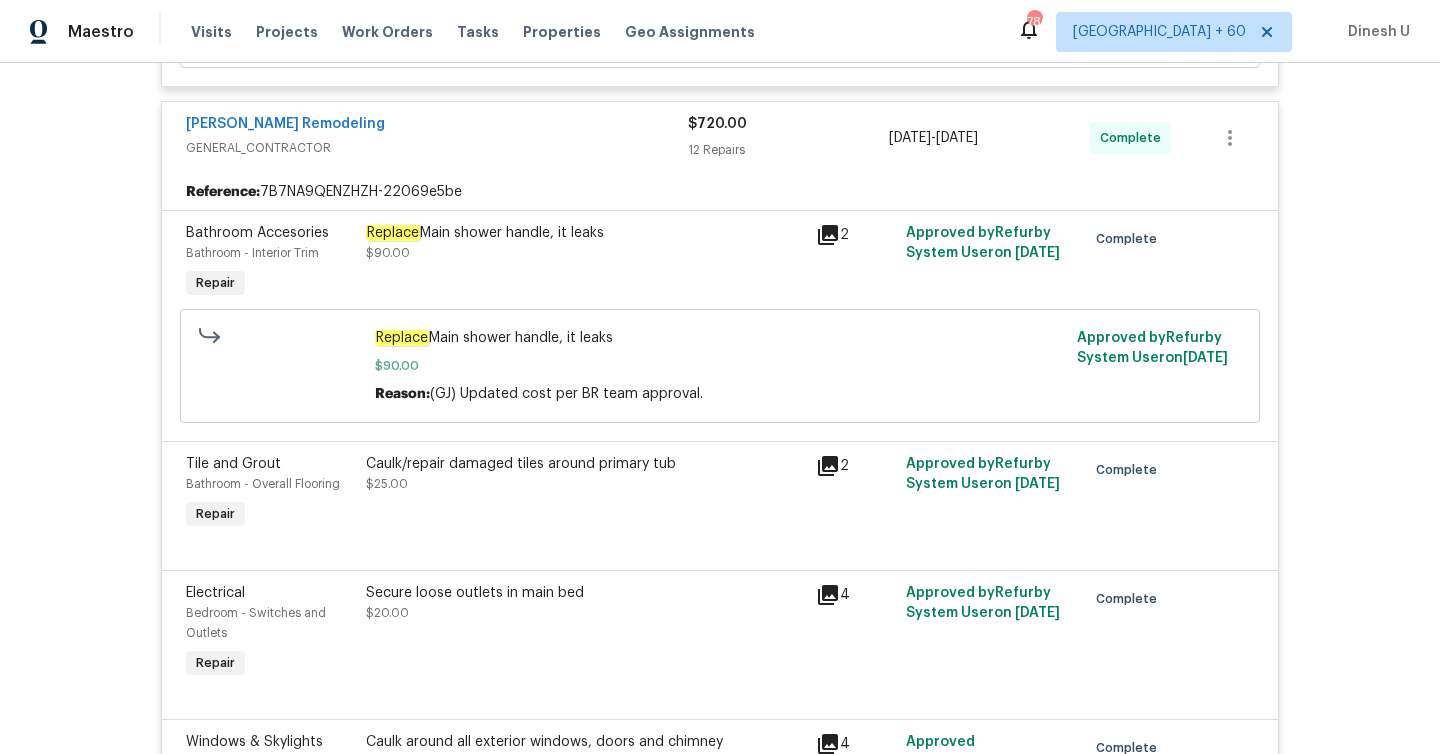 click 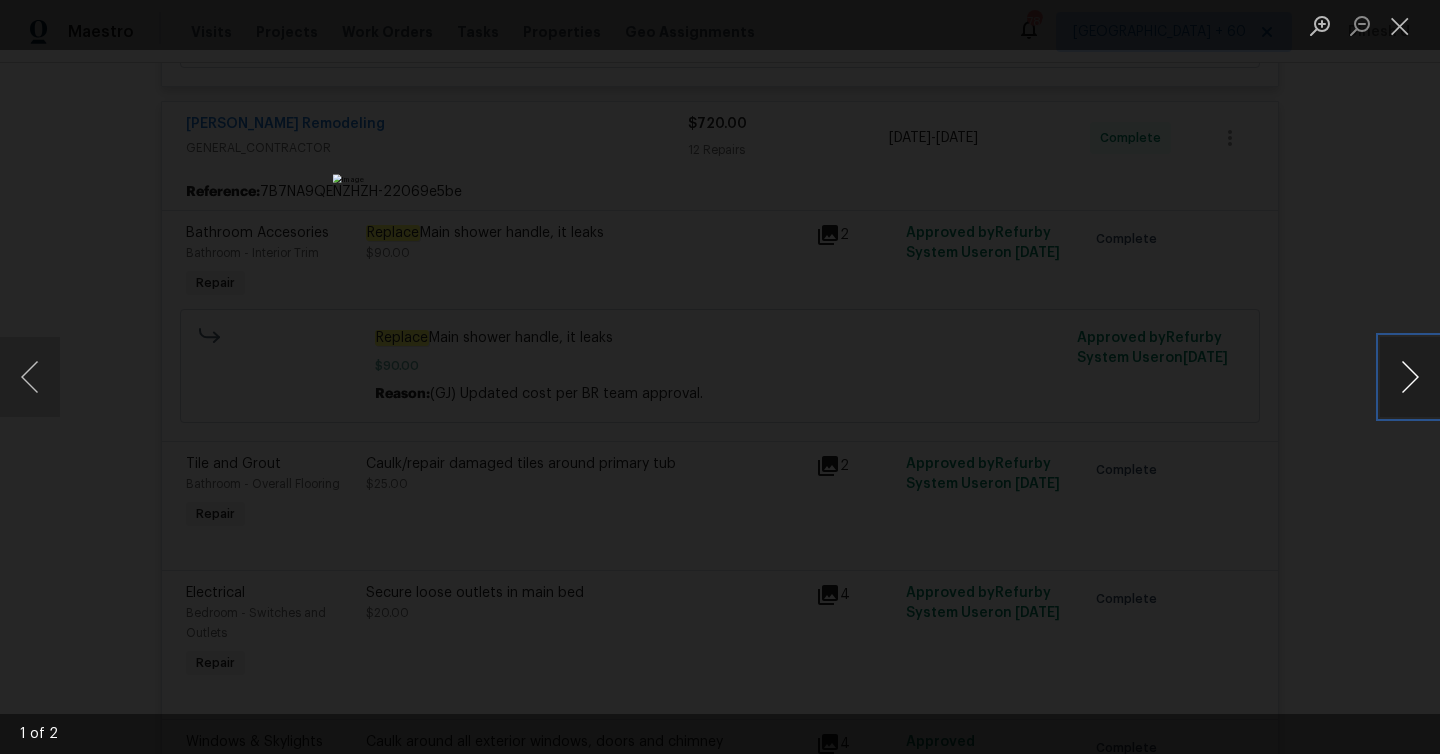 click at bounding box center [1410, 377] 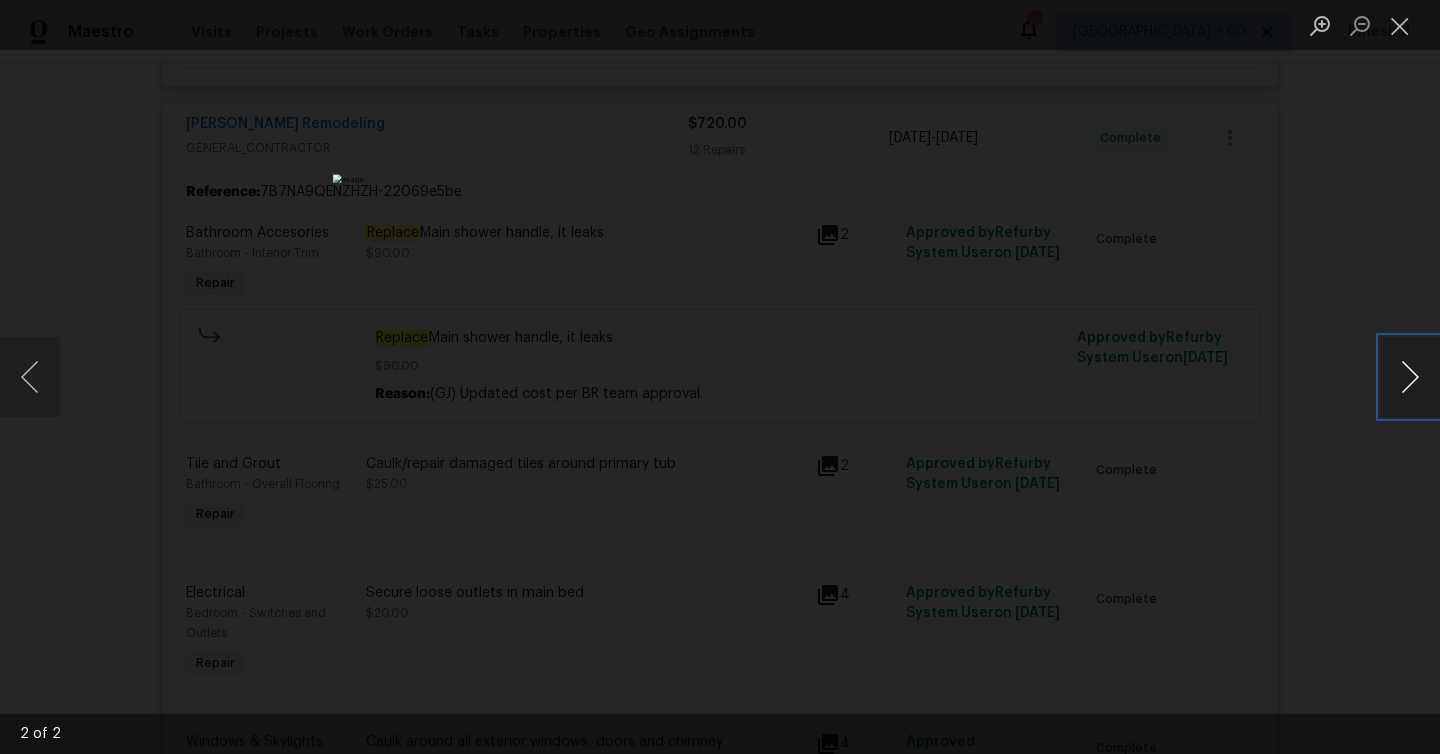 click at bounding box center (1410, 377) 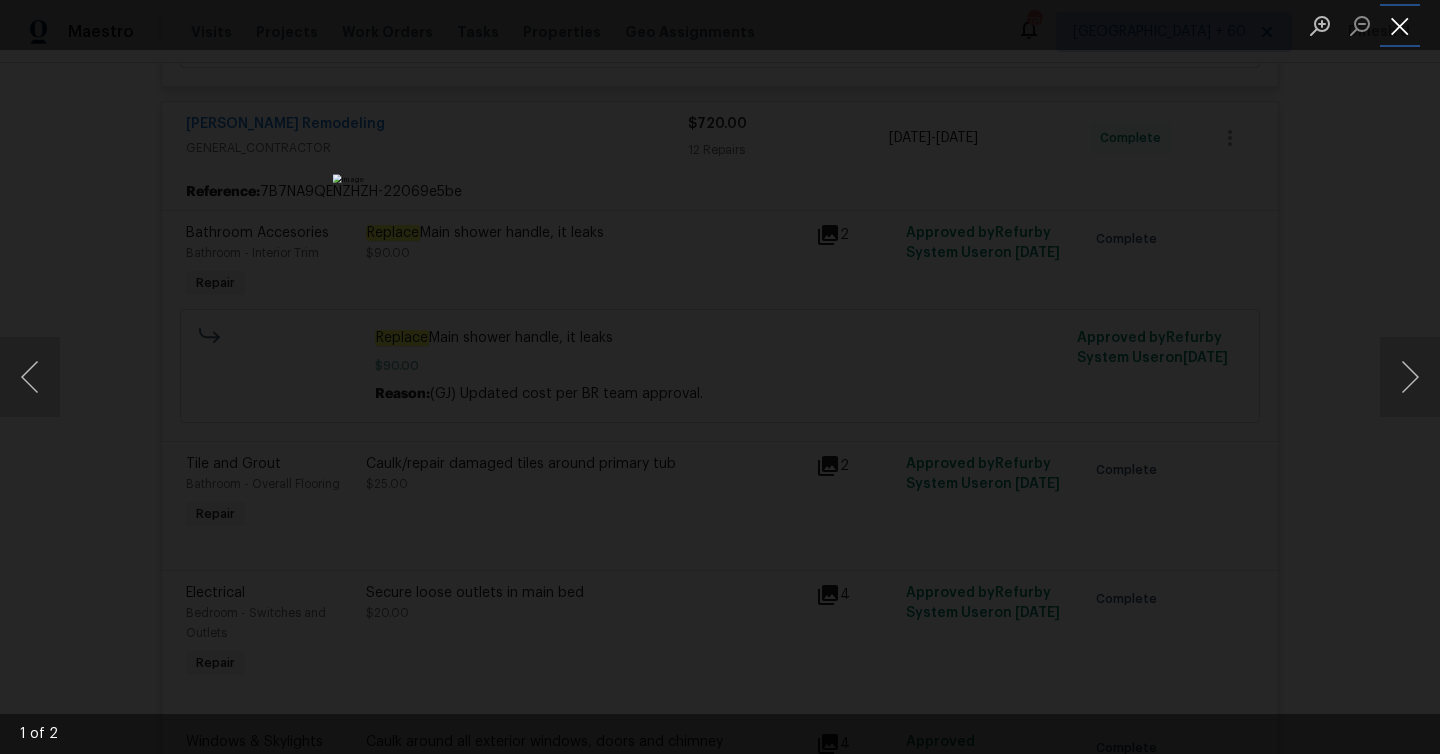 click at bounding box center [1400, 25] 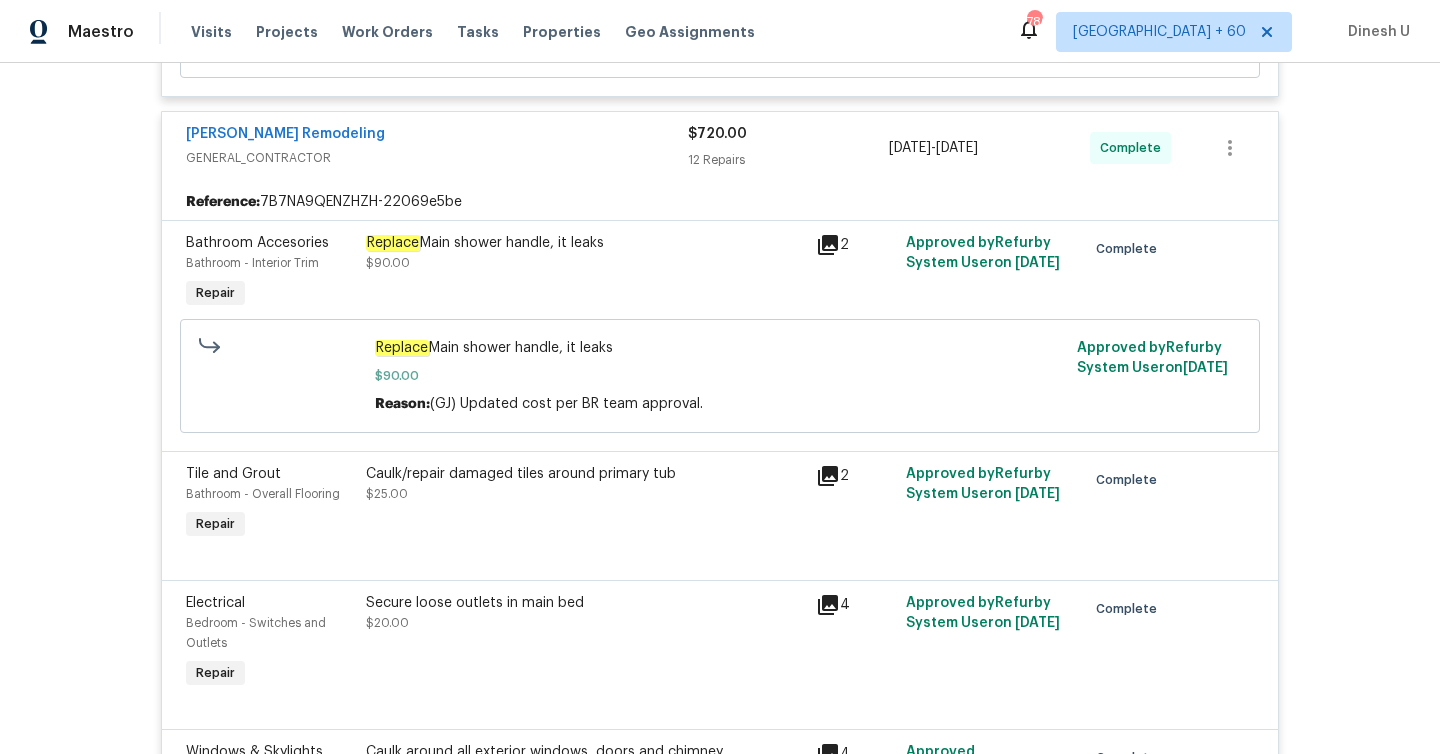 scroll, scrollTop: 701, scrollLeft: 0, axis: vertical 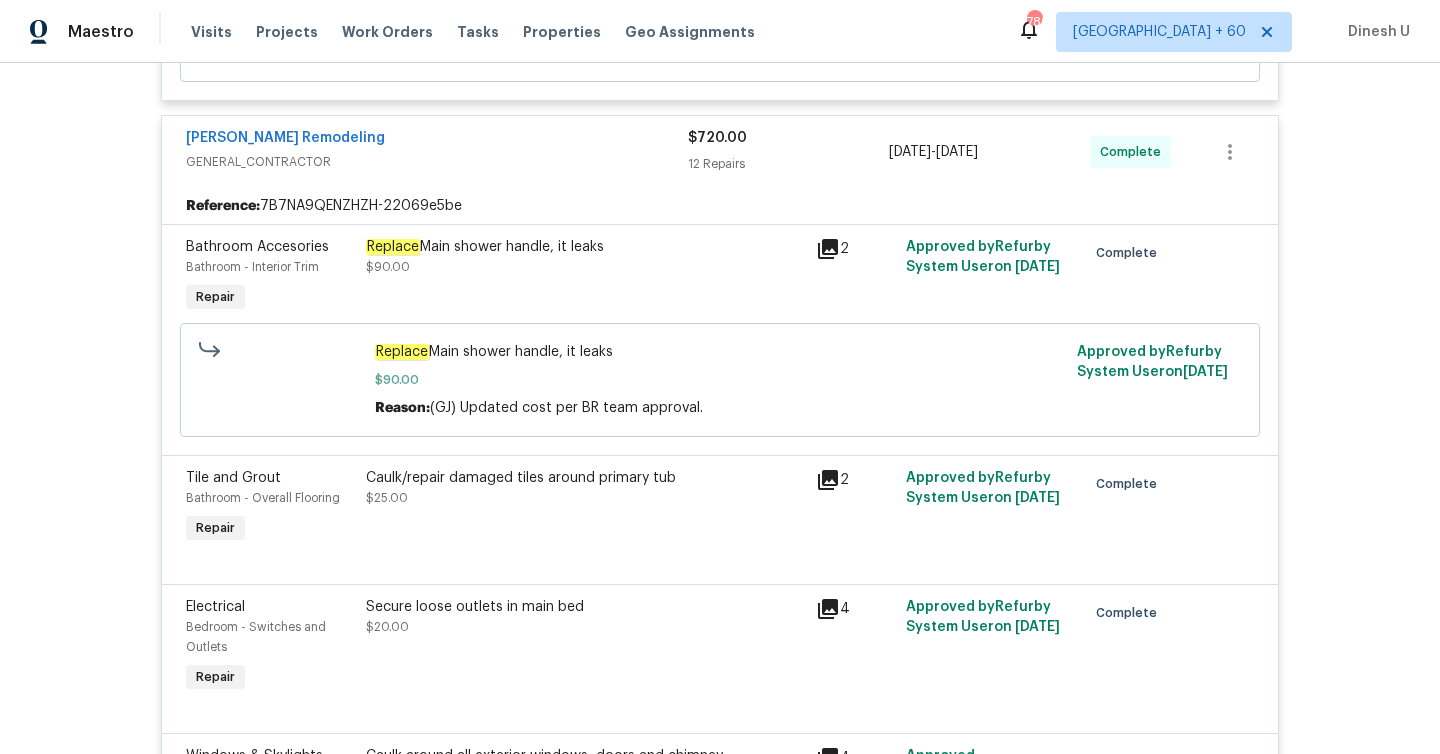 click 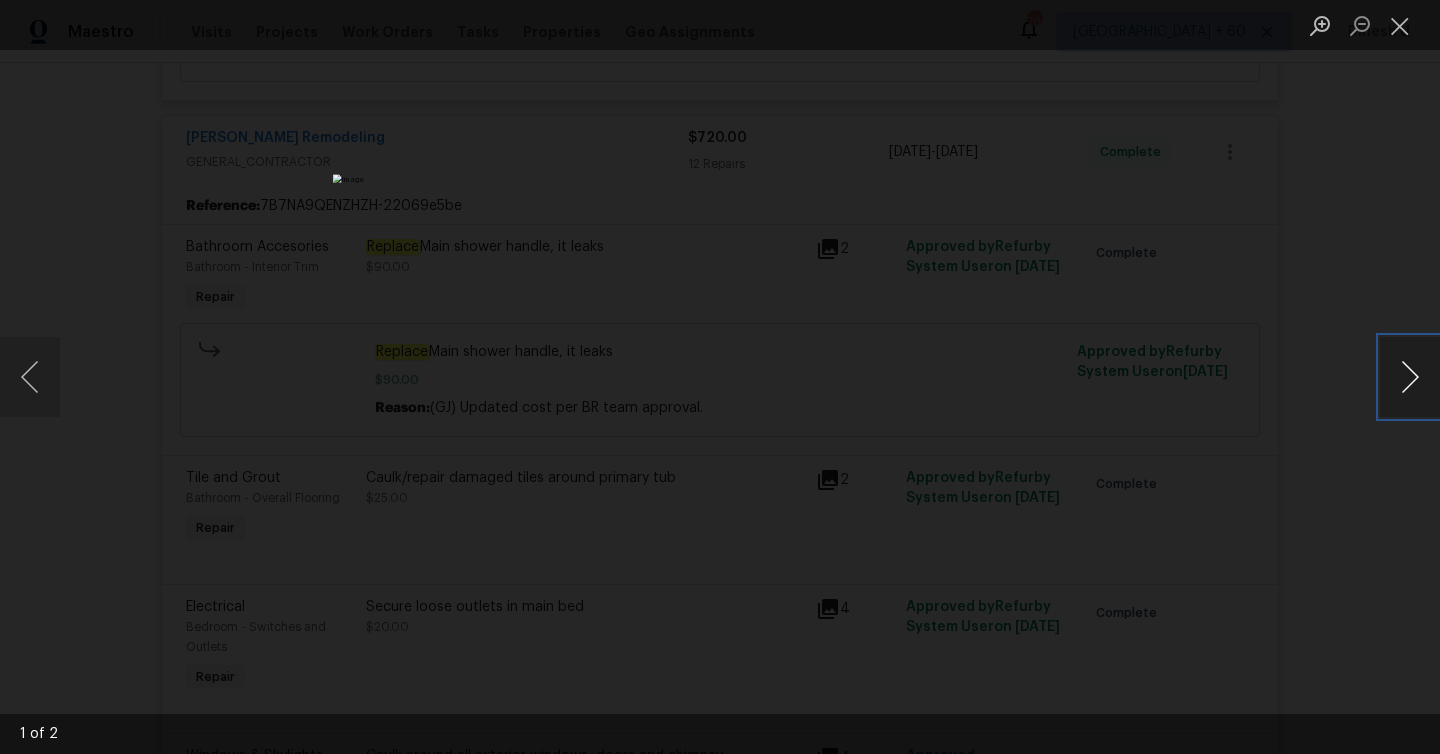 click at bounding box center (1410, 377) 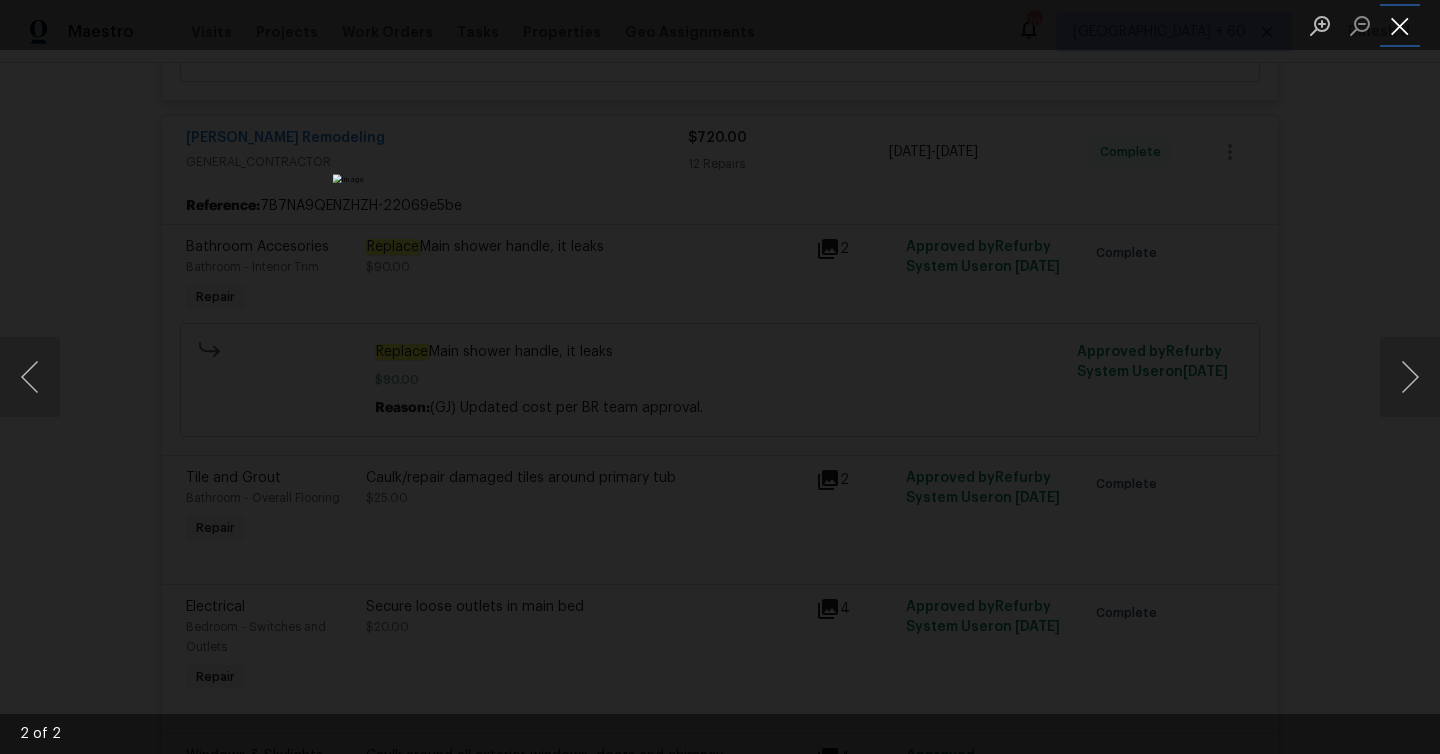 click at bounding box center (1400, 25) 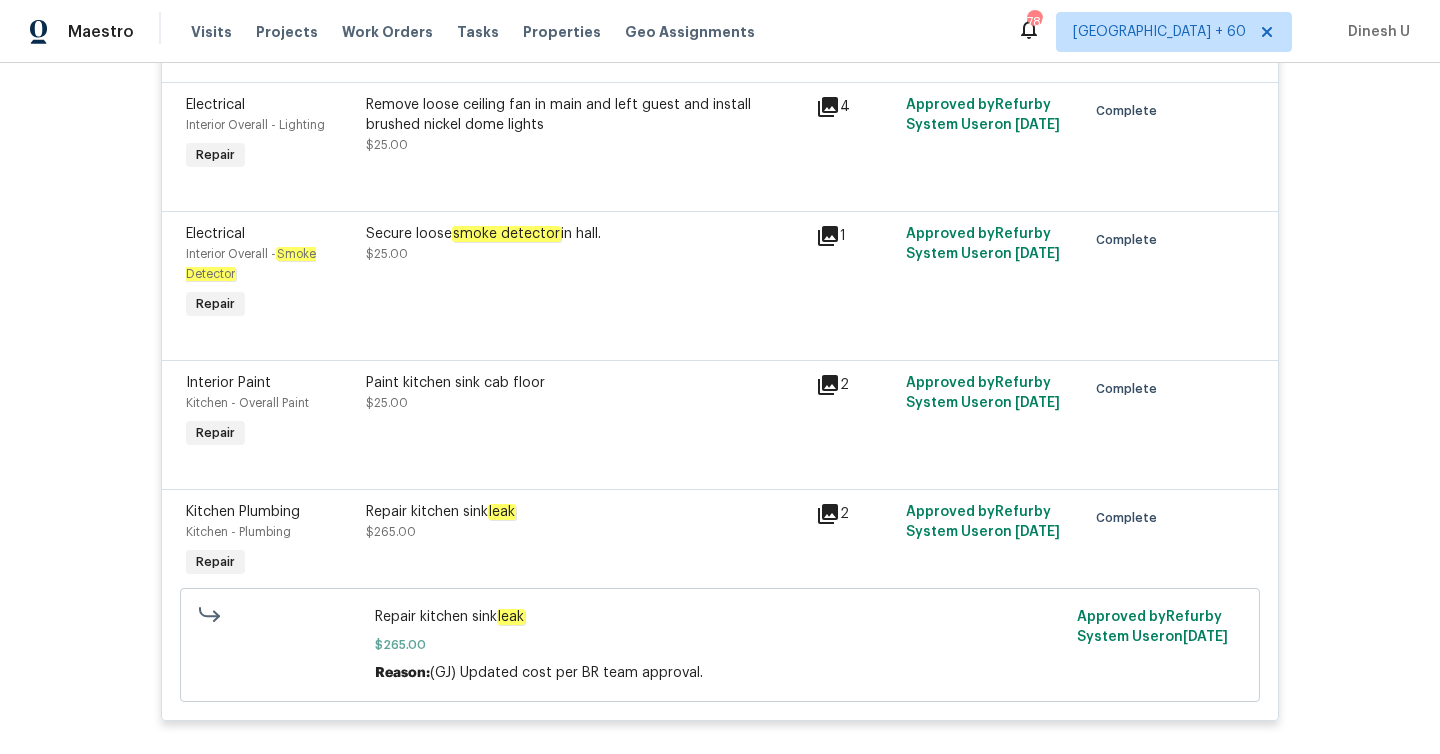 scroll, scrollTop: 2182, scrollLeft: 0, axis: vertical 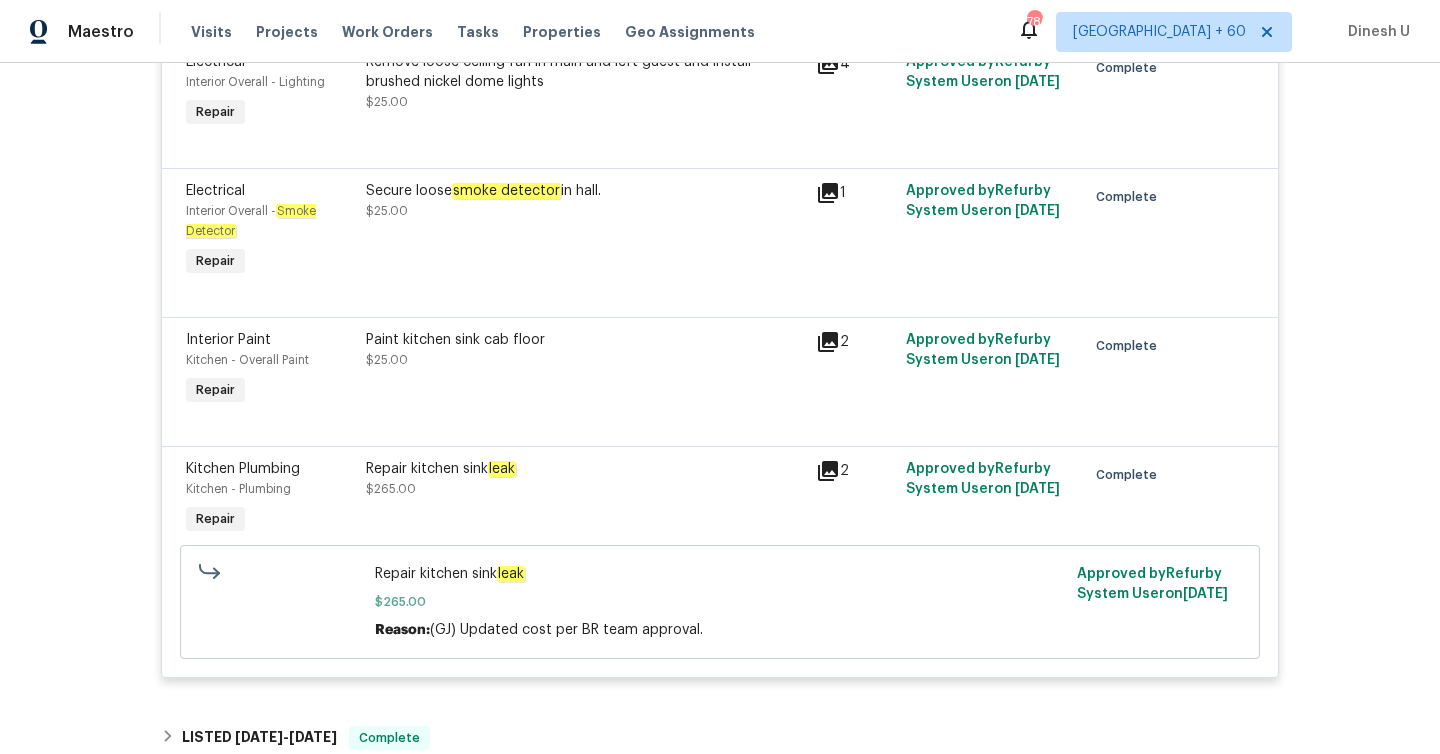 click on "Secure loose  smoke detector  in hall. $25.00" at bounding box center [585, 201] 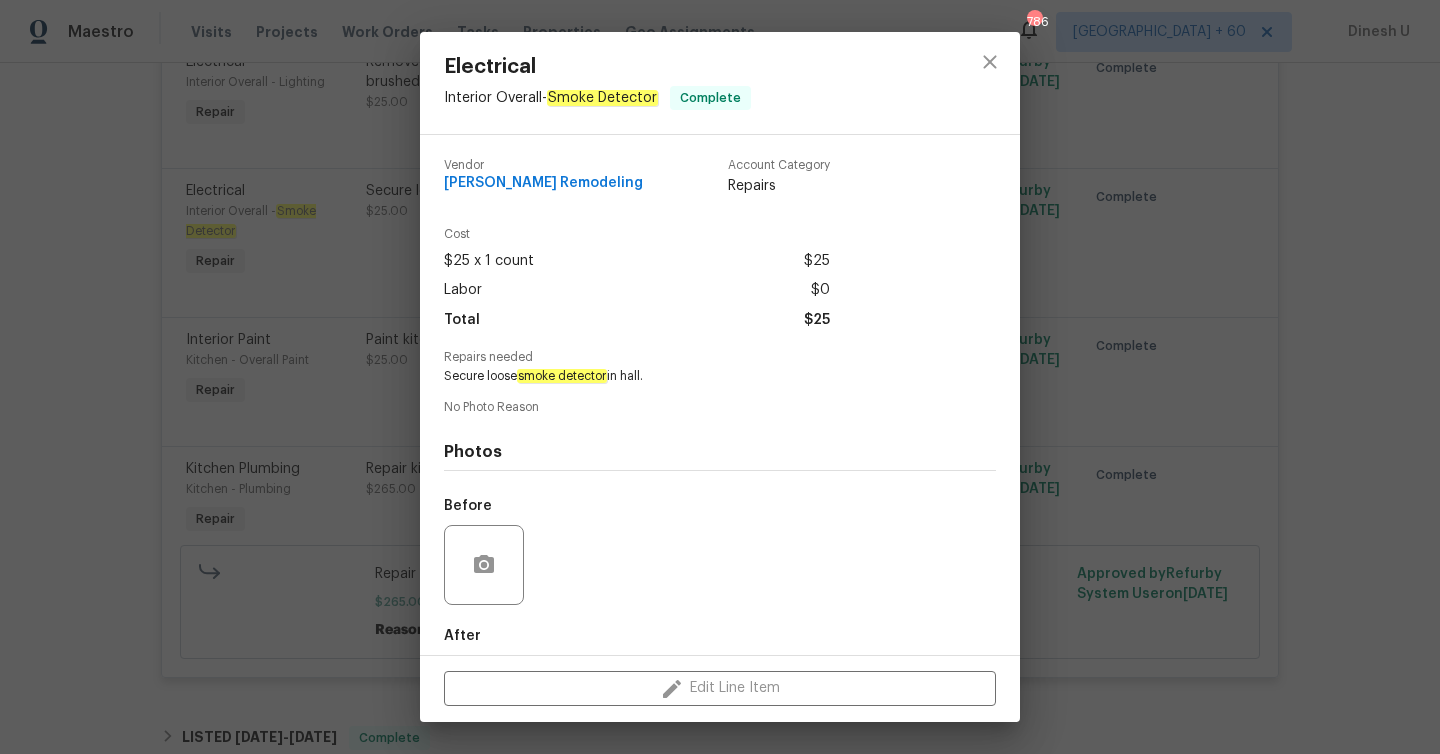 click on "Electrical Interior Overall  -  Smoke Detector Complete Vendor [PERSON_NAME] Remodeling Account Category Repairs Cost $25 x 1 count $25 Labor $0 Total $25 Repairs needed Secure loose  smoke detector  in hall. No Photo Reason    Photos Before After  Edit Line Item" at bounding box center (720, 377) 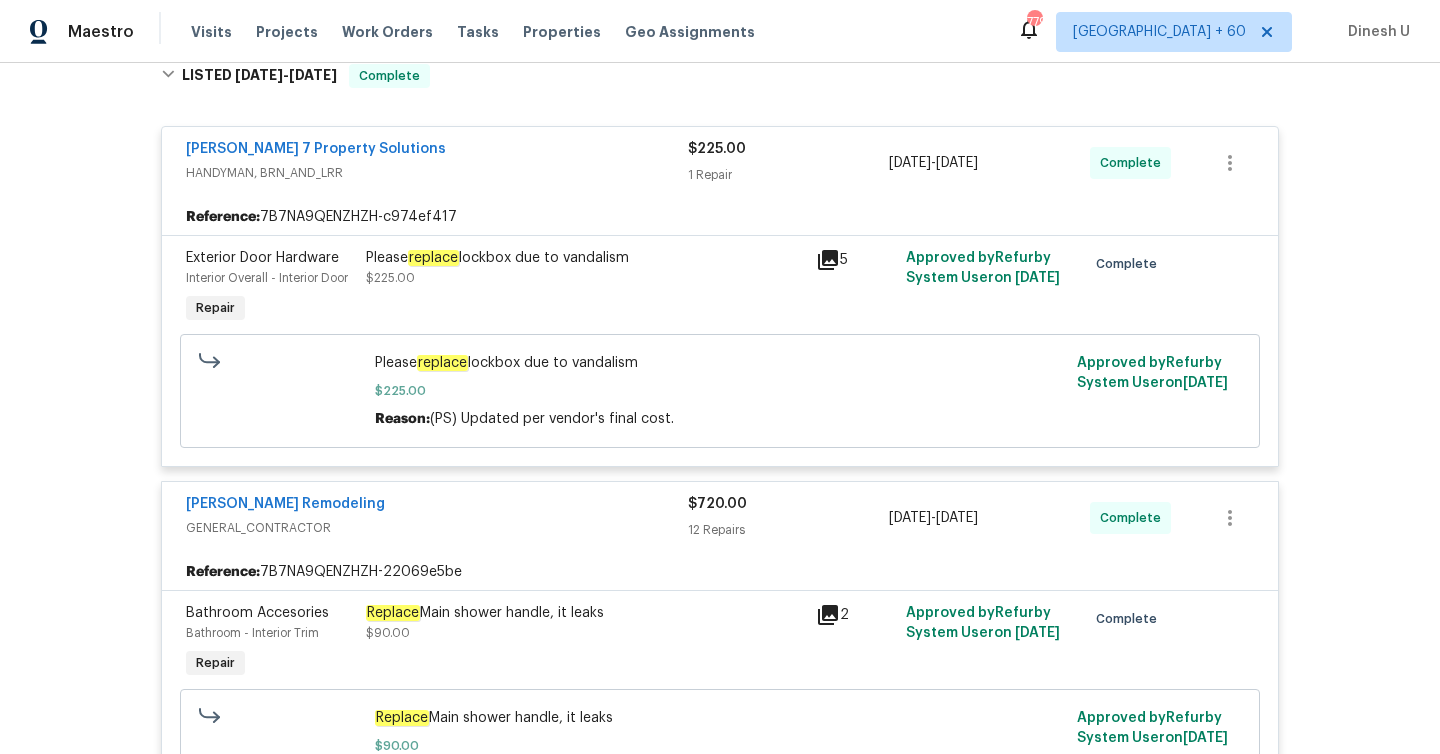 scroll, scrollTop: 320, scrollLeft: 0, axis: vertical 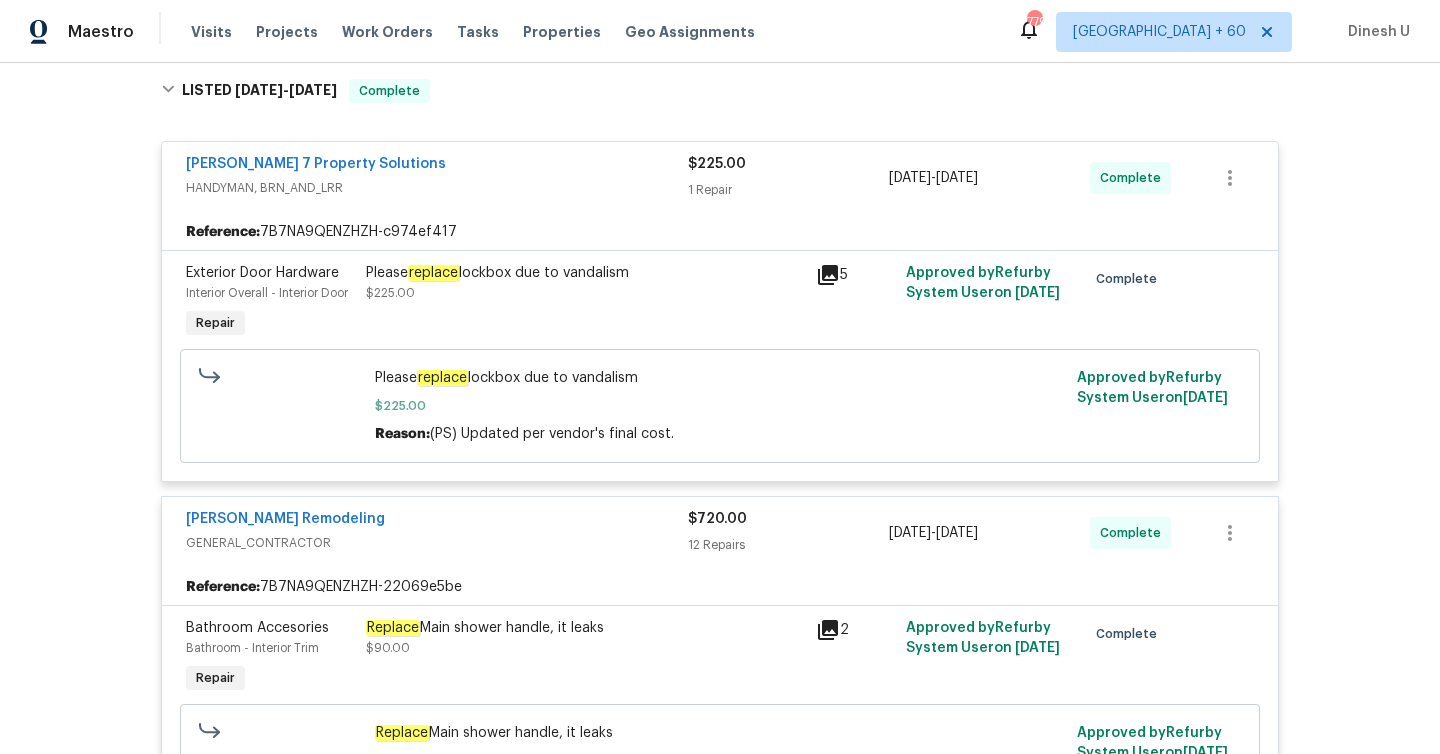 click 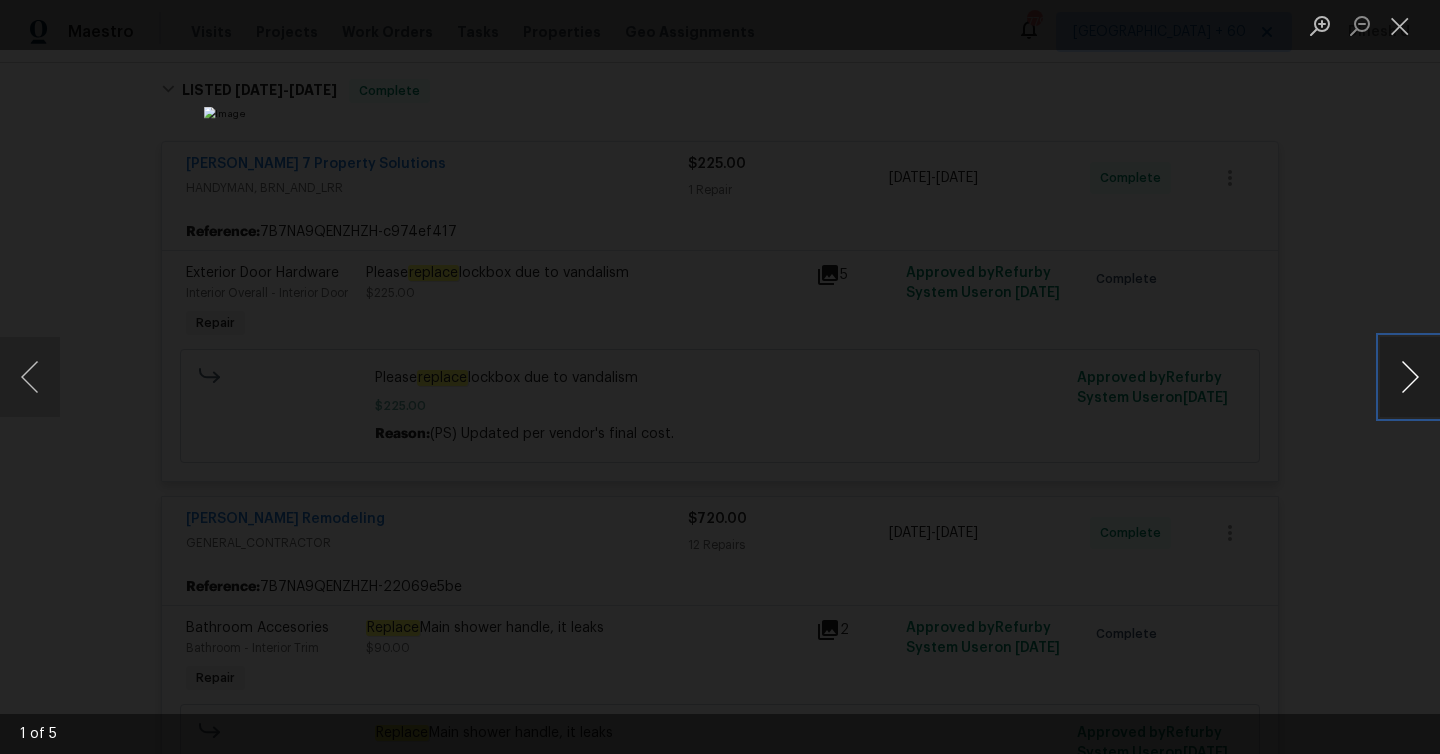 click at bounding box center (1410, 377) 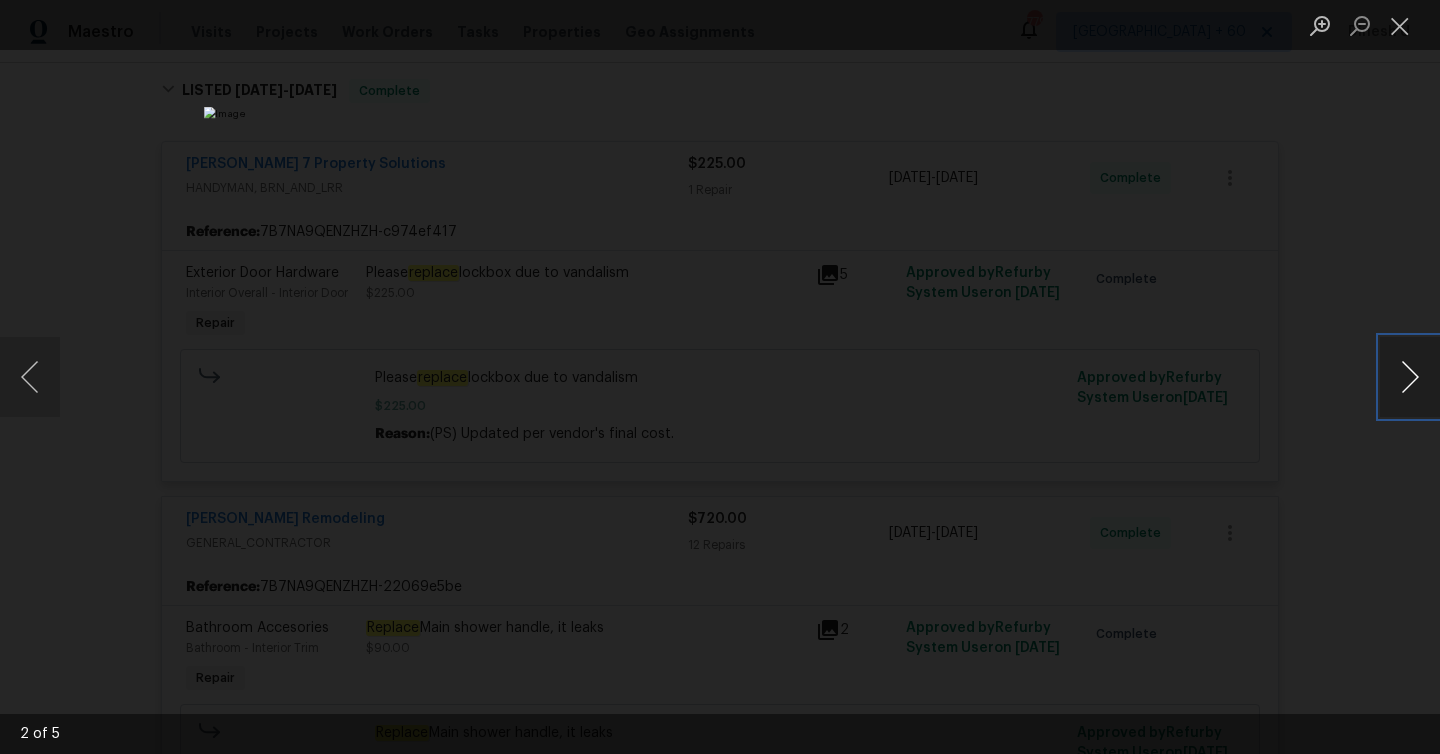 click at bounding box center (1410, 377) 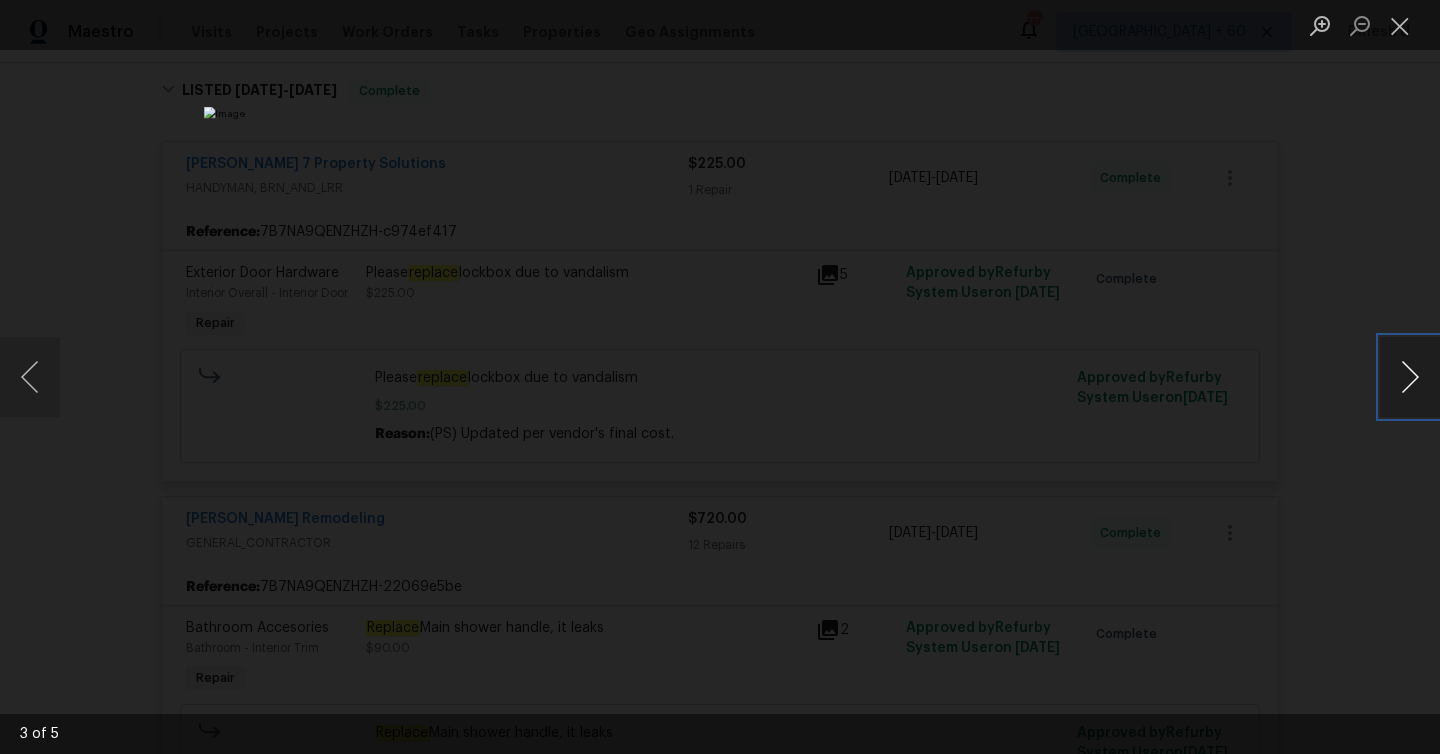 click at bounding box center [1410, 377] 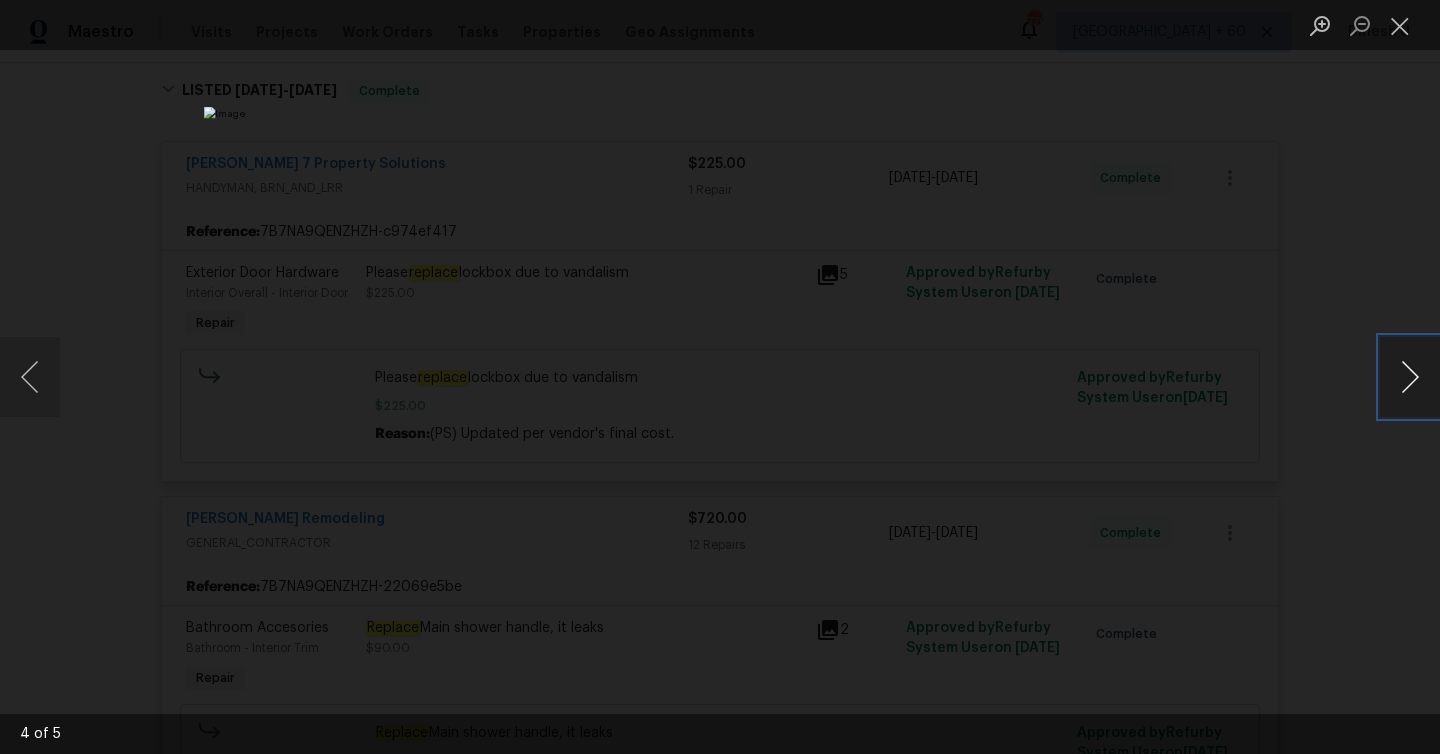 click at bounding box center [1410, 377] 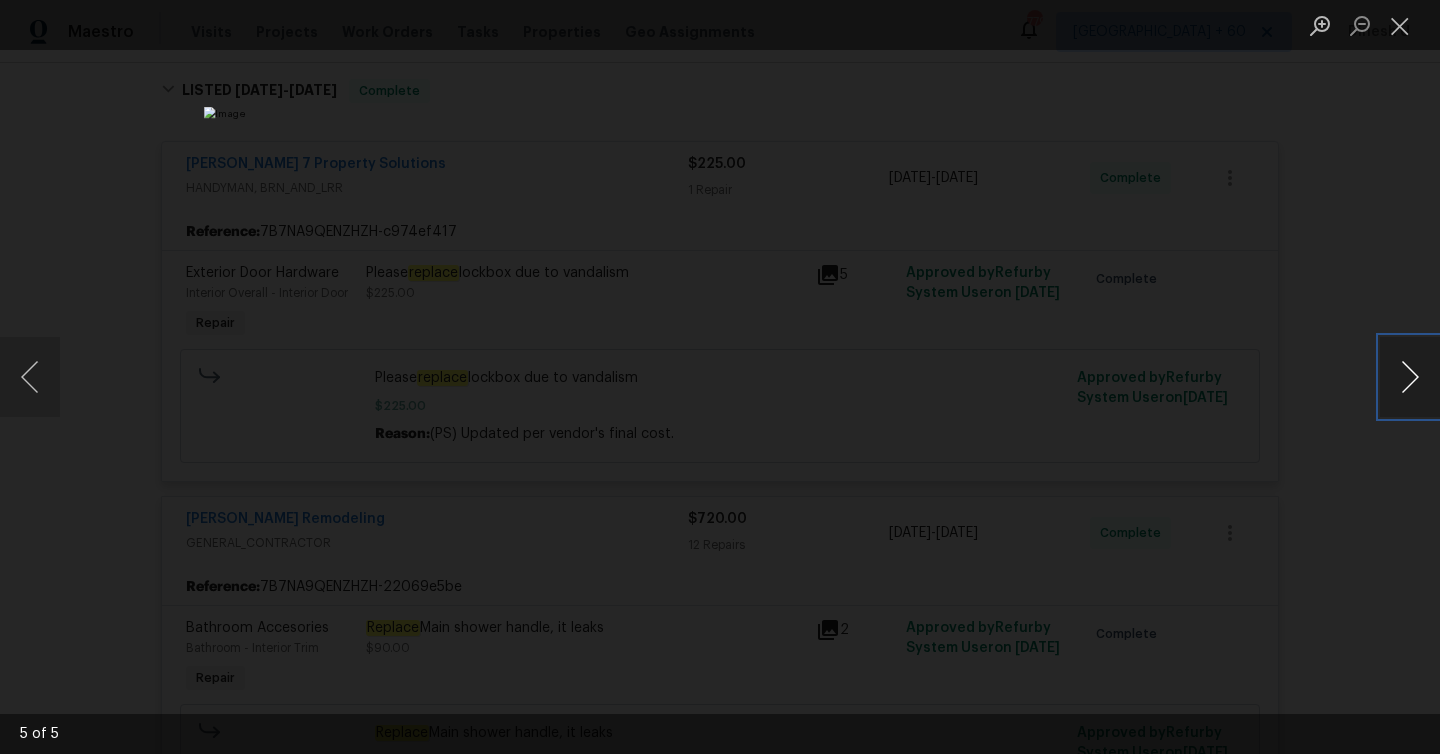click at bounding box center [1410, 377] 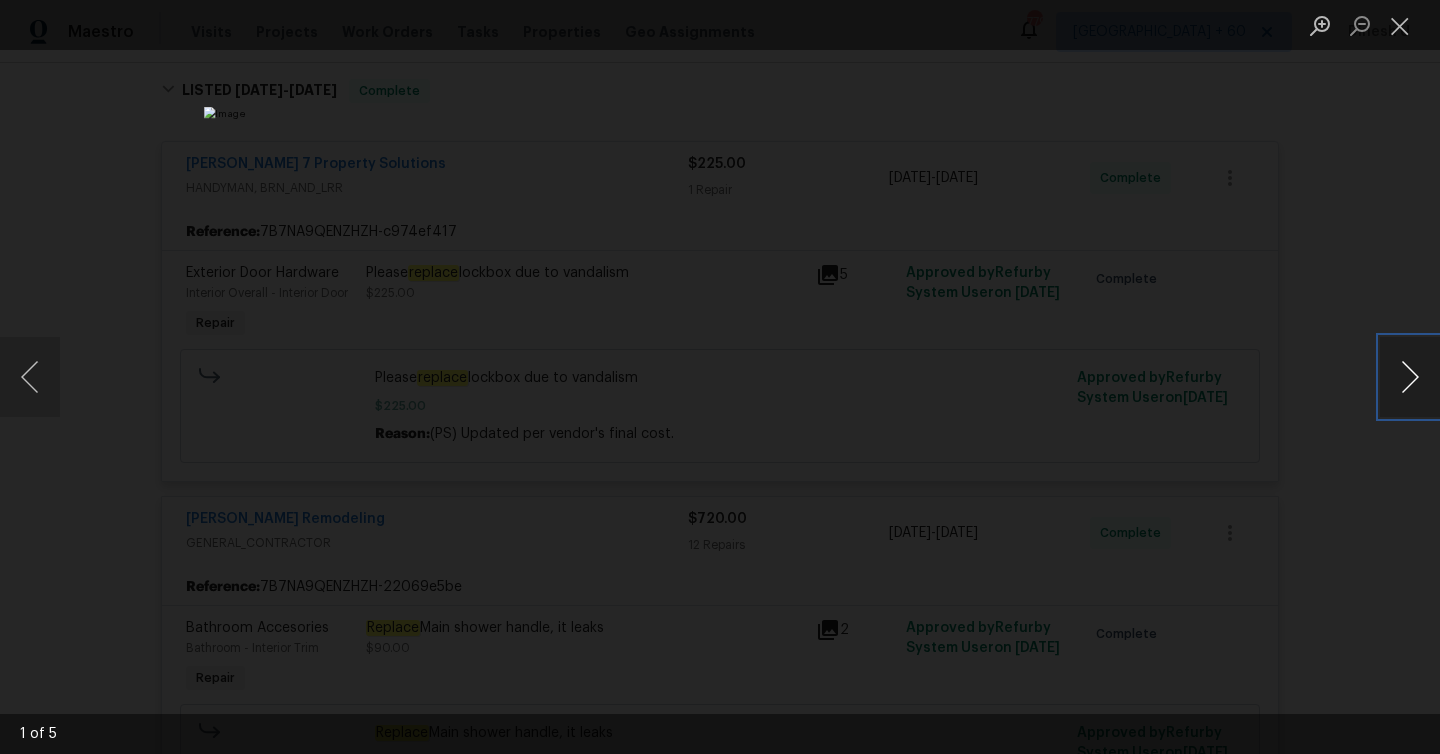click at bounding box center [1410, 377] 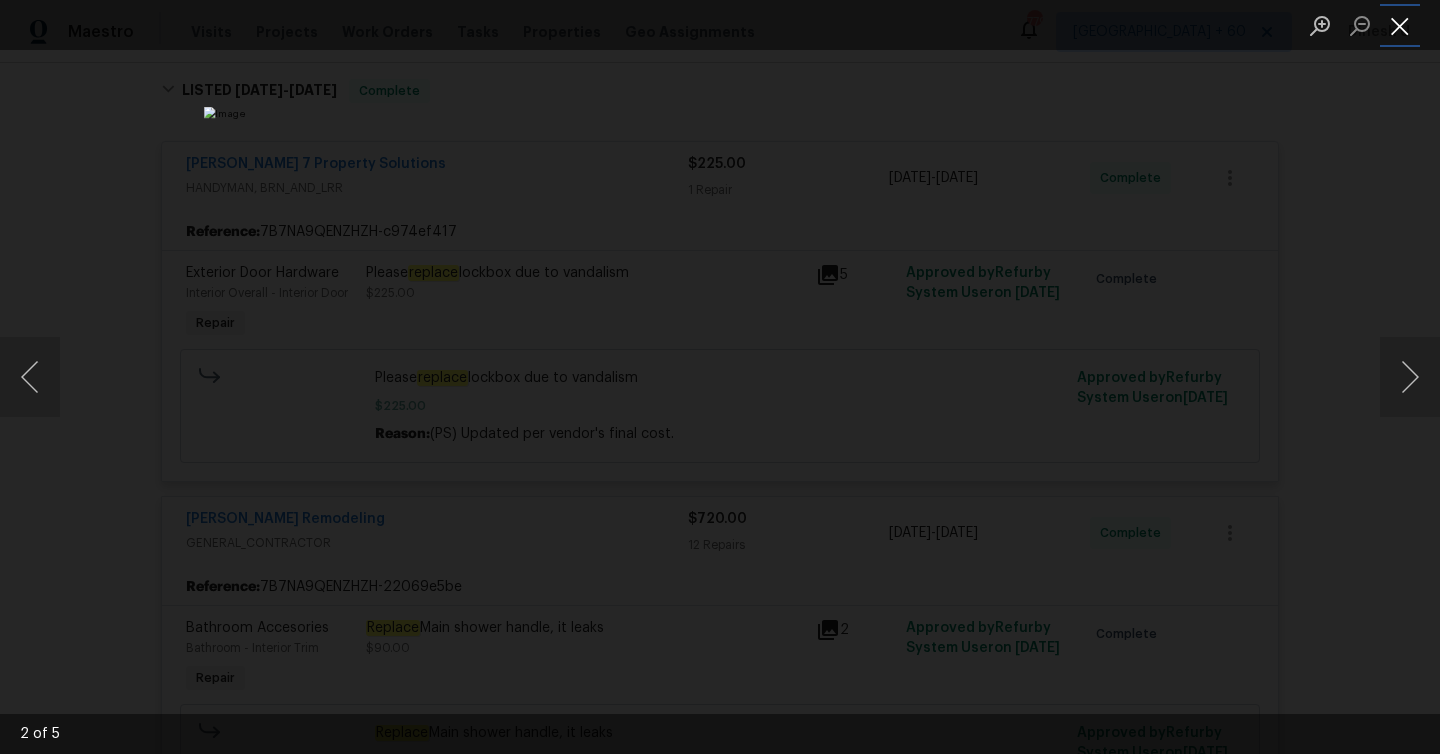 click at bounding box center [1400, 25] 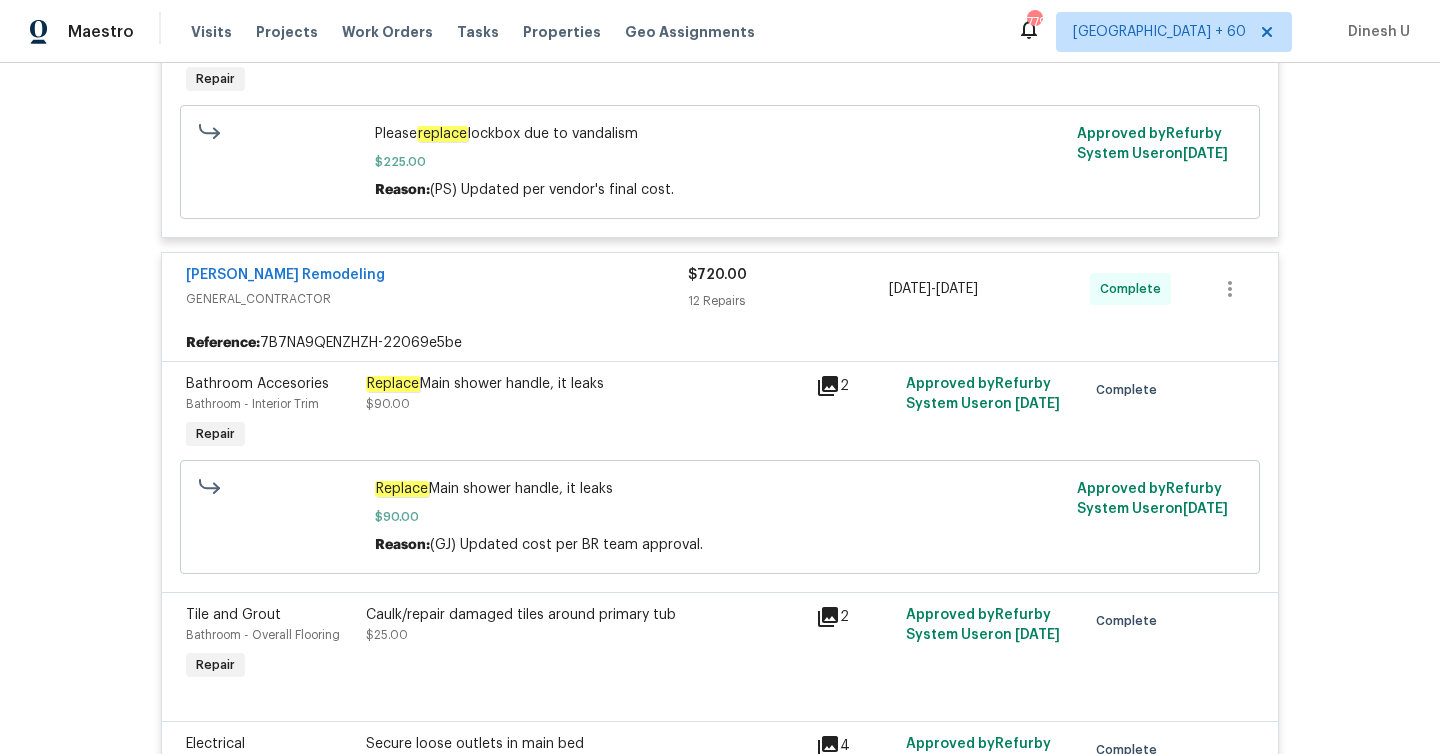 scroll, scrollTop: 578, scrollLeft: 0, axis: vertical 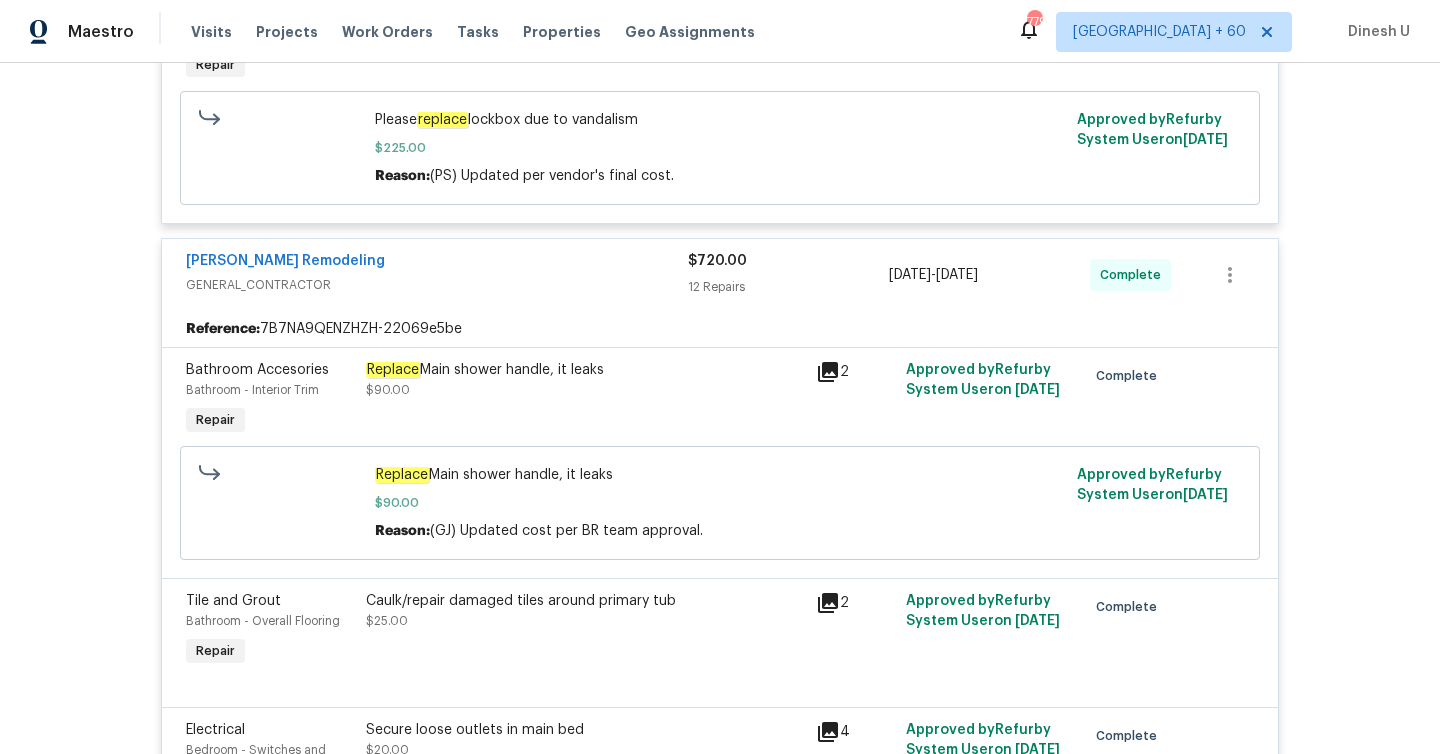 click 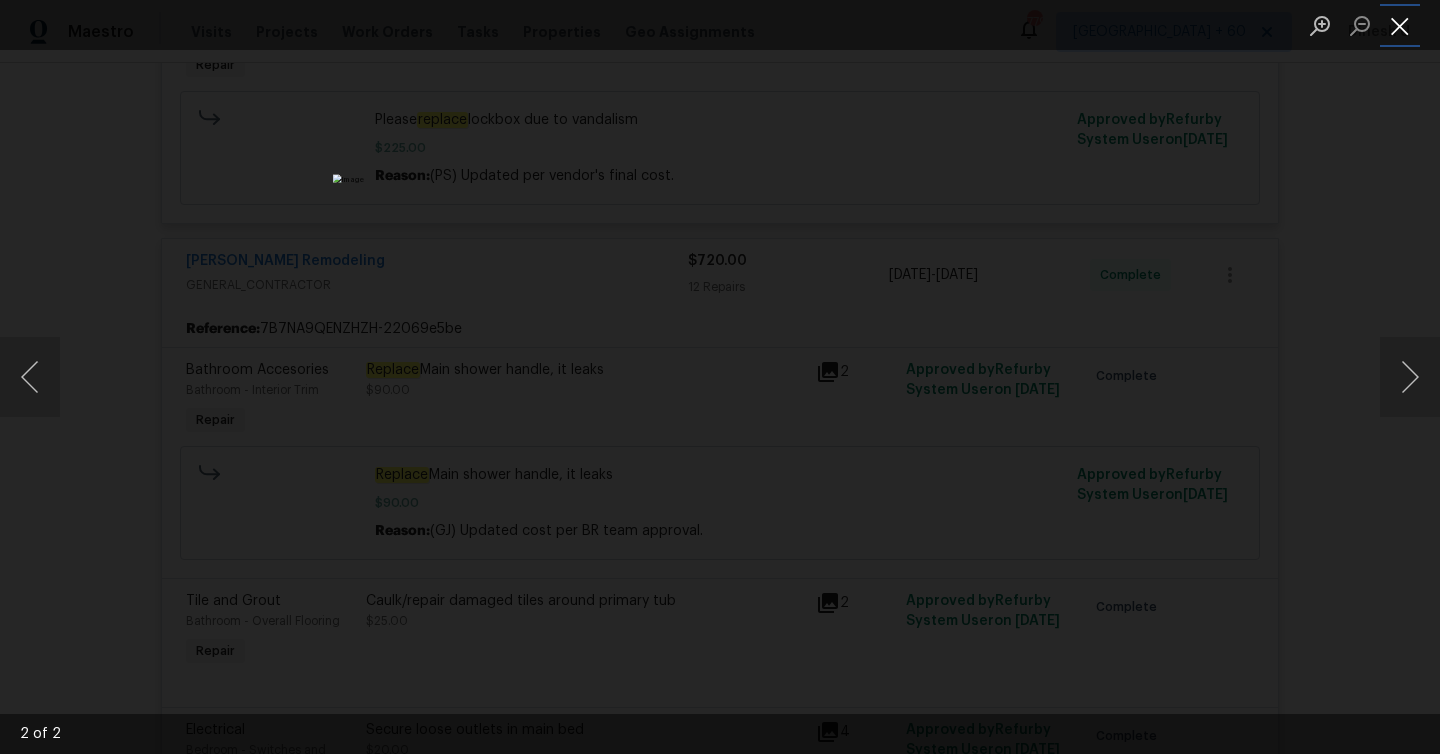 click at bounding box center [1400, 25] 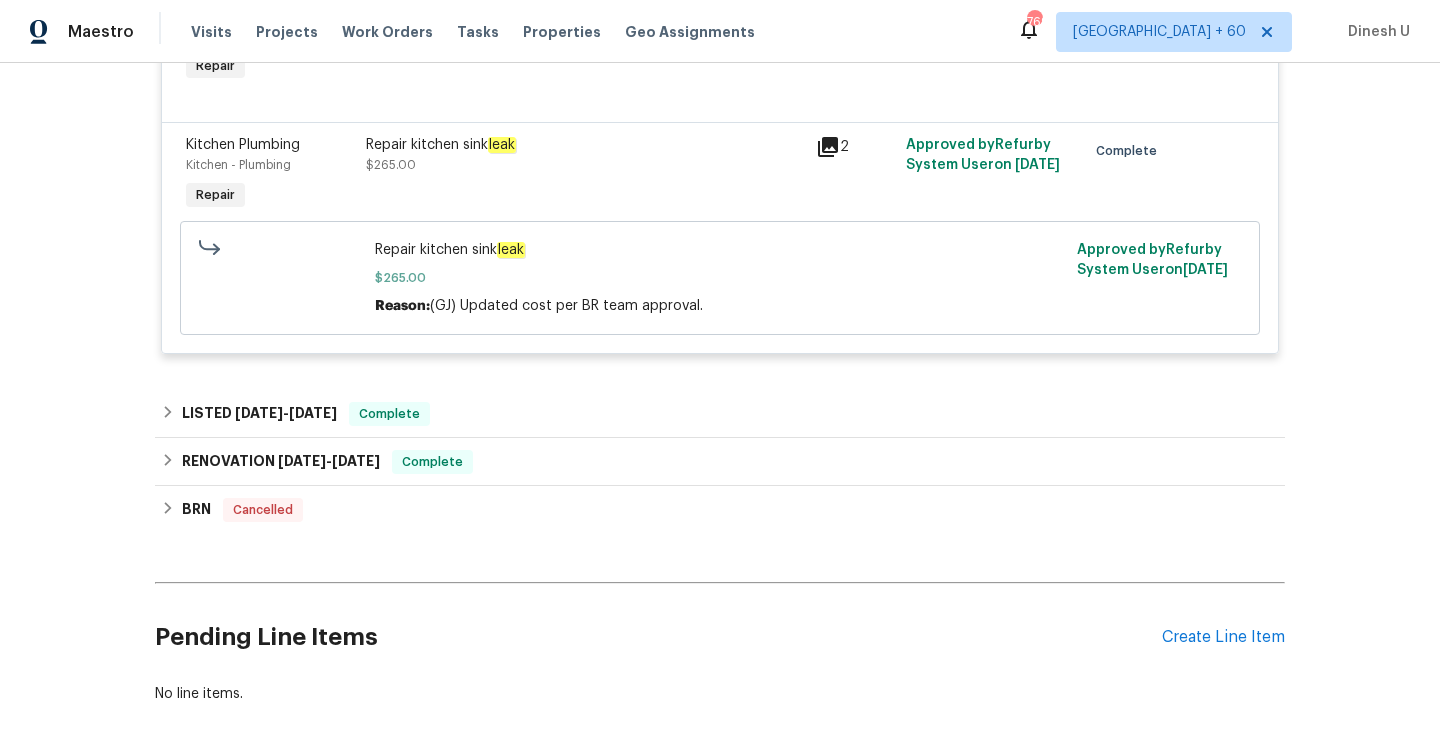 scroll, scrollTop: 2558, scrollLeft: 0, axis: vertical 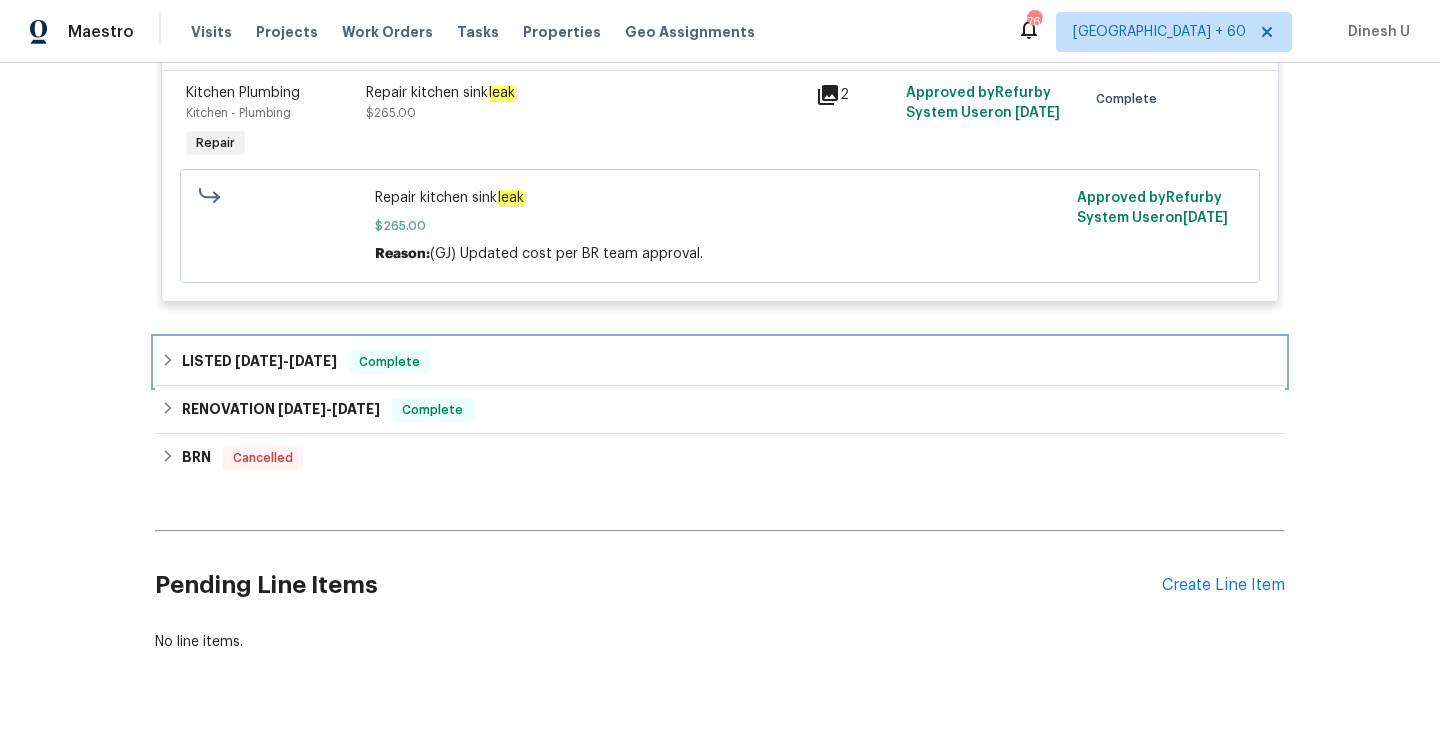 click on "[DATE]" at bounding box center (313, 361) 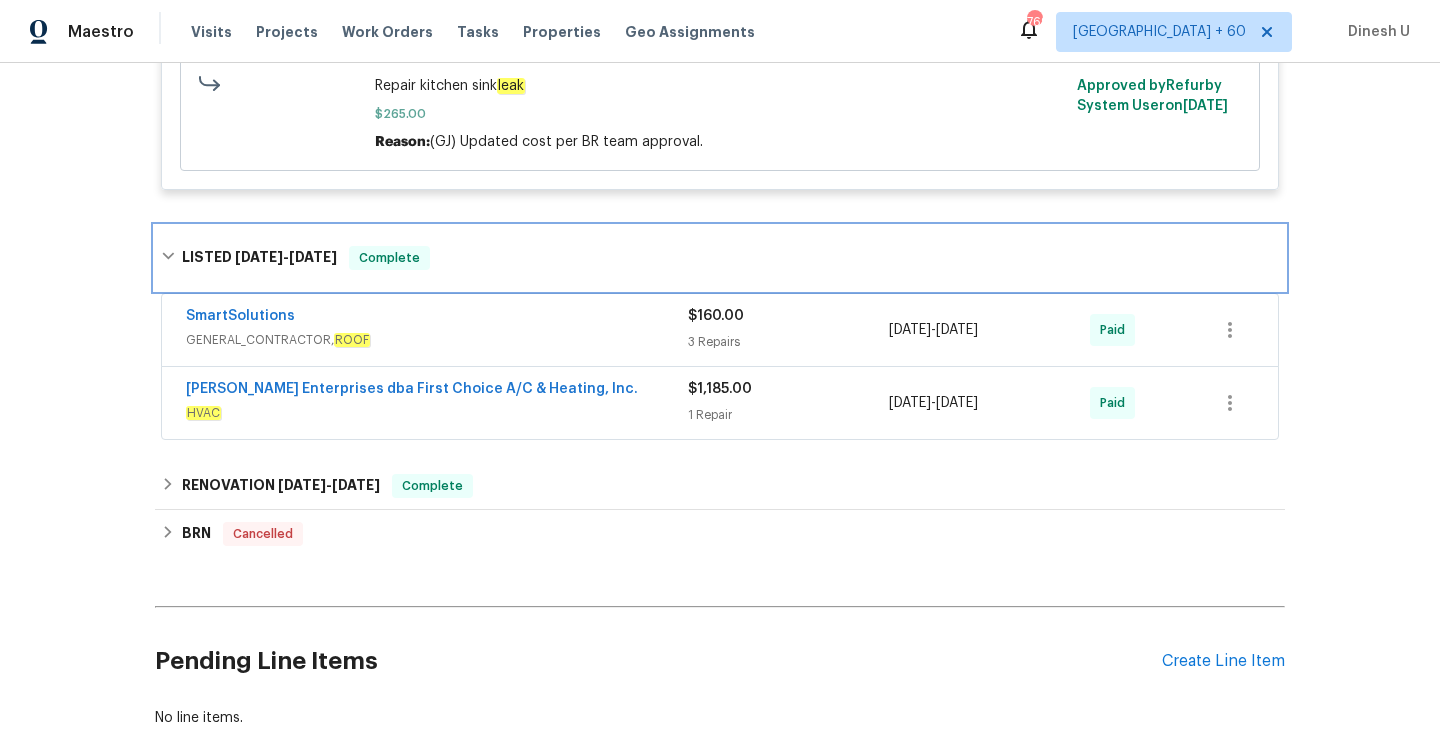 scroll, scrollTop: 2682, scrollLeft: 0, axis: vertical 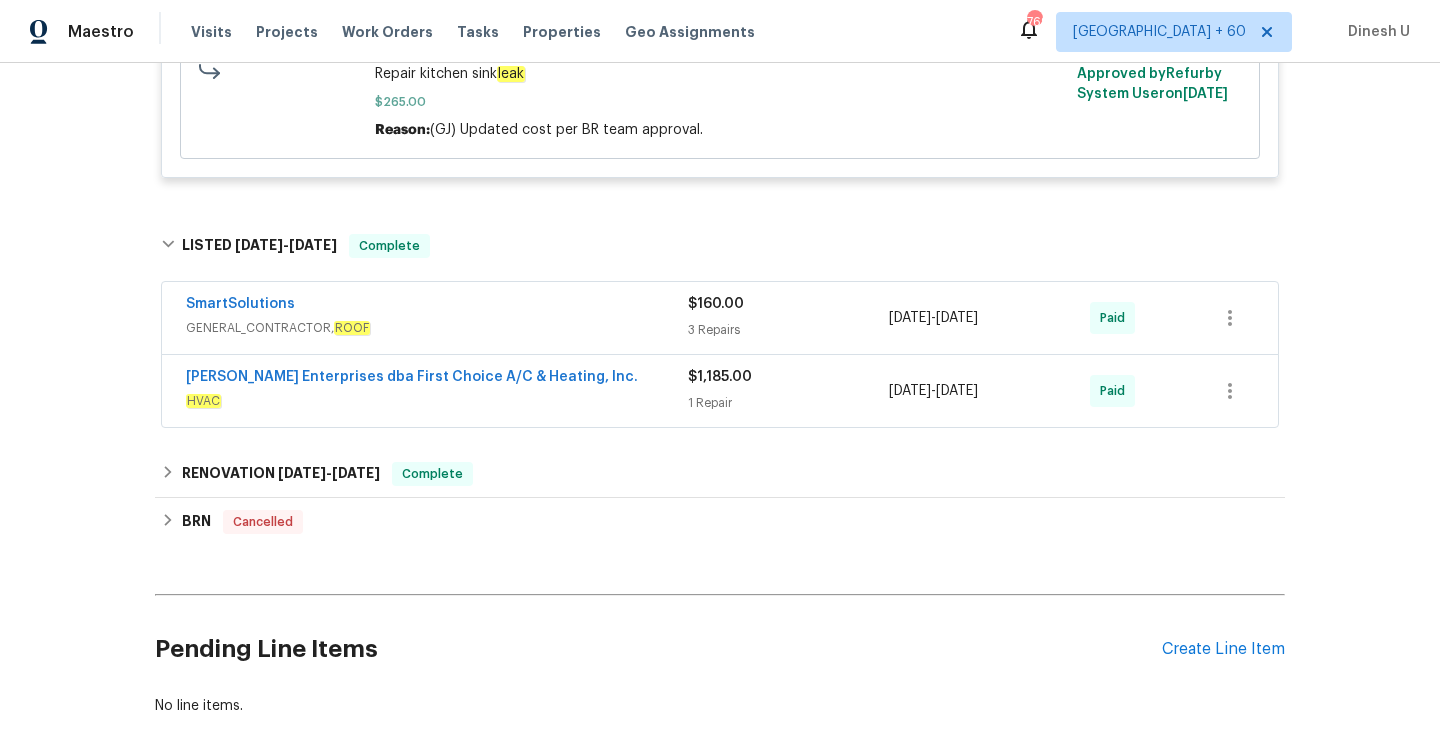 click on "GENERAL_CONTRACTOR,  ROOF" at bounding box center [437, 328] 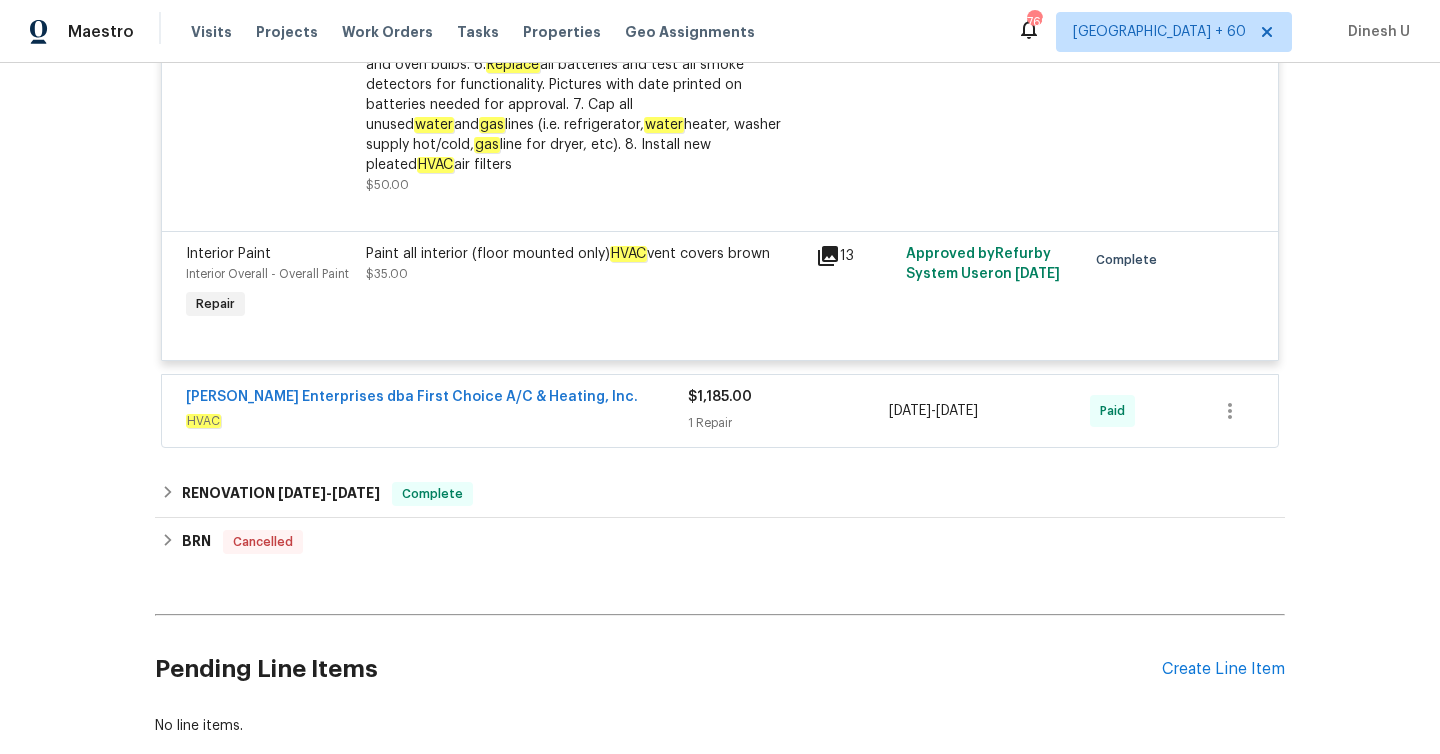 scroll, scrollTop: 3455, scrollLeft: 0, axis: vertical 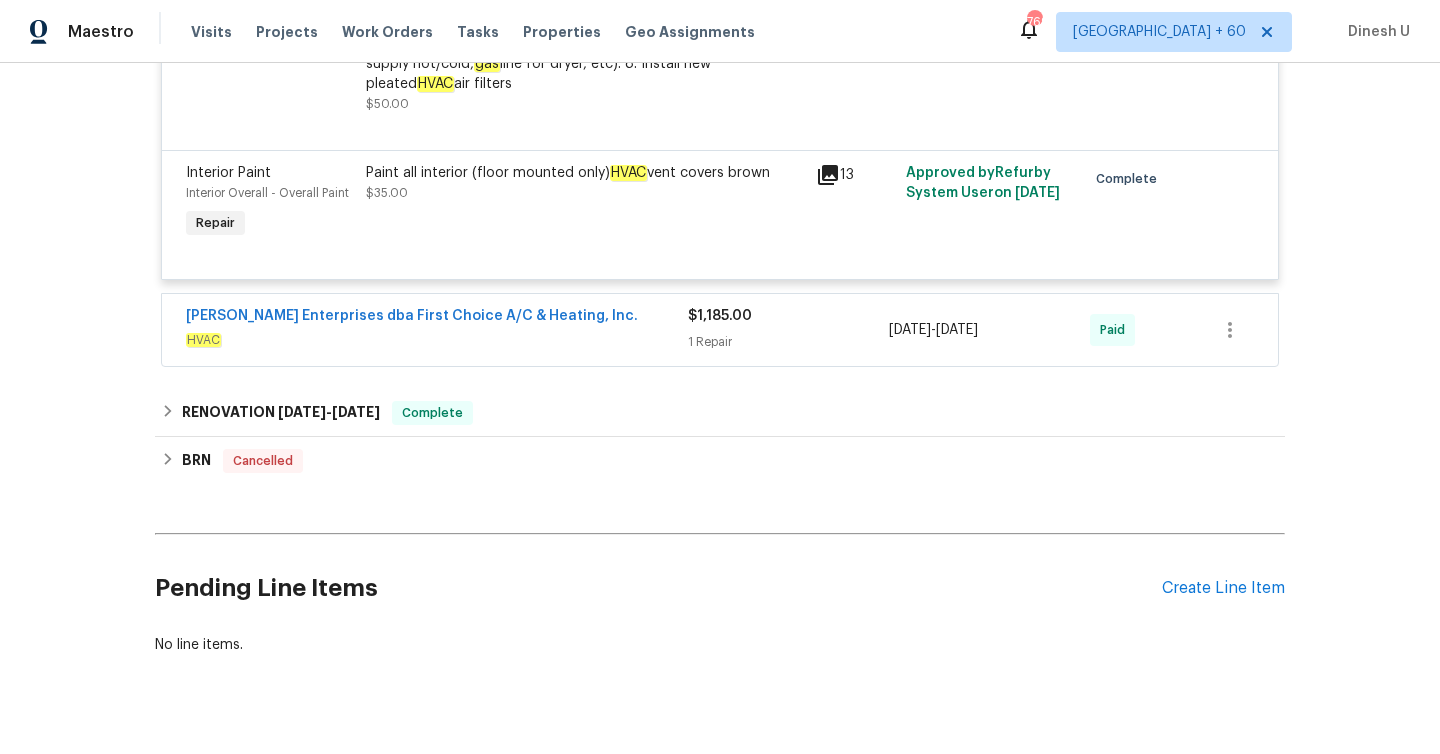 click on "1 Repair" at bounding box center [788, 342] 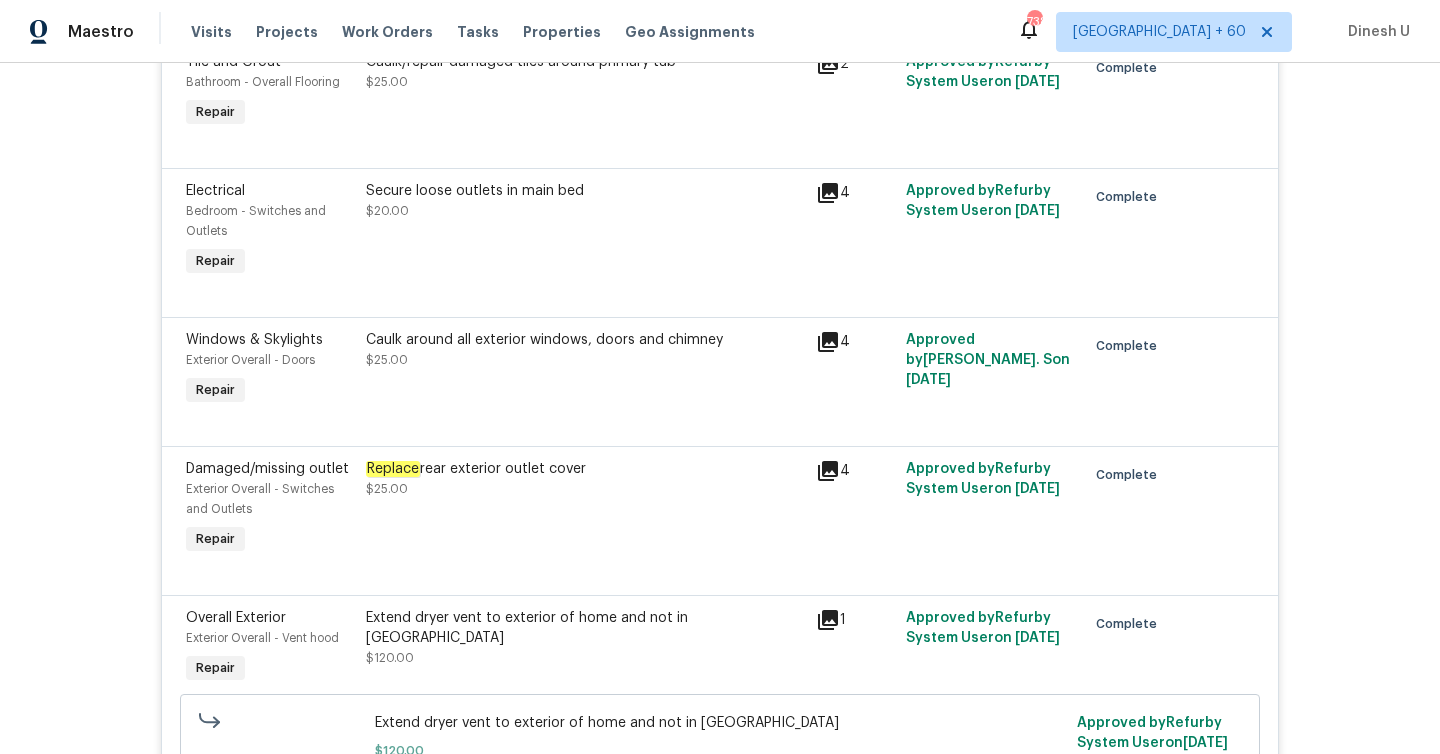 scroll, scrollTop: 0, scrollLeft: 0, axis: both 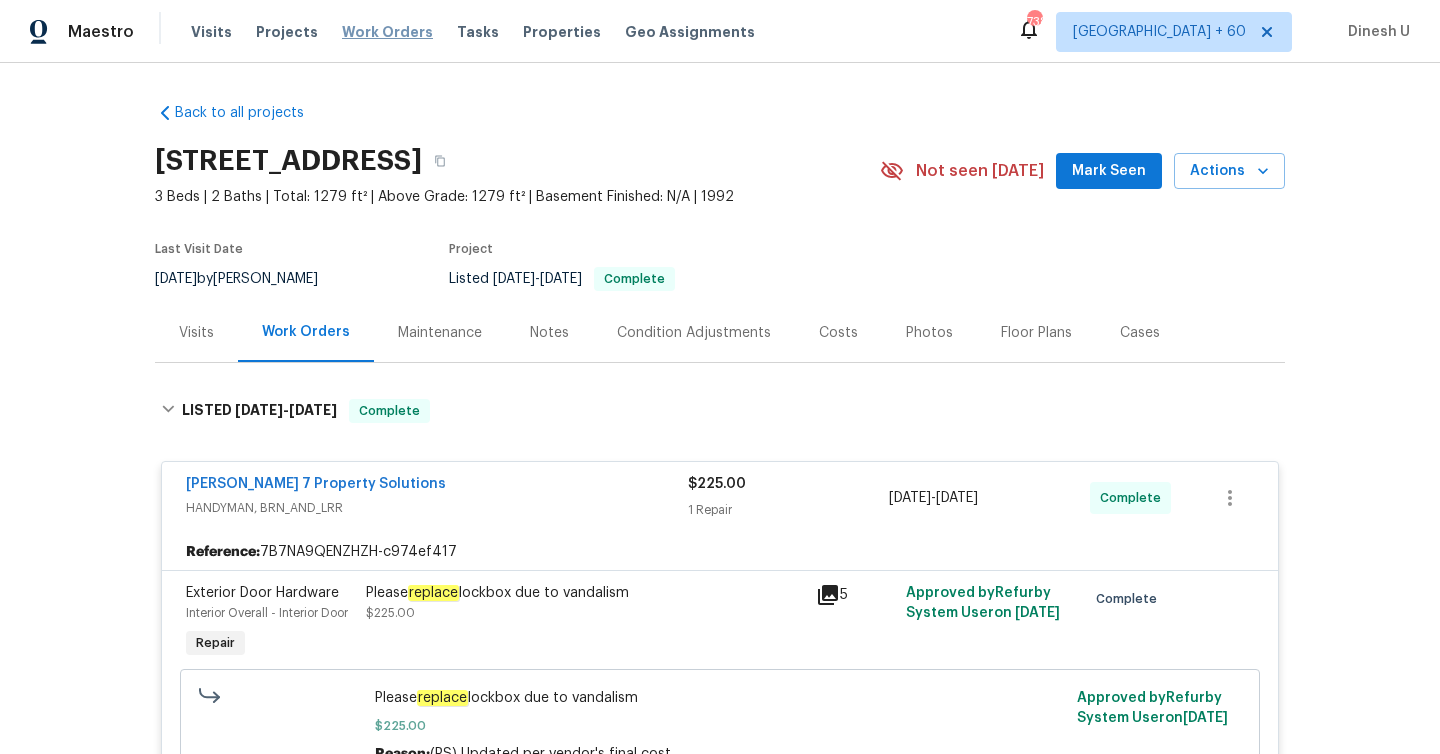 click on "Work Orders" at bounding box center (387, 32) 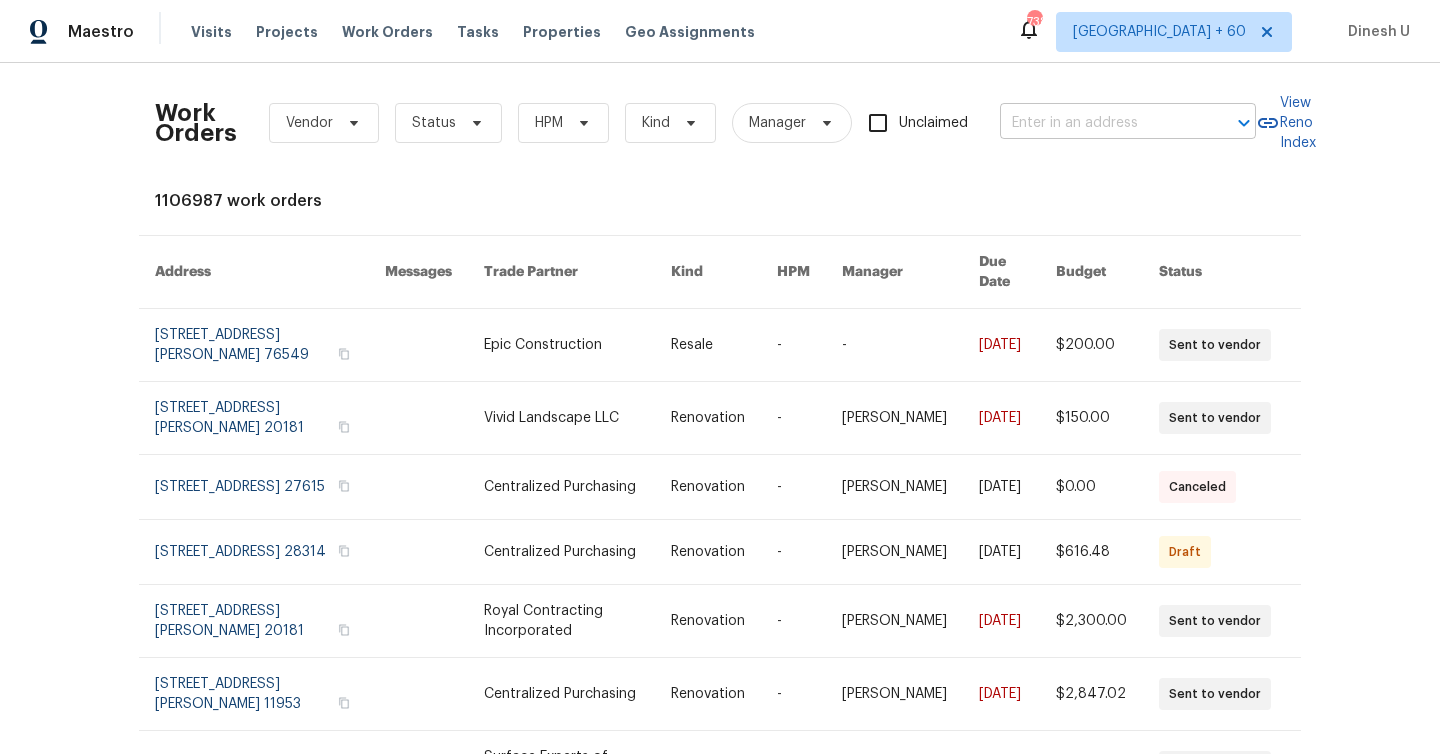 click at bounding box center [1100, 123] 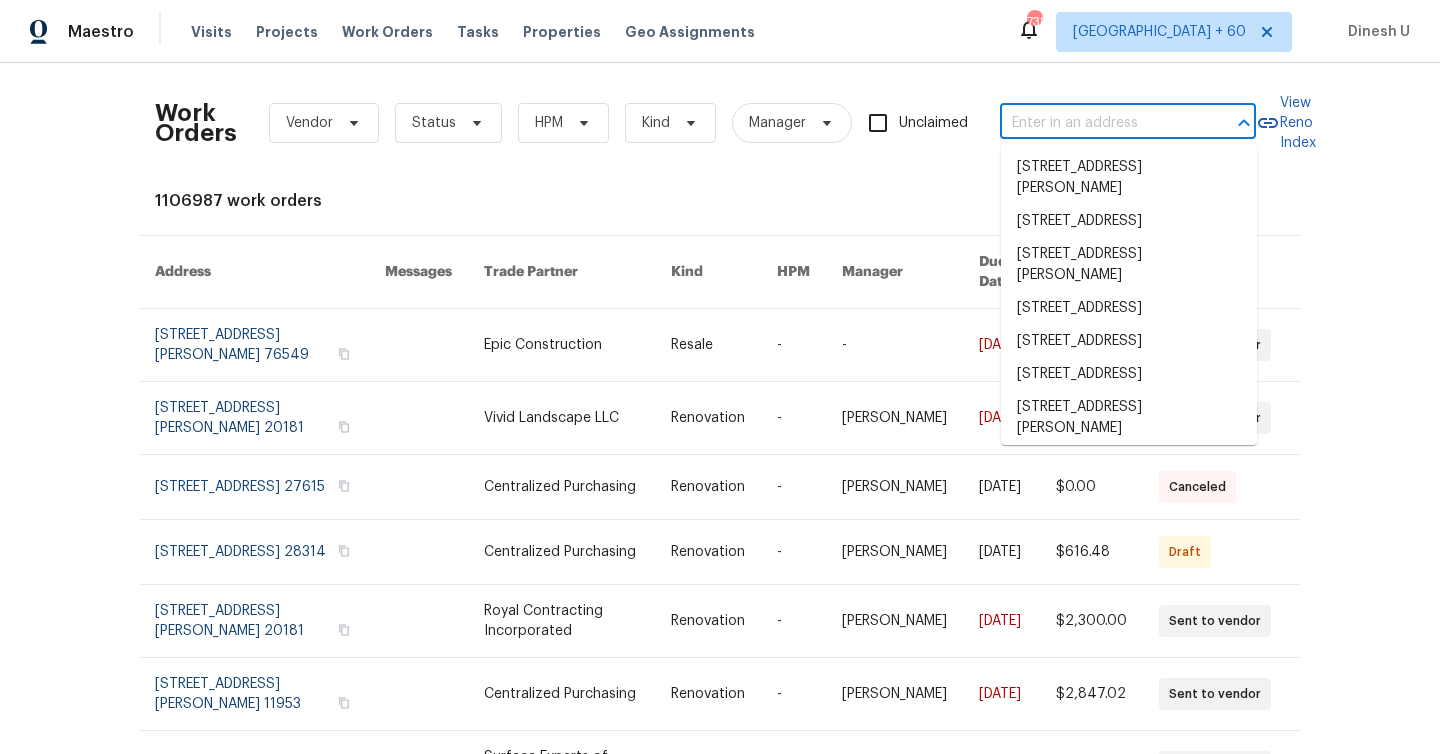 paste on "[STREET_ADDRESS][PERSON_NAME]" 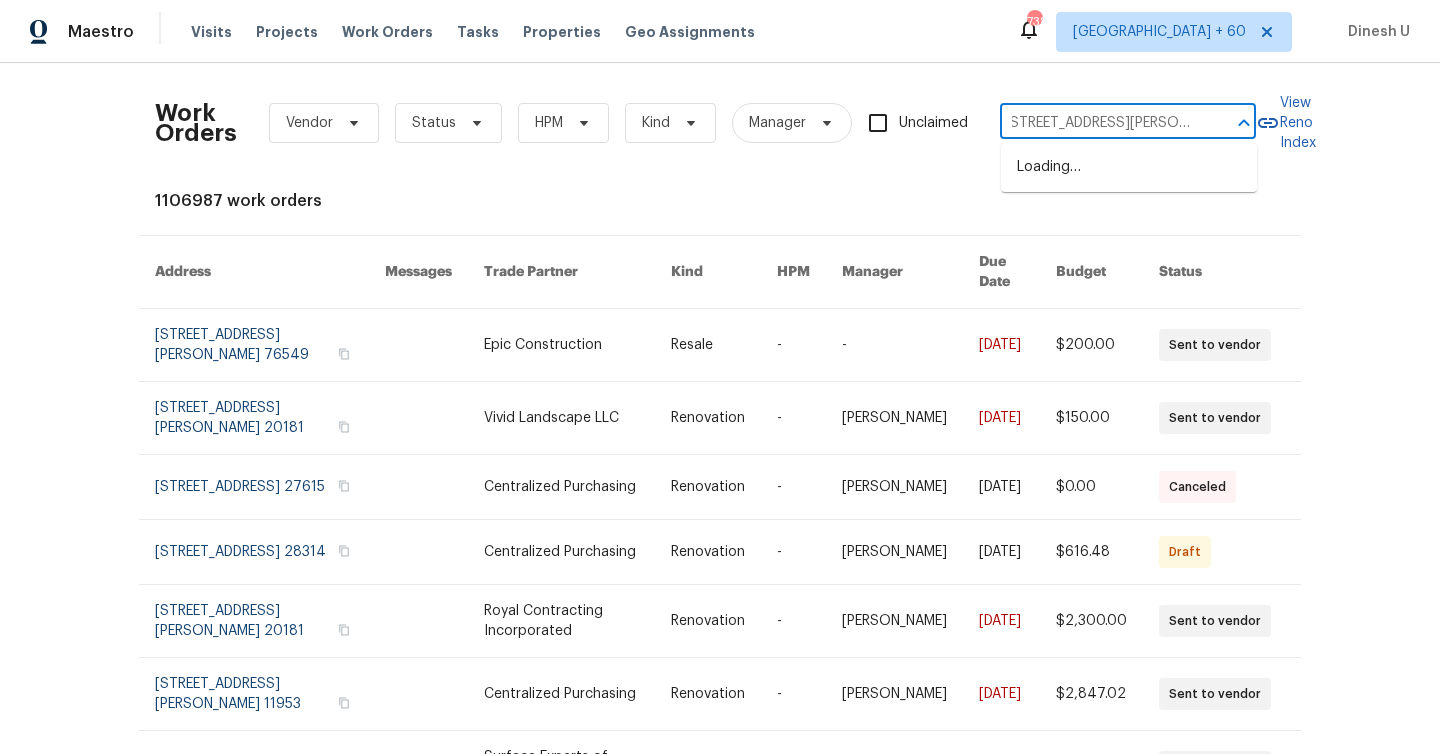scroll, scrollTop: 0, scrollLeft: 0, axis: both 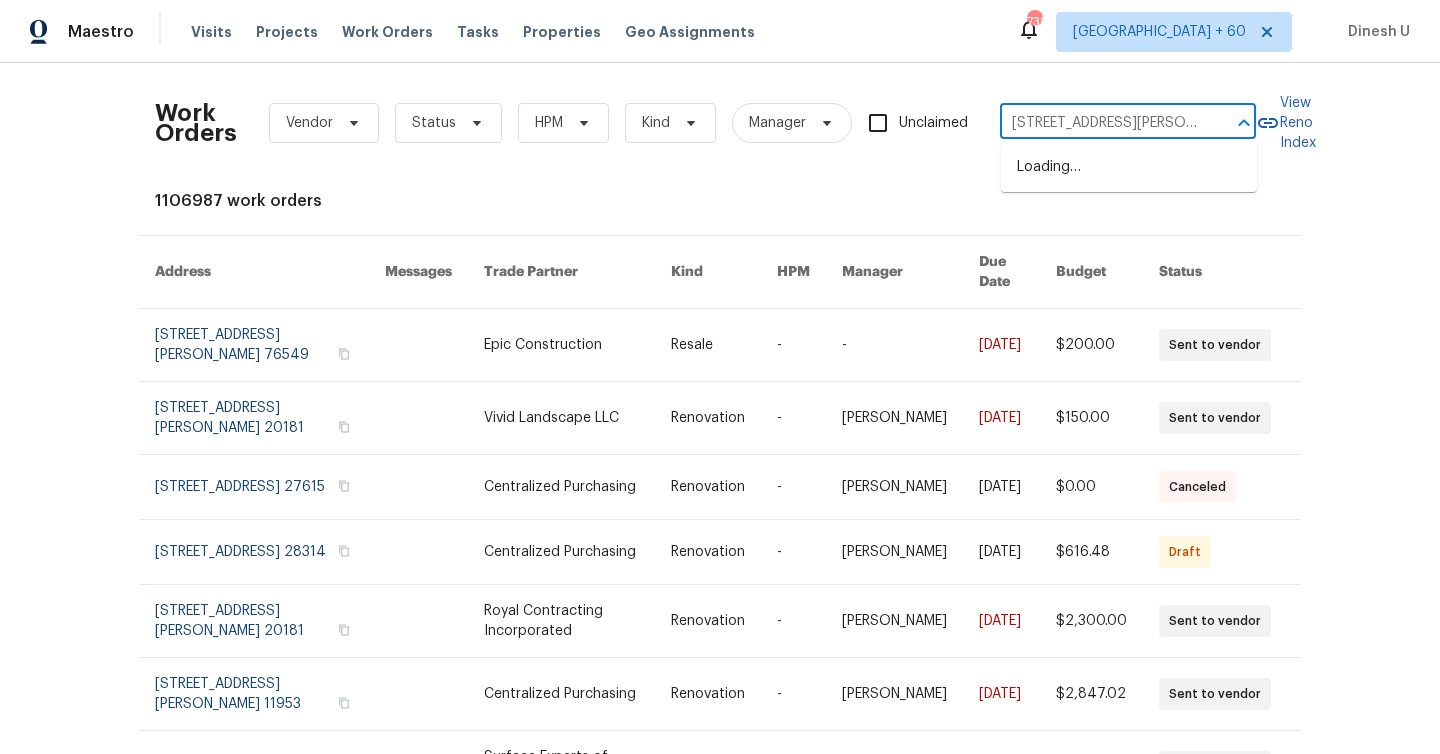 type on "[STREET_ADDRESS][PERSON_NAME]" 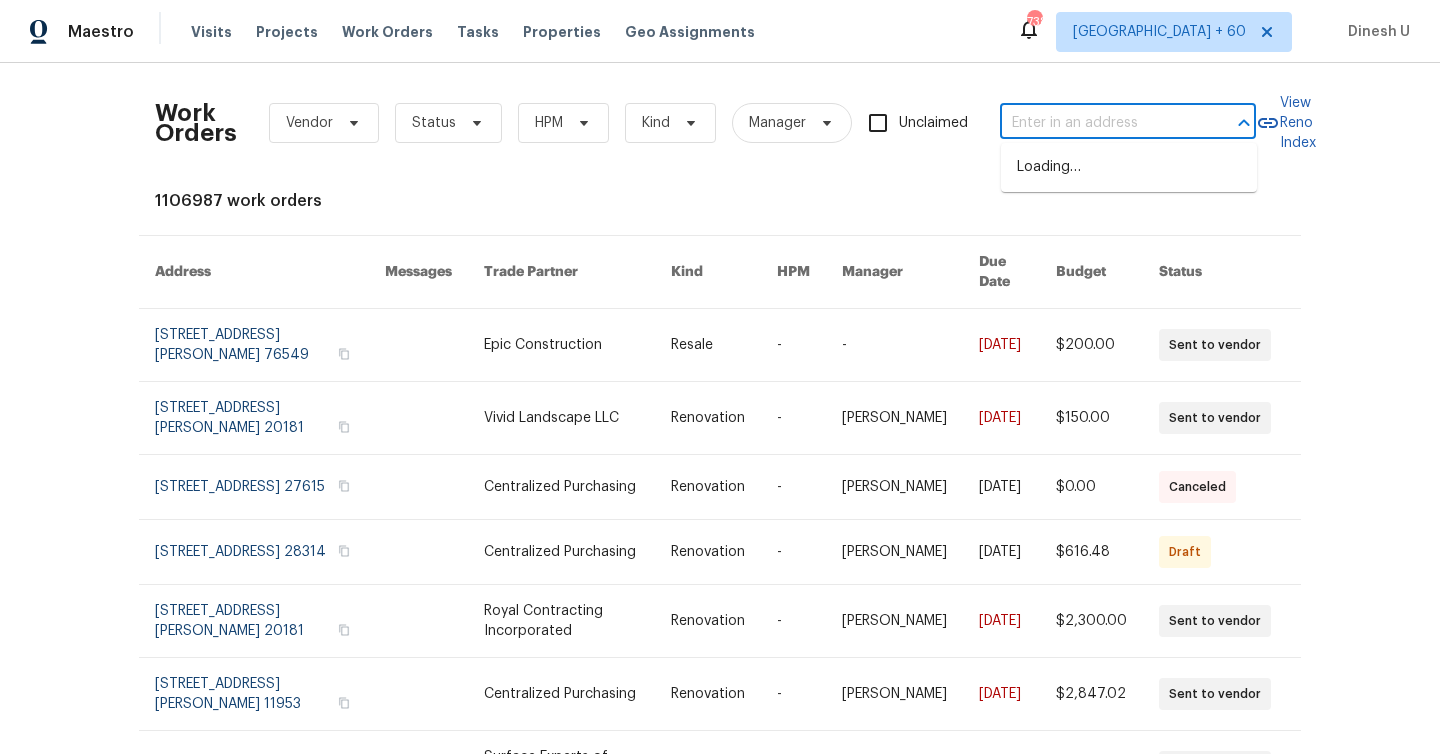 click on "Work Orders Vendor Status HPM Kind Manager Unclaimed ​ View Reno Index 1106987 work orders Address Messages Trade Partner Kind HPM Manager Due Date Budget Status [STREET_ADDRESS][PERSON_NAME] Epic Construction Resale - - [DATE] $200.00 Sent to vendor [STREET_ADDRESS] Vivid Landscape LLC Renovation - [PERSON_NAME] [DATE] $150.00 Sent to vendor [STREET_ADDRESS] Centralized Purchasing Renovation - [PERSON_NAME] [DATE] $0.00 Canceled [STREET_ADDRESS] Centralized Purchasing Renovation - [PERSON_NAME] [DATE] $616.48 Draft [STREET_ADDRESS] Royal Contracting Incorporated Renovation - [PERSON_NAME] [DATE] $2,300.00 Sent to vendor [STREET_ADDRESS][PERSON_NAME] Centralized Purchasing Renovation - [PERSON_NAME] [DATE] $2,847.02 Sent to vendor [STREET_ADDRESS] Surface Experts of [GEOGRAPHIC_DATA] Renovation - [PERSON_NAME] [DATE] $650.00   44087 - -" at bounding box center (720, 602) 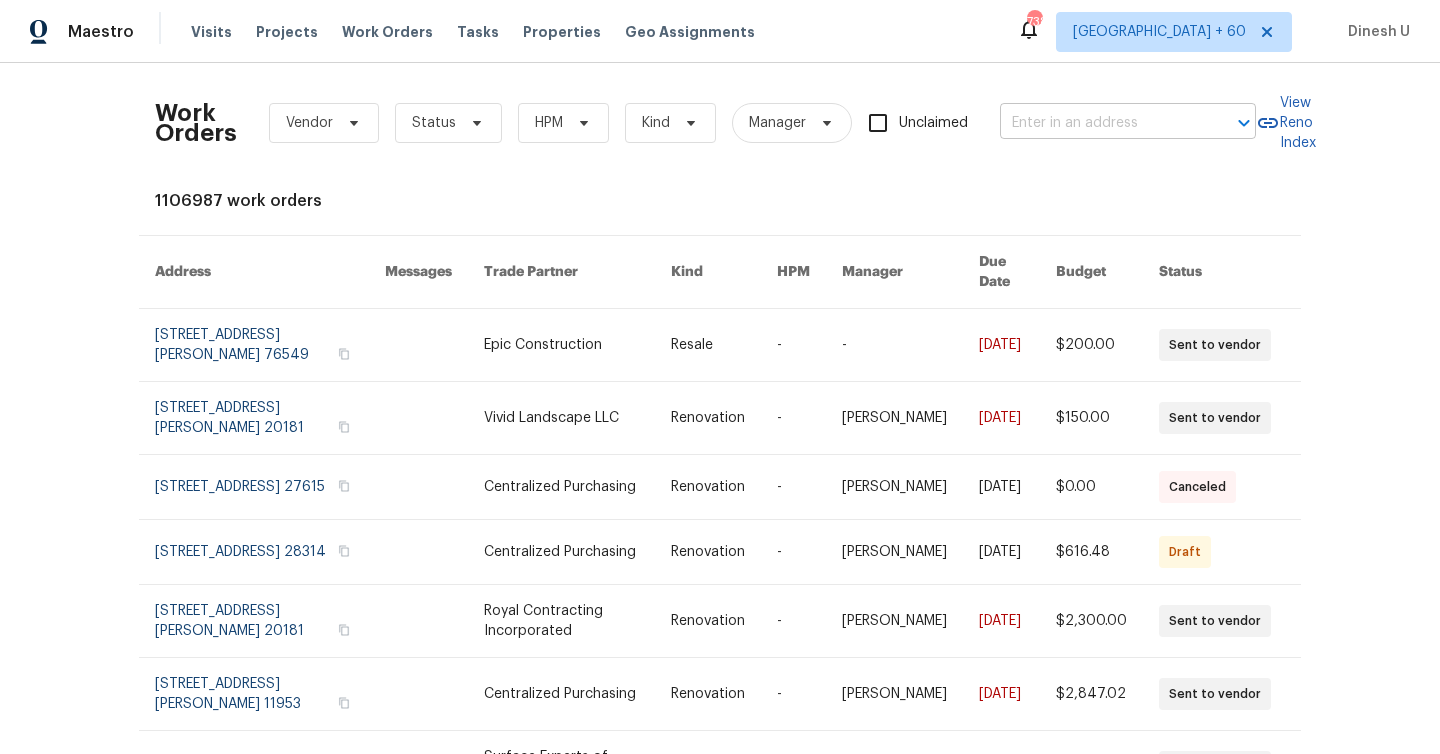 click at bounding box center [1100, 123] 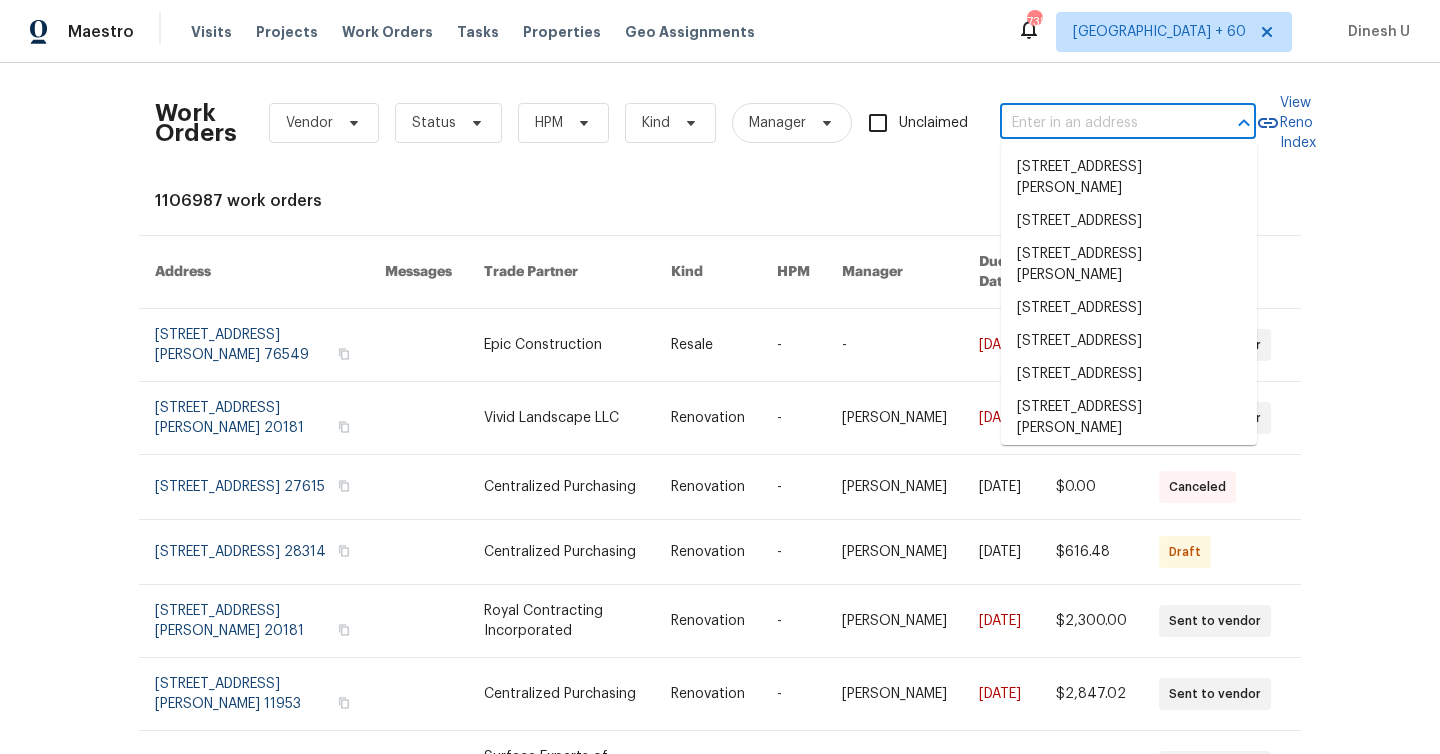 paste on "[STREET_ADDRESS][PERSON_NAME]" 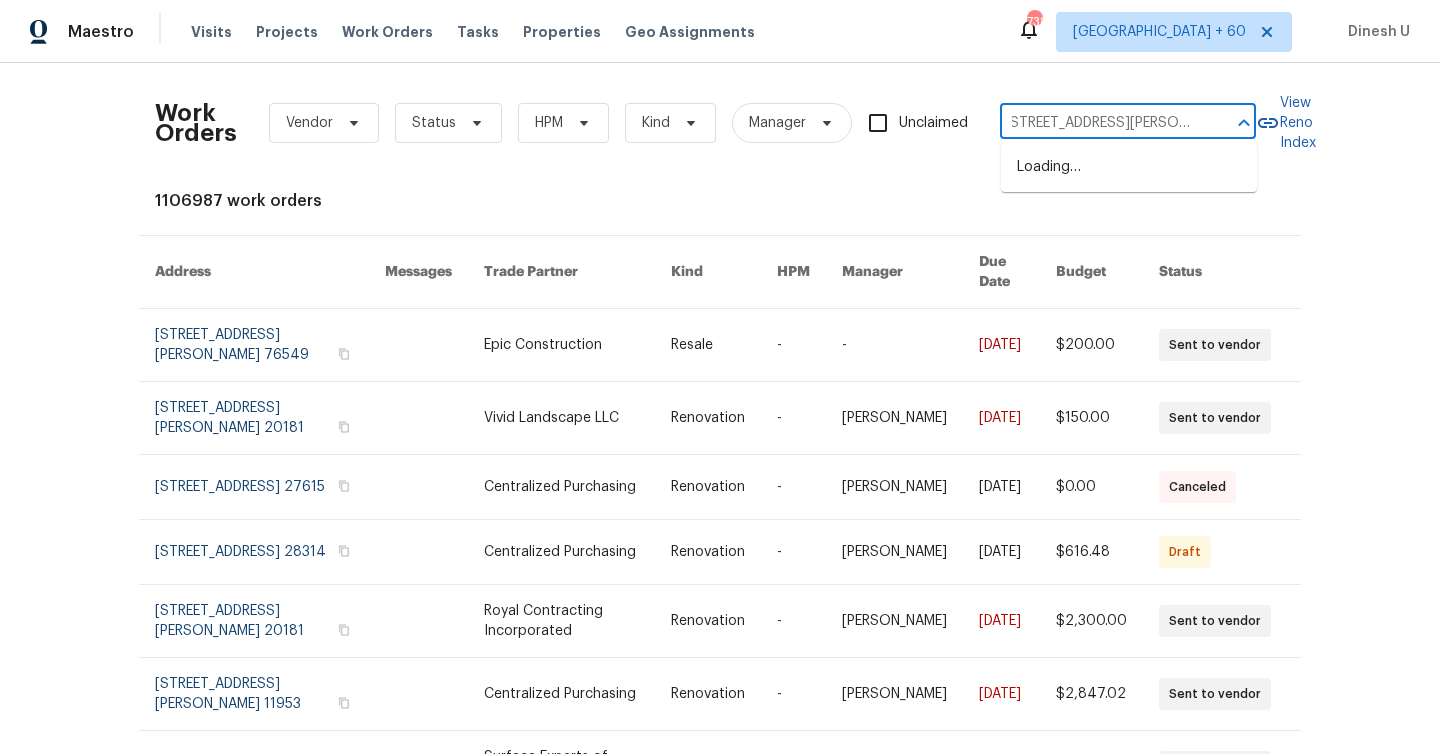 scroll, scrollTop: 0, scrollLeft: 0, axis: both 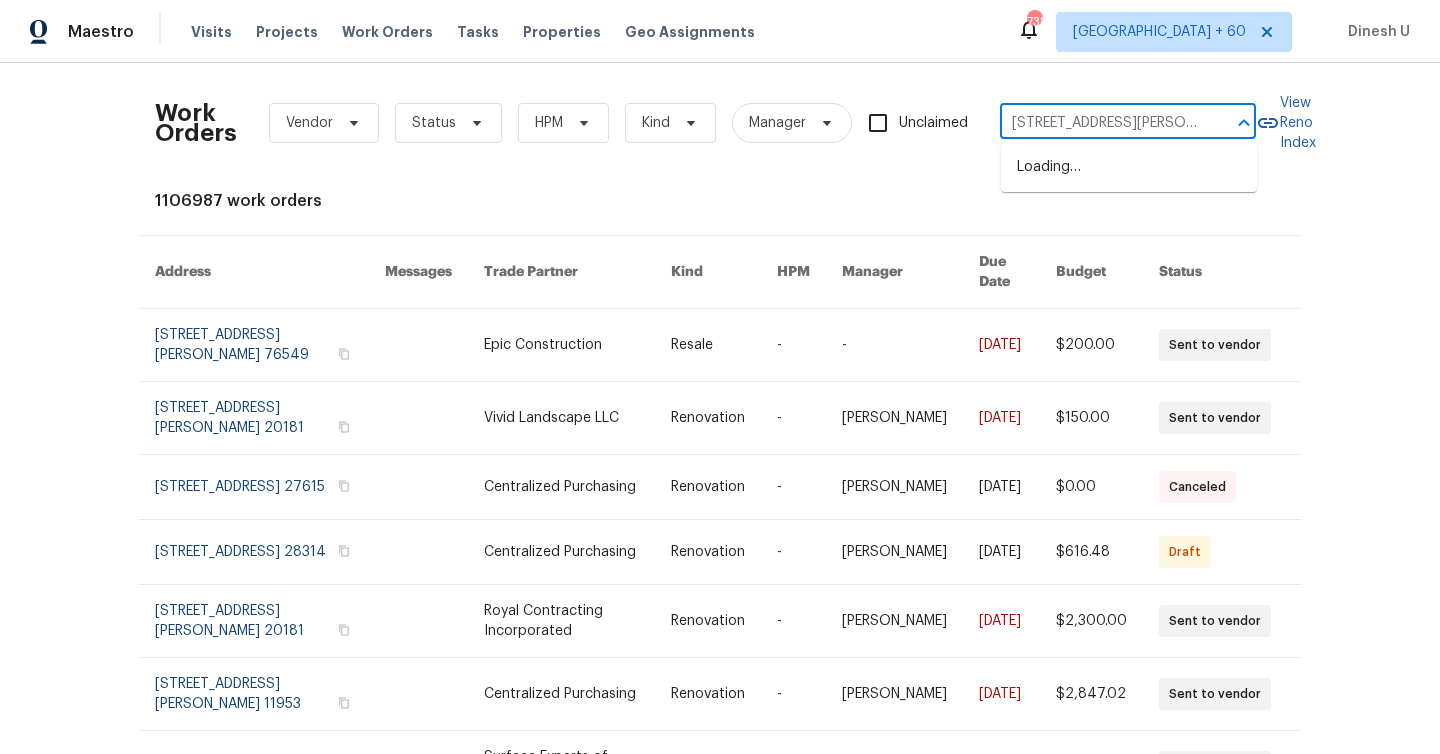 type on "[STREET_ADDRESS][PERSON_NAME]" 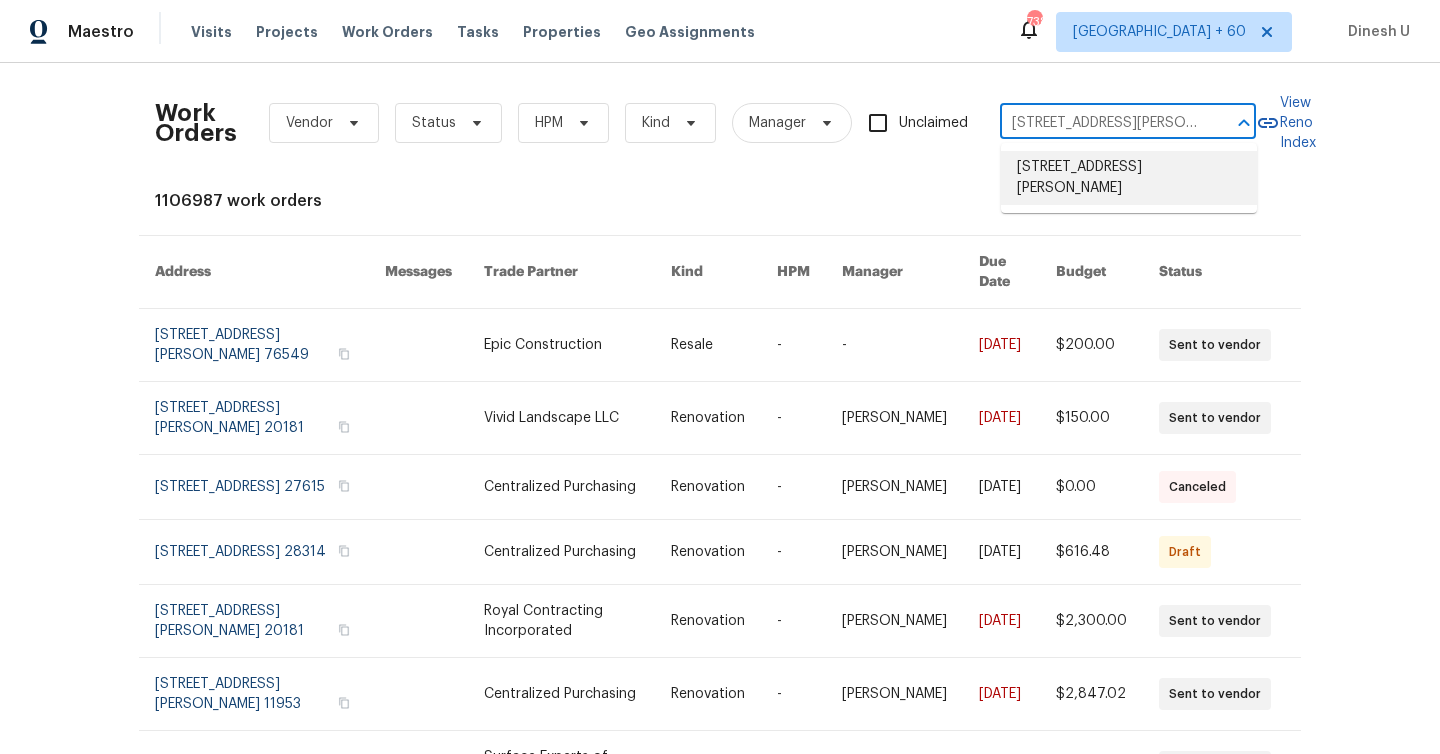 click on "[STREET_ADDRESS][PERSON_NAME]" at bounding box center (1129, 178) 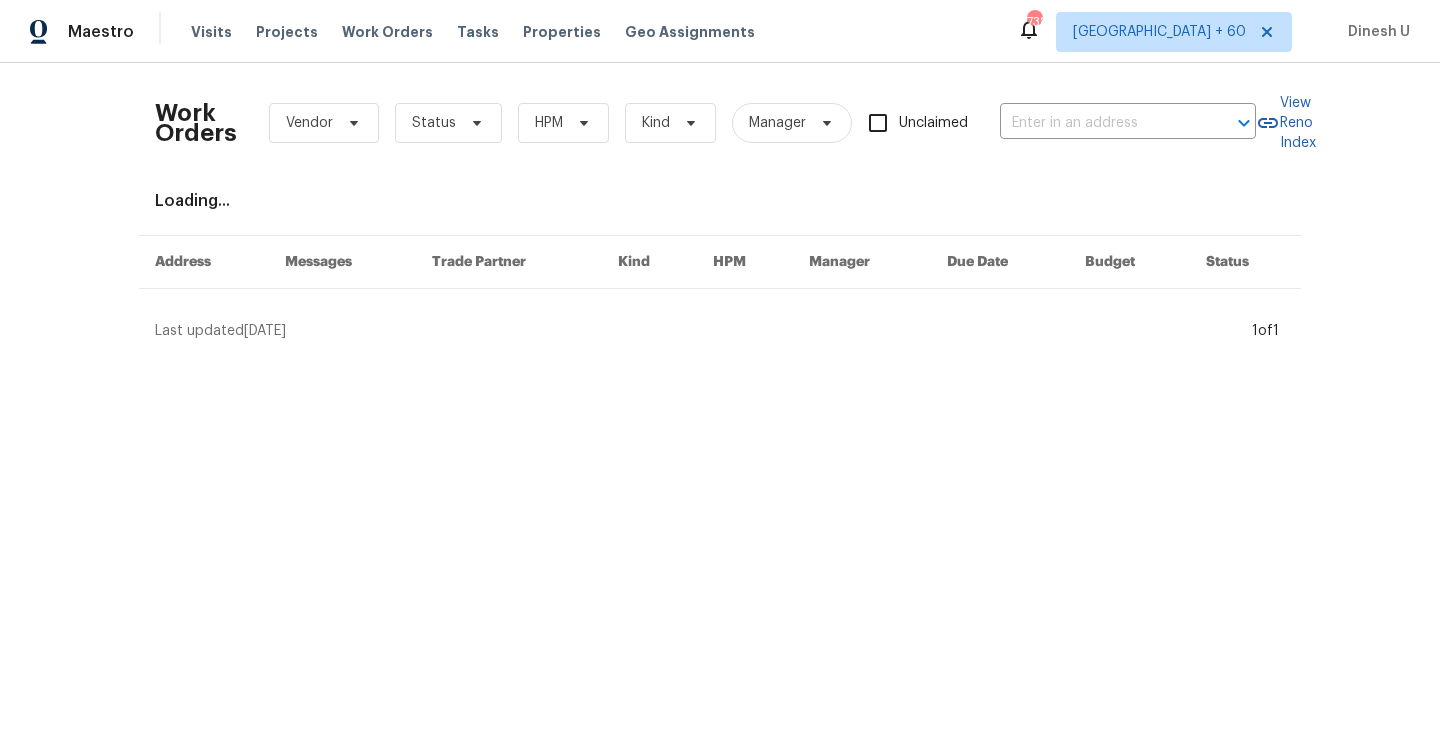 type on "[STREET_ADDRESS][PERSON_NAME]" 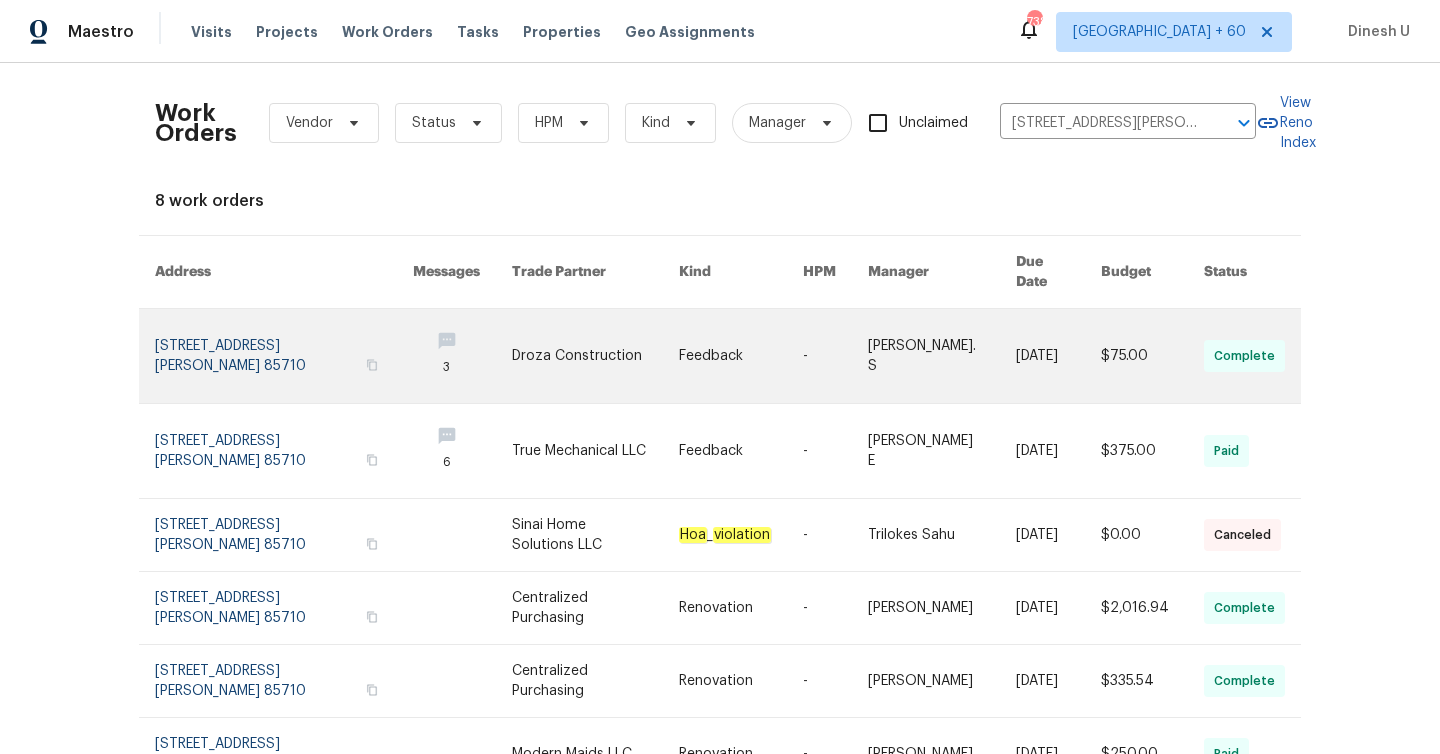 click at bounding box center (284, 356) 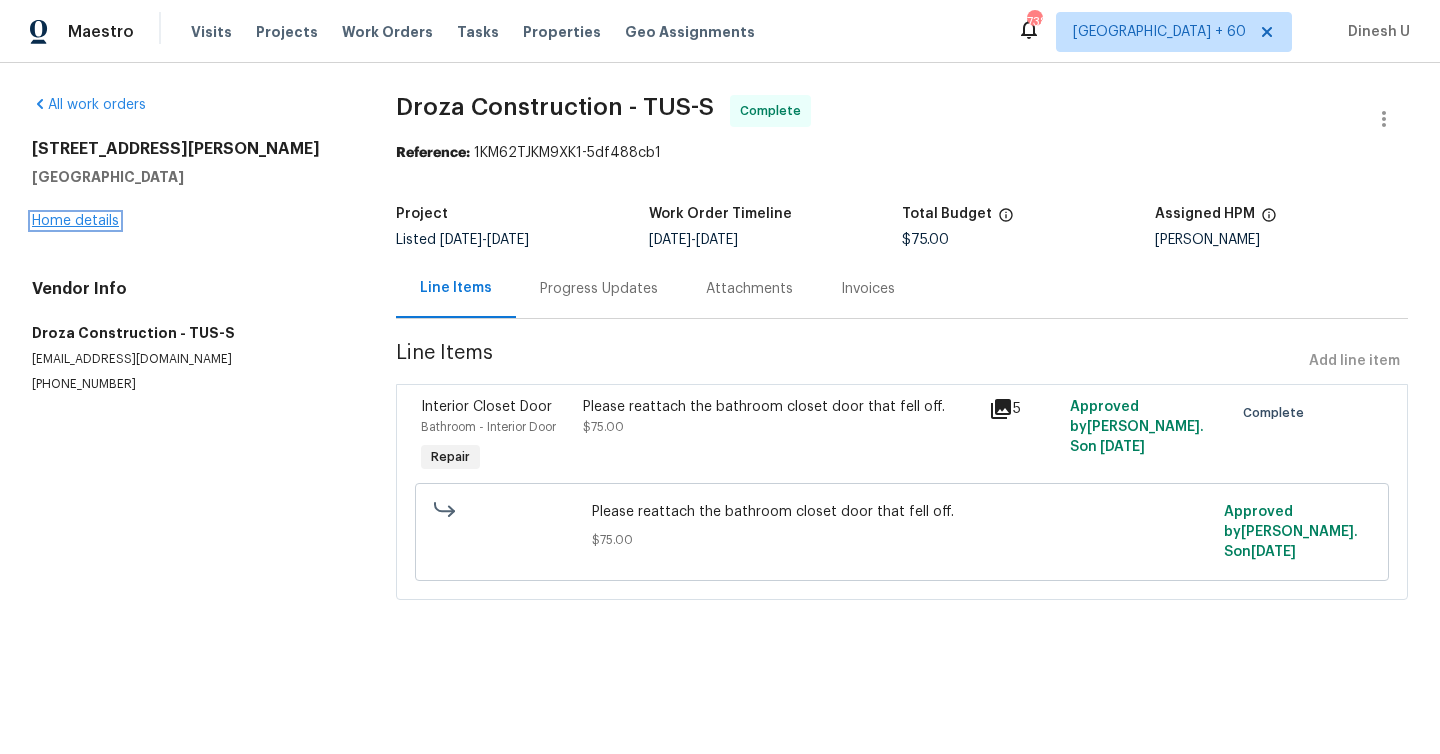 click on "Home details" at bounding box center [75, 221] 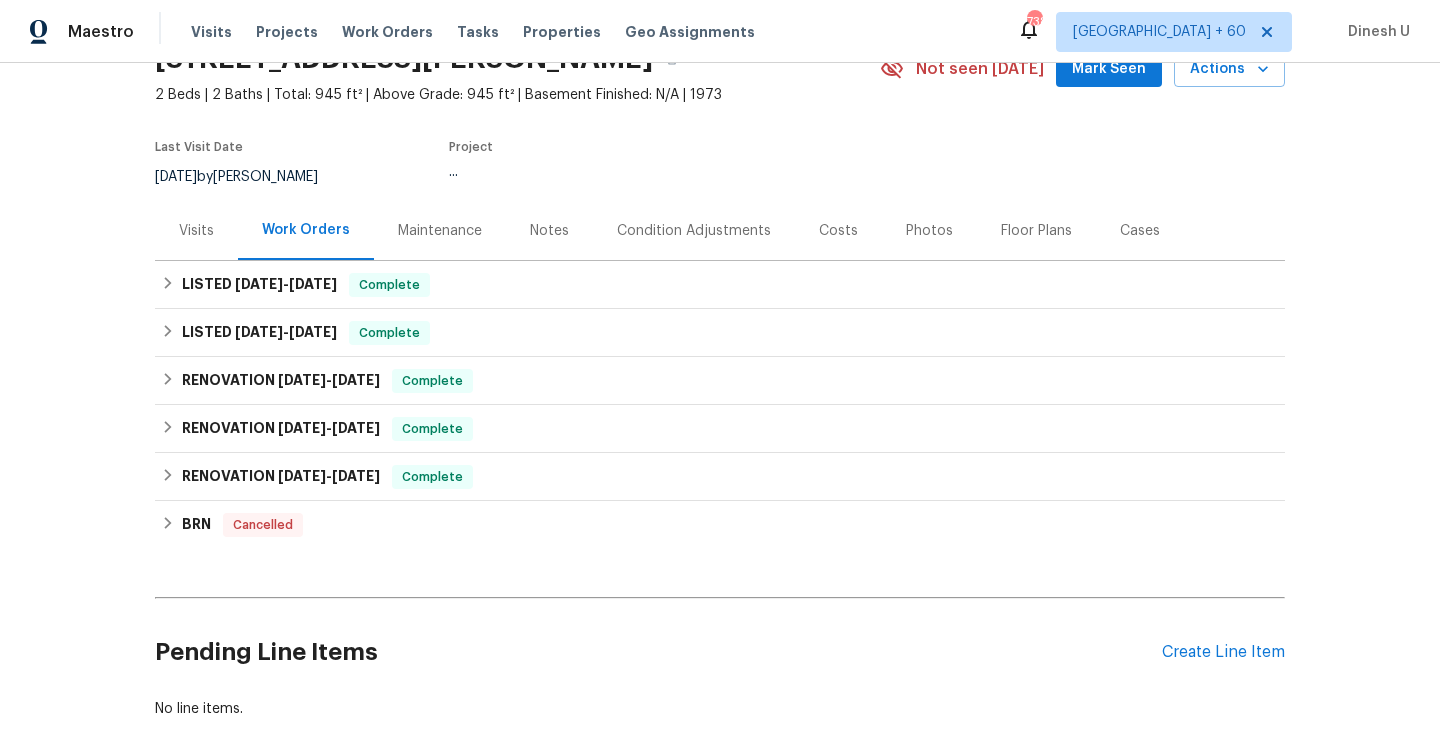 scroll, scrollTop: 121, scrollLeft: 0, axis: vertical 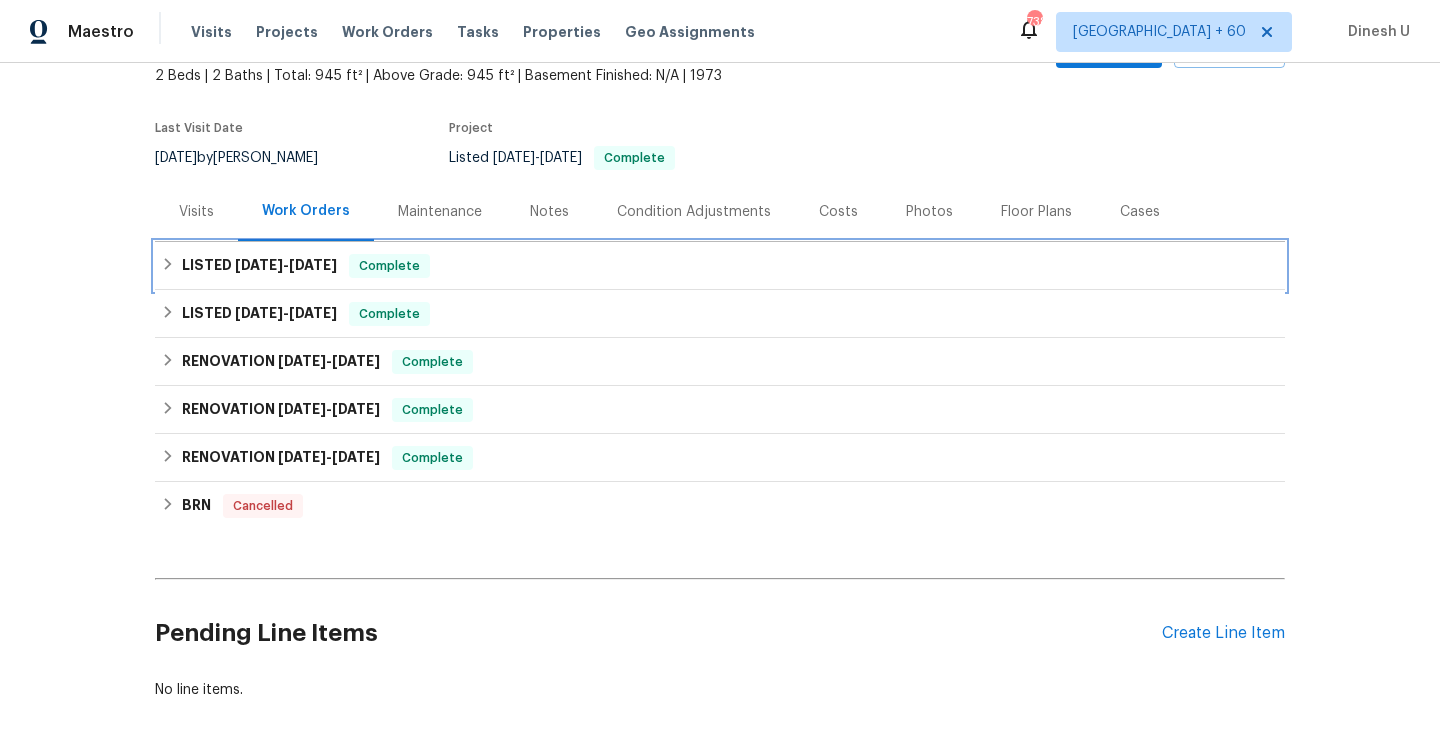 click on "[DATE]" at bounding box center (313, 265) 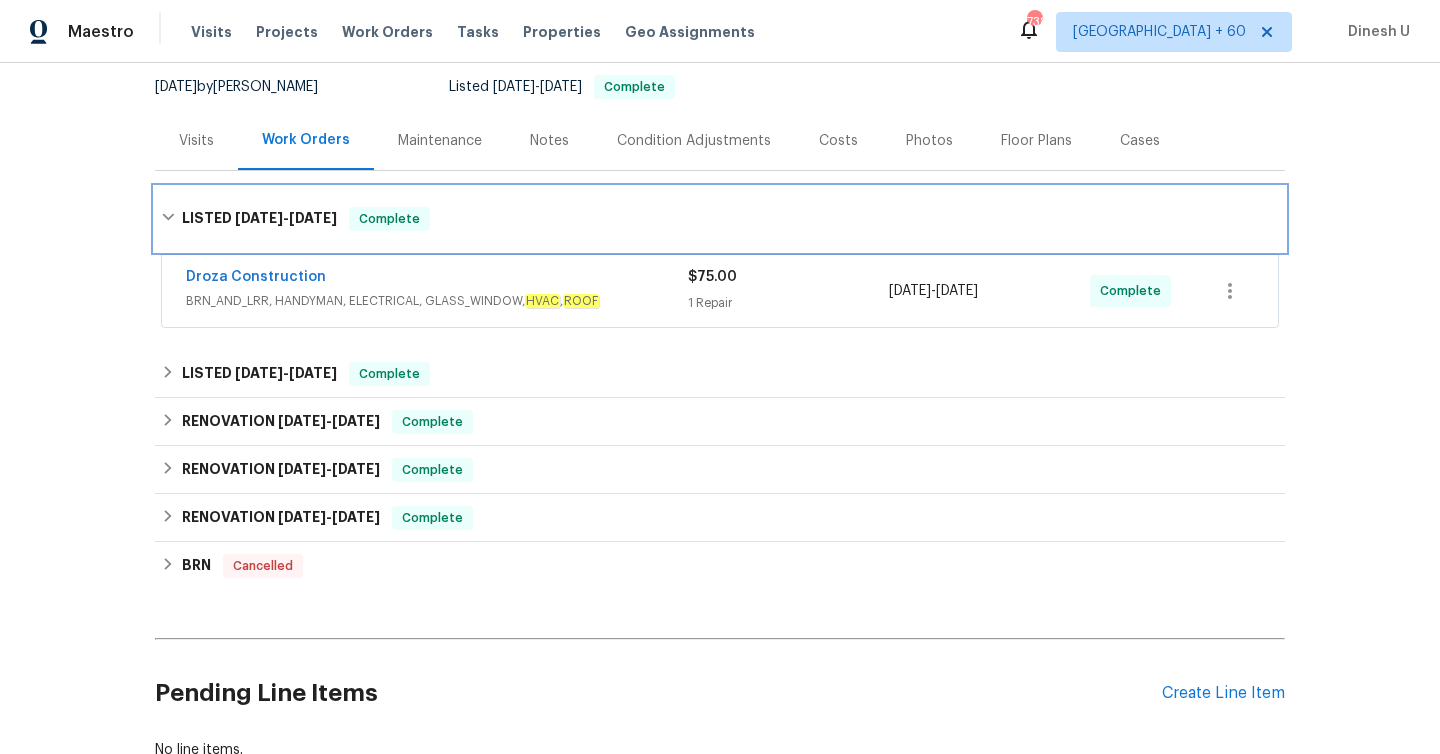 scroll, scrollTop: 292, scrollLeft: 0, axis: vertical 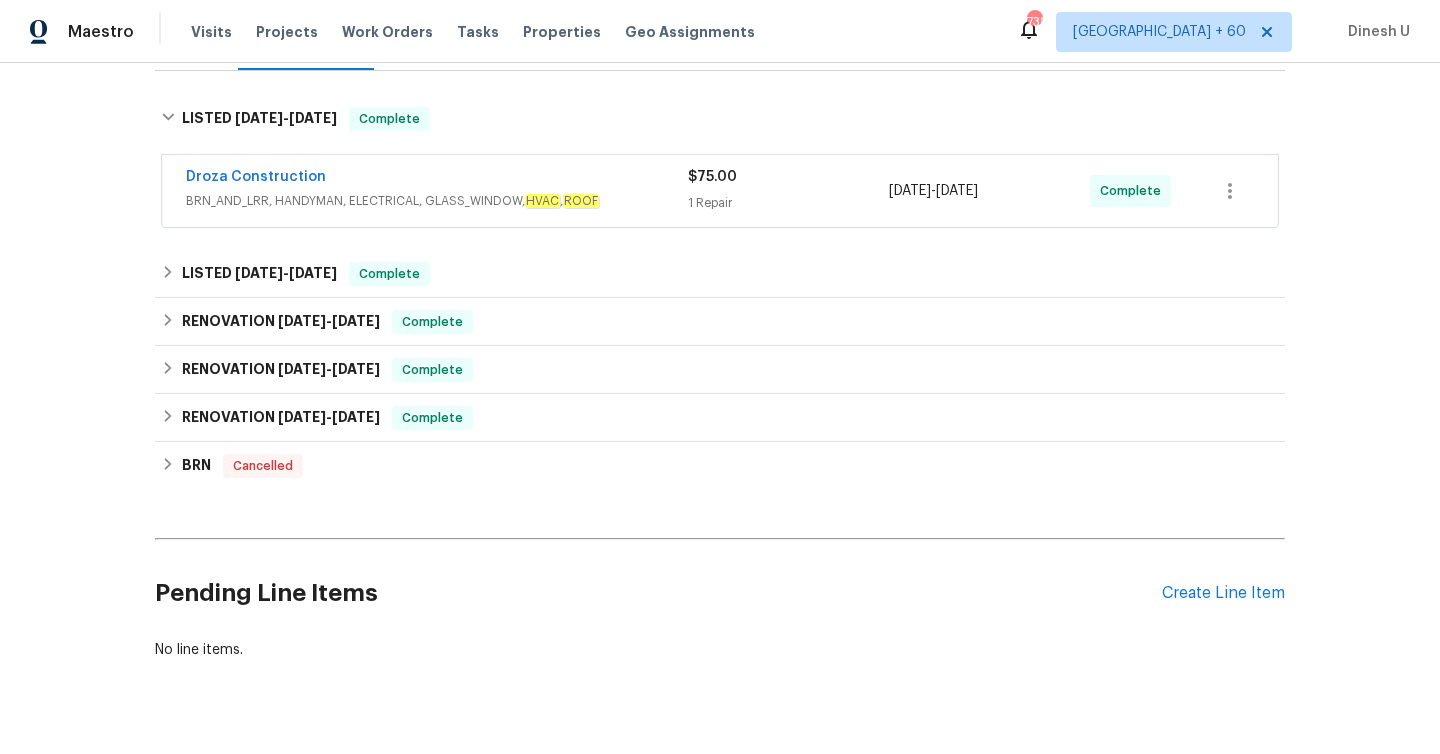 click on "1 Repair" at bounding box center (788, 203) 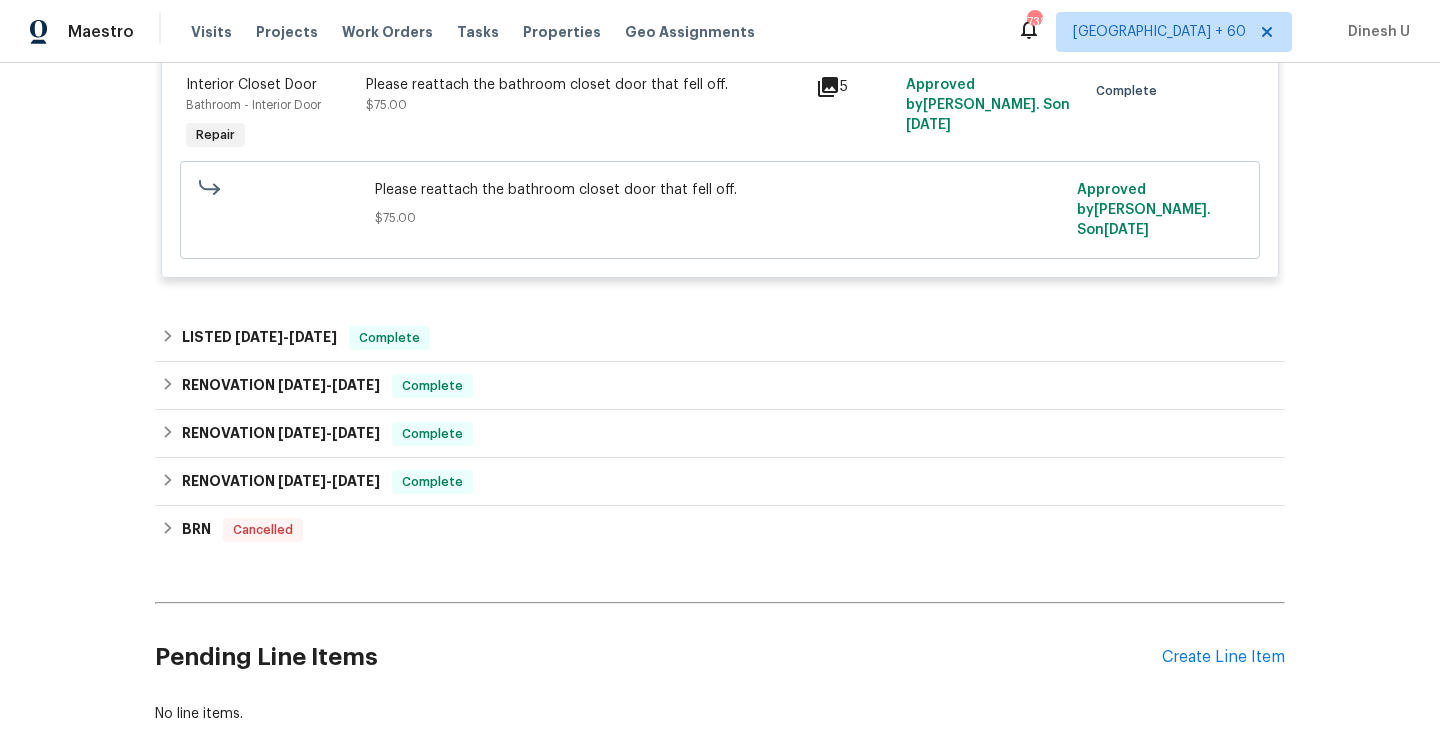 scroll, scrollTop: 527, scrollLeft: 0, axis: vertical 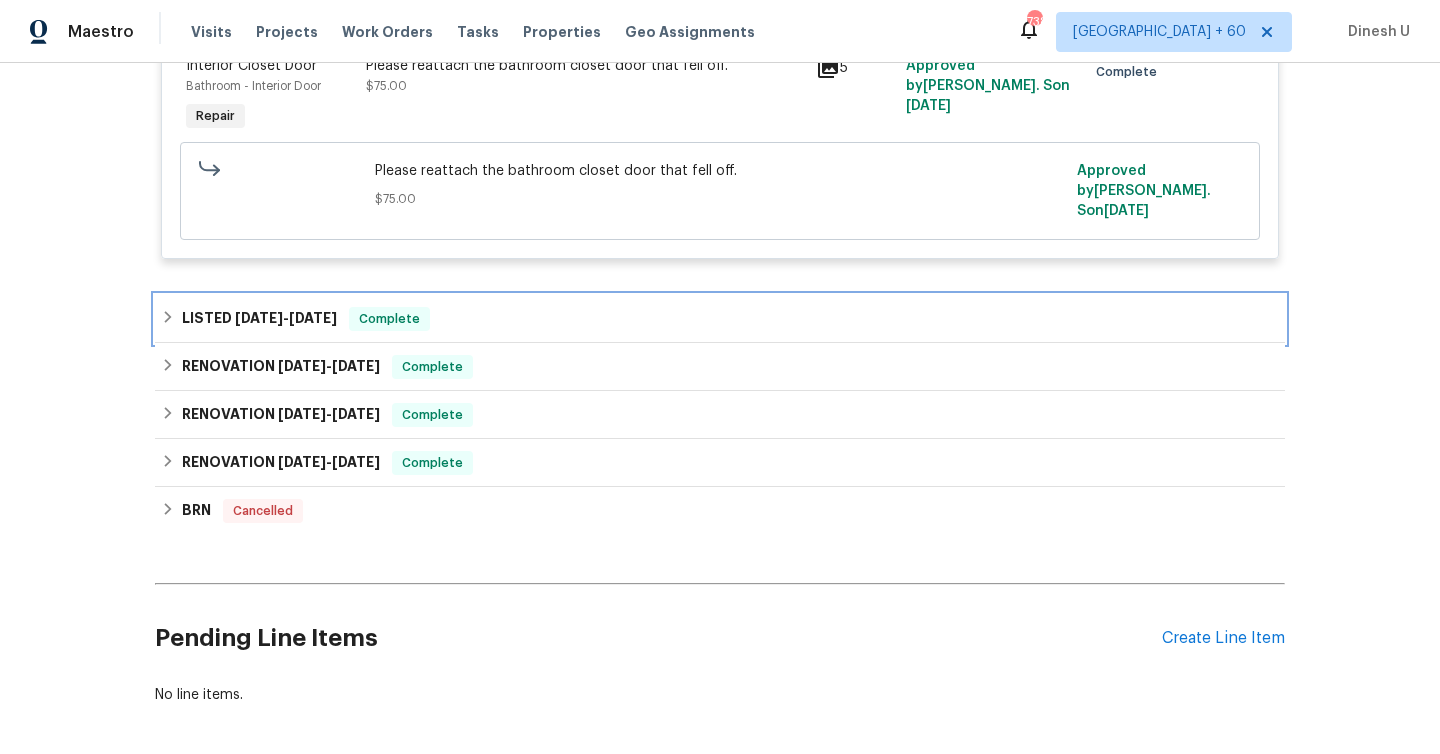 click on "LISTED   [DATE]  -  [DATE]" at bounding box center (259, 319) 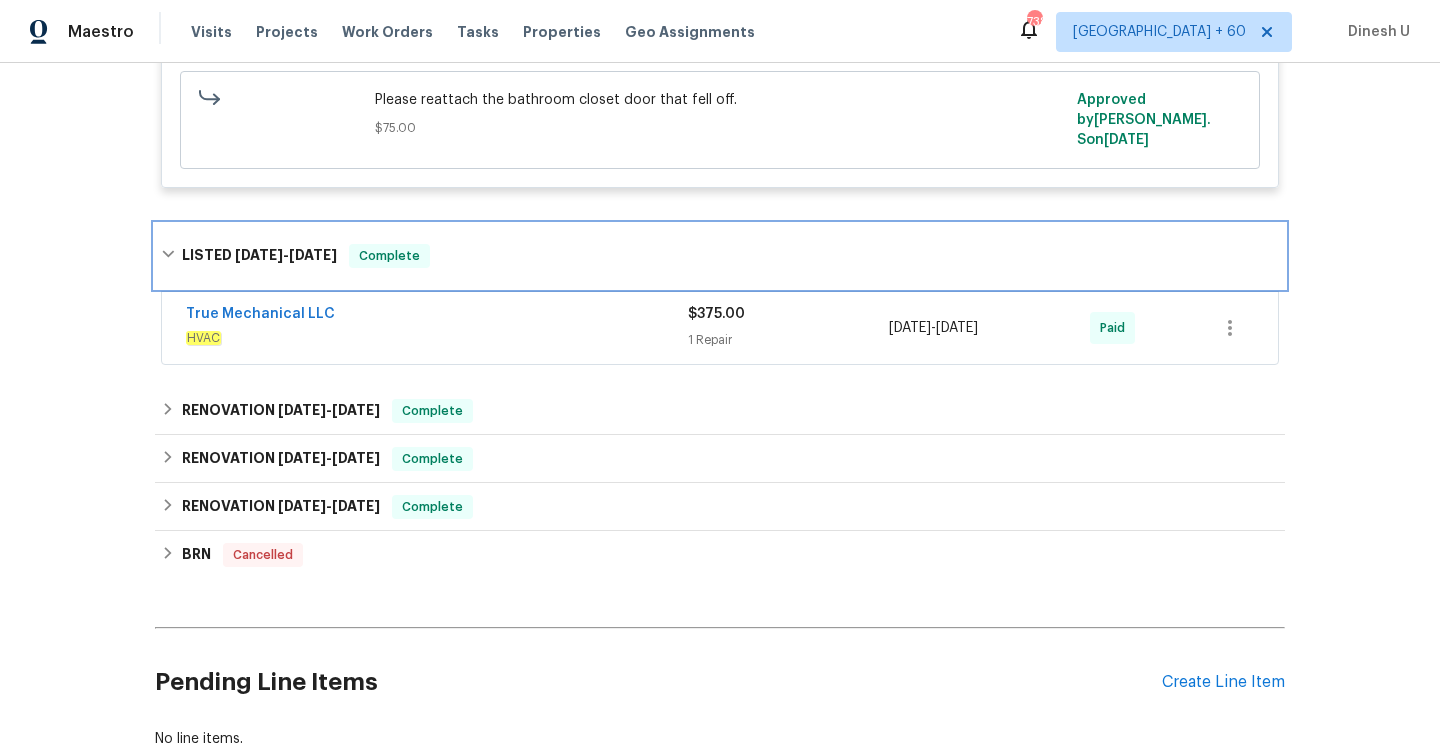 scroll, scrollTop: 675, scrollLeft: 0, axis: vertical 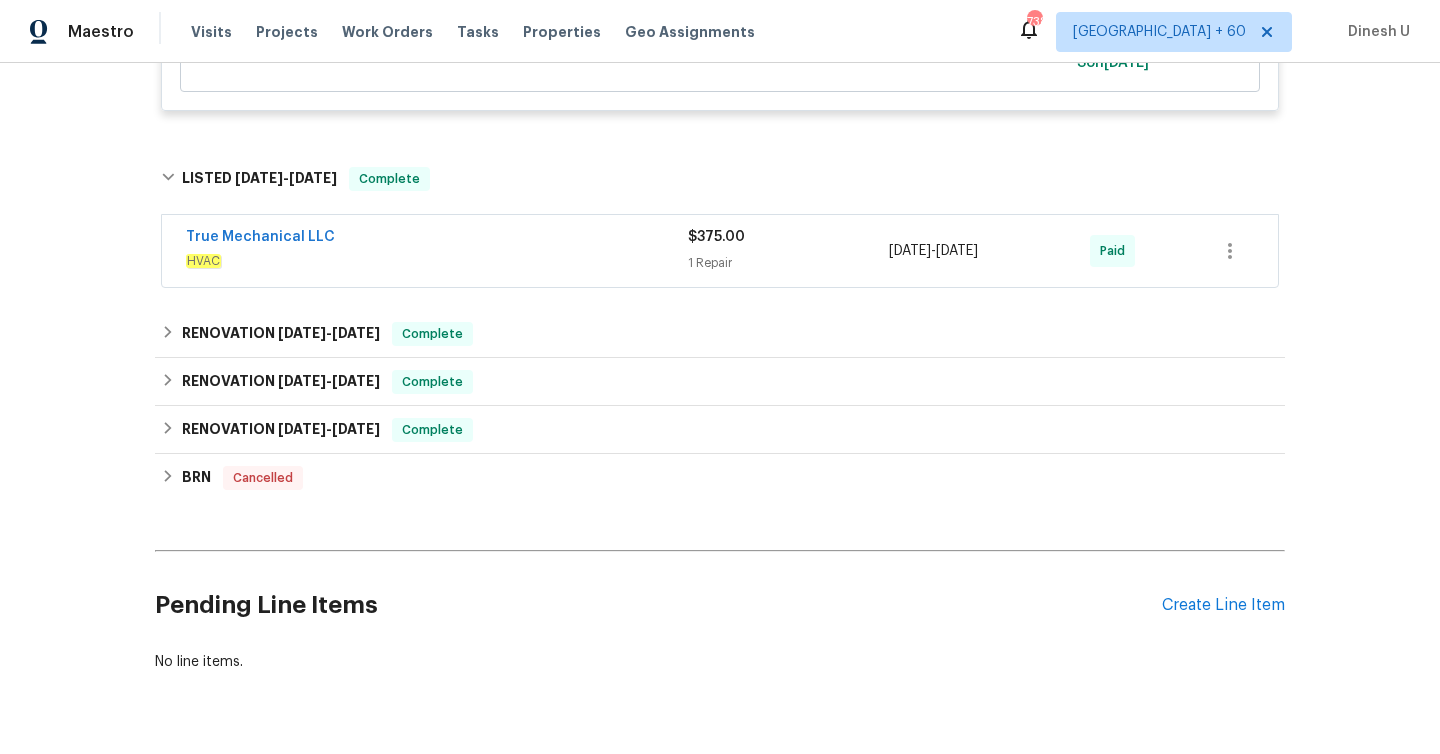 click on "1 Repair" at bounding box center [788, 263] 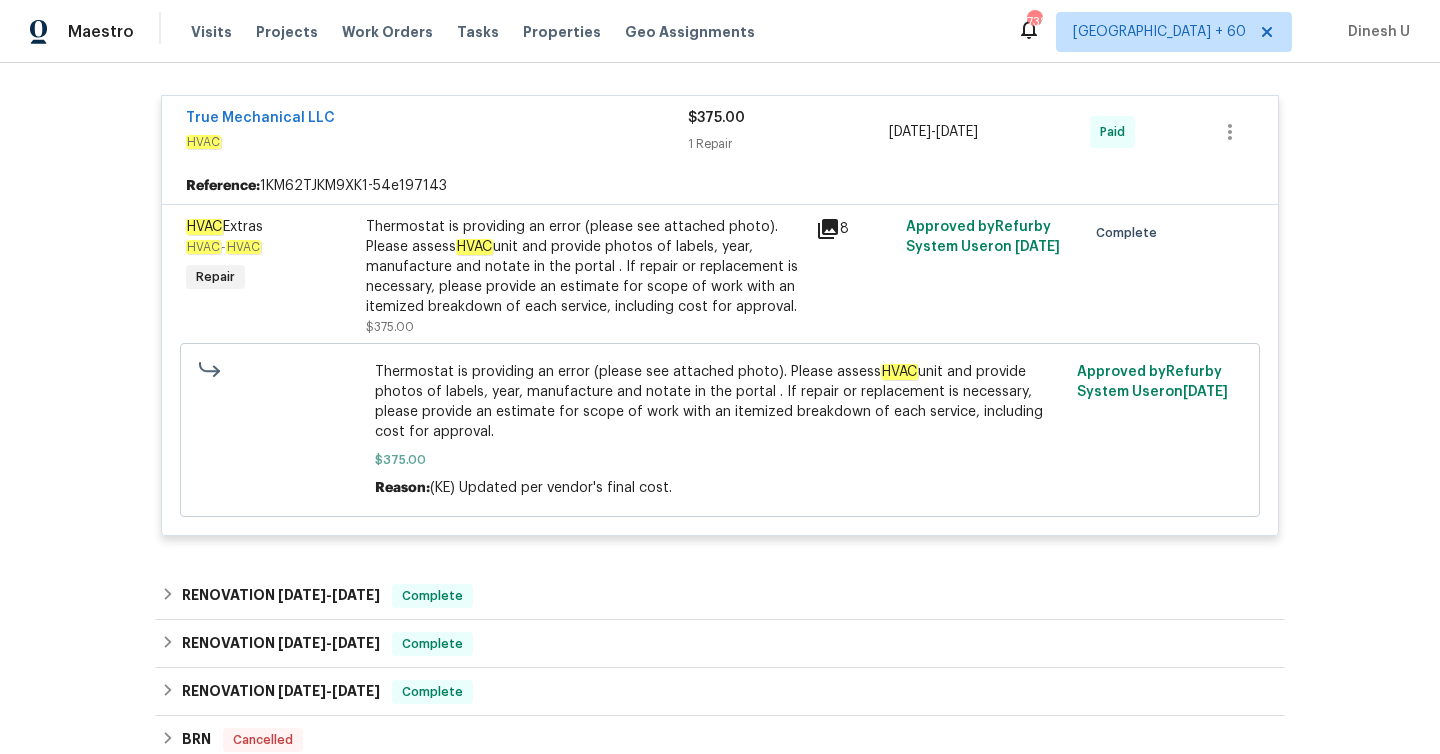 scroll, scrollTop: 814, scrollLeft: 0, axis: vertical 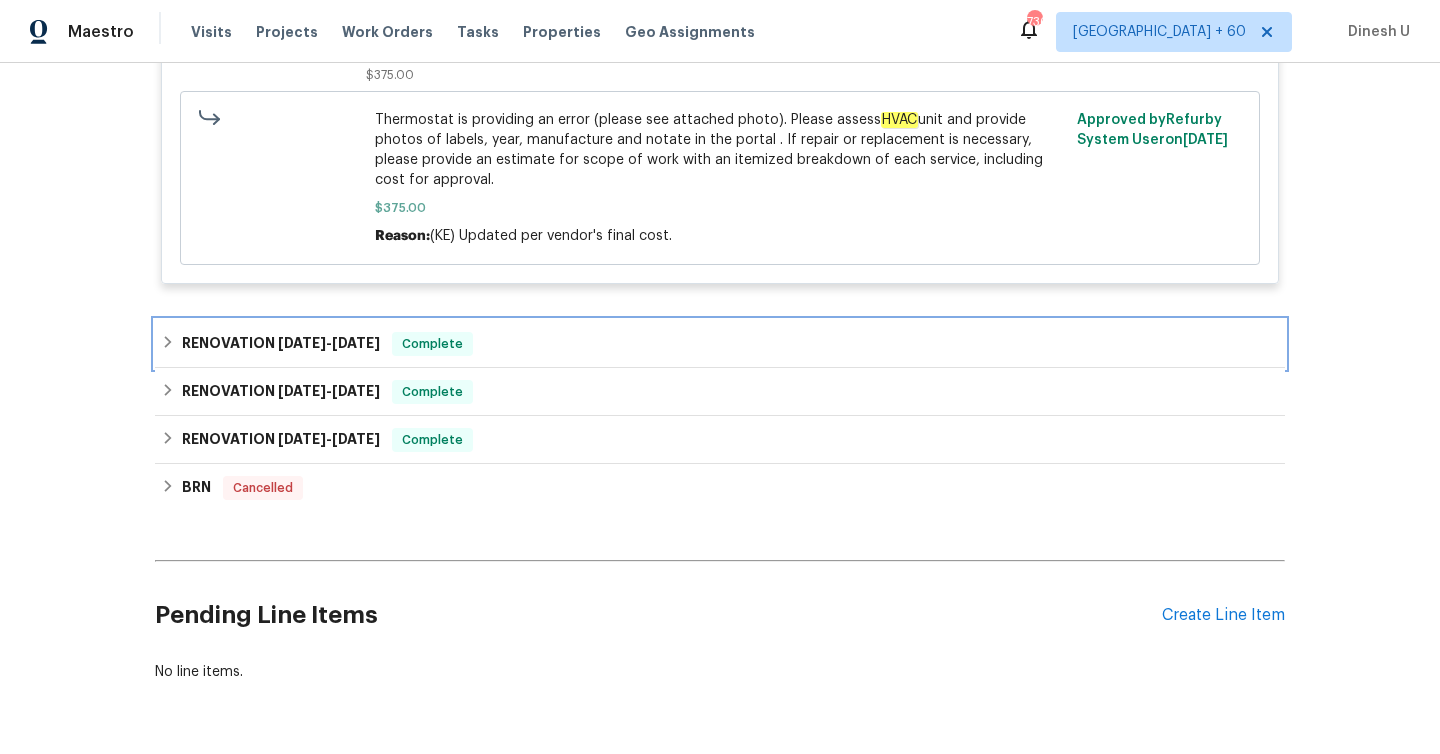 click on "[DATE]" at bounding box center [302, 343] 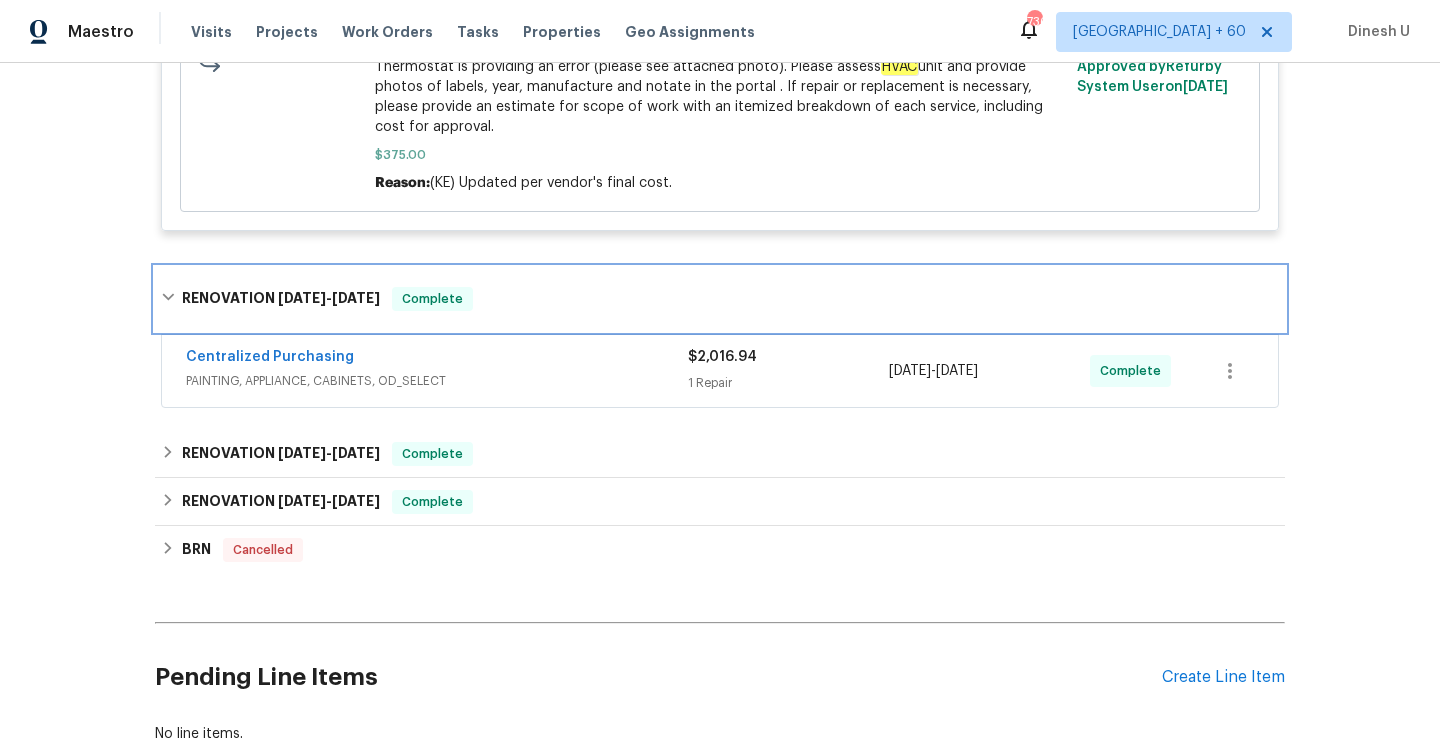 scroll, scrollTop: 1216, scrollLeft: 0, axis: vertical 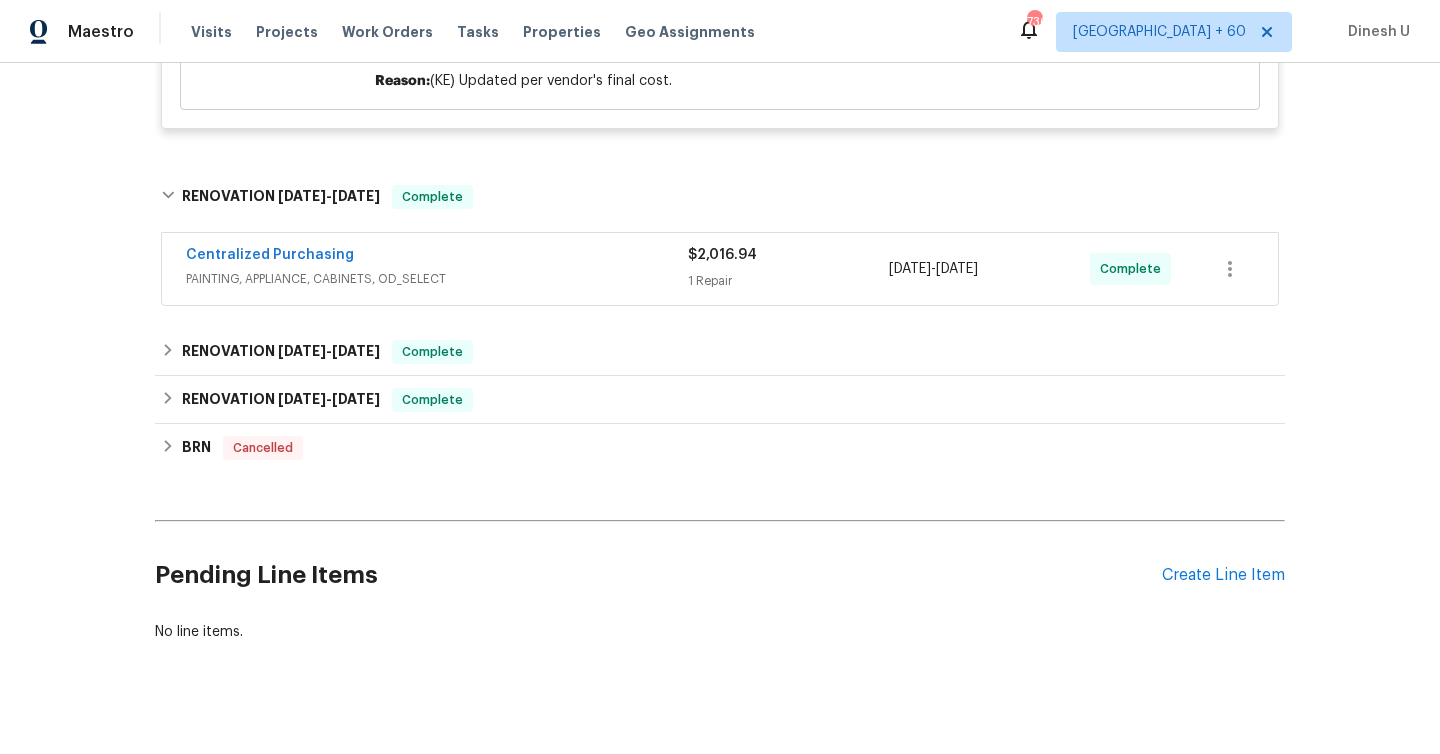 click on "Centralized Purchasing PAINTING, APPLIANCE, CABINETS, OD_SELECT" at bounding box center (437, 269) 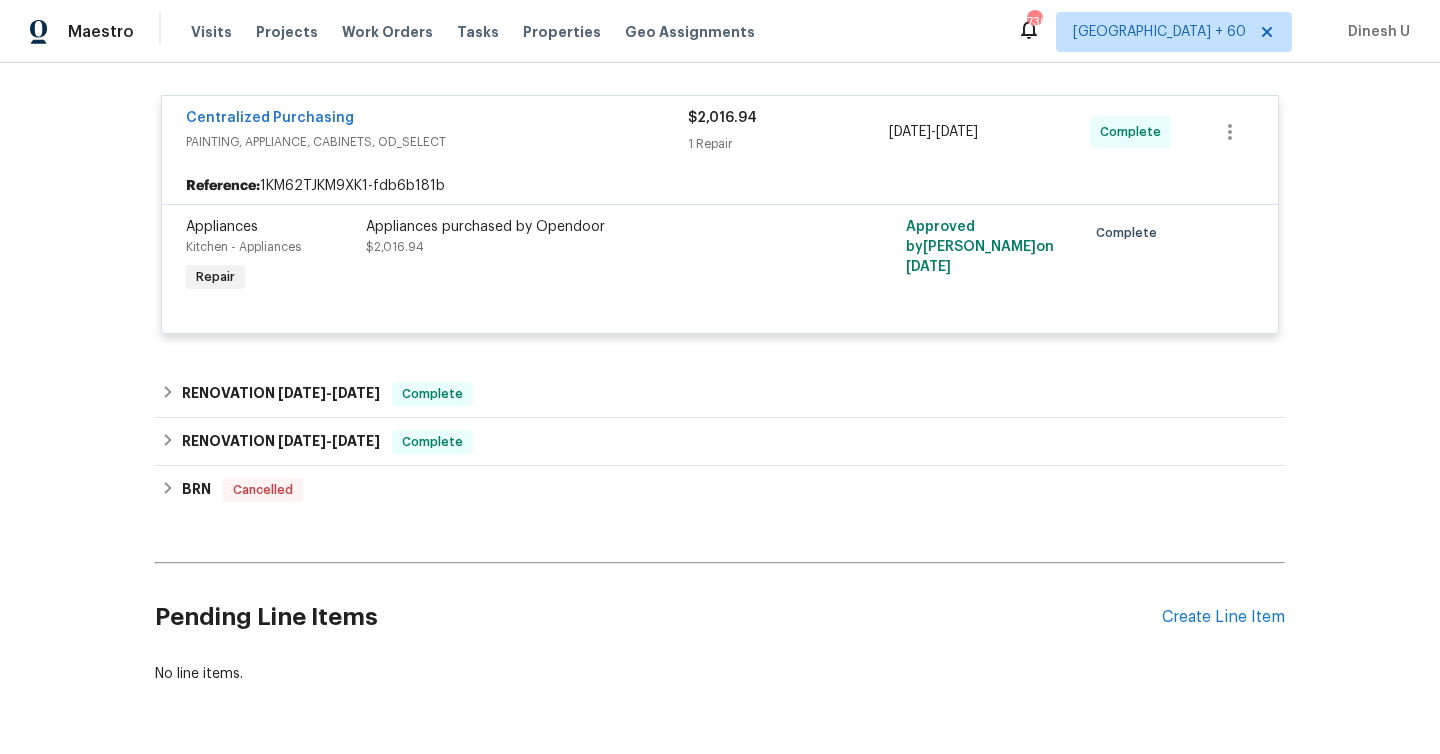 scroll, scrollTop: 1424, scrollLeft: 0, axis: vertical 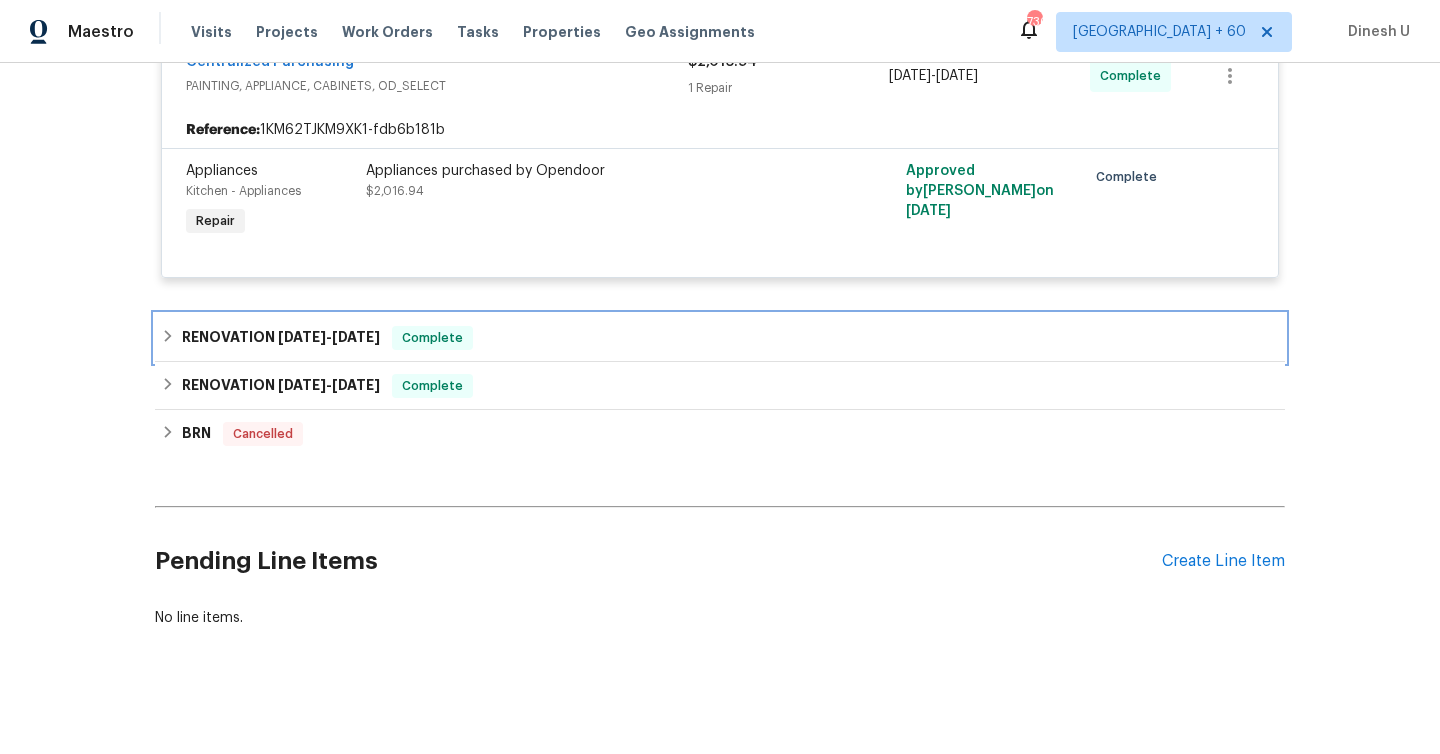 click on "[DATE]  -  [DATE]" at bounding box center (329, 337) 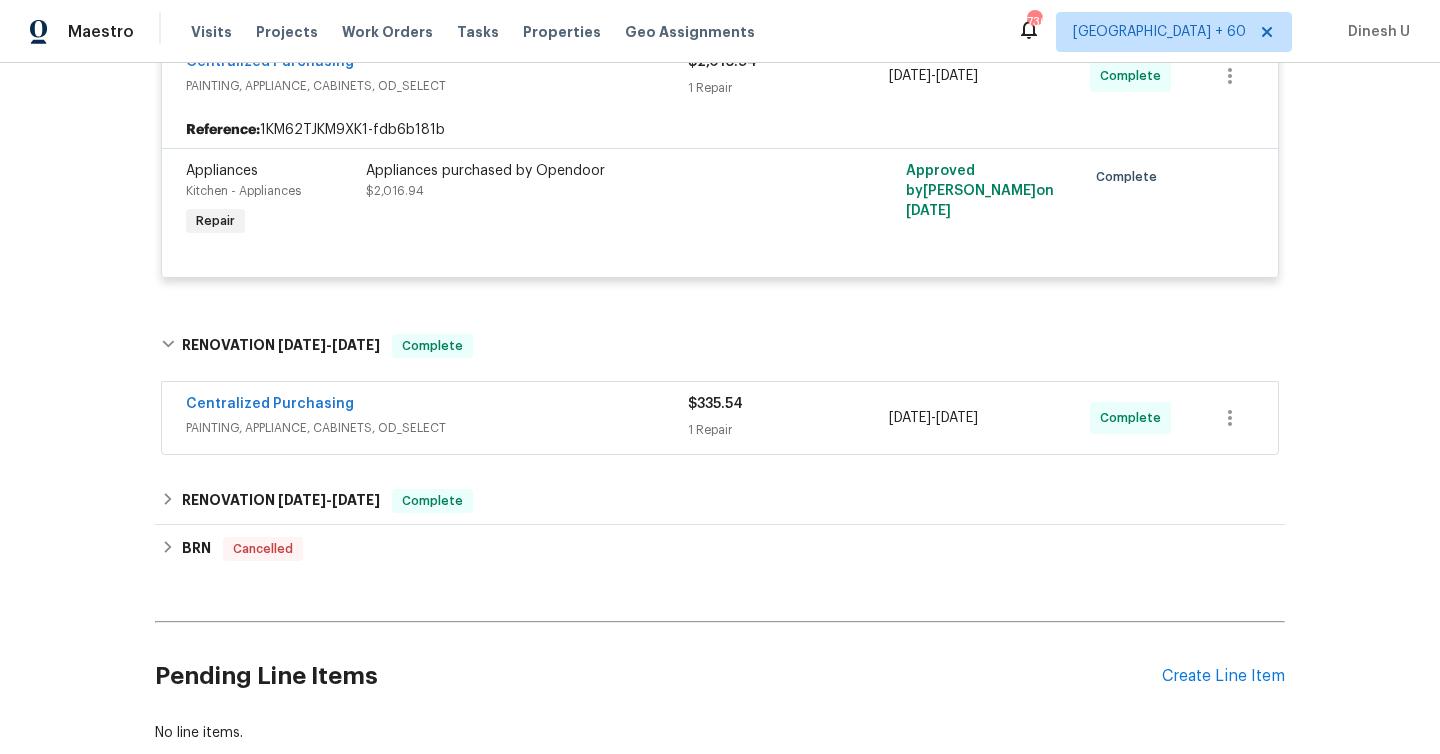 click on "1 Repair" at bounding box center (788, 430) 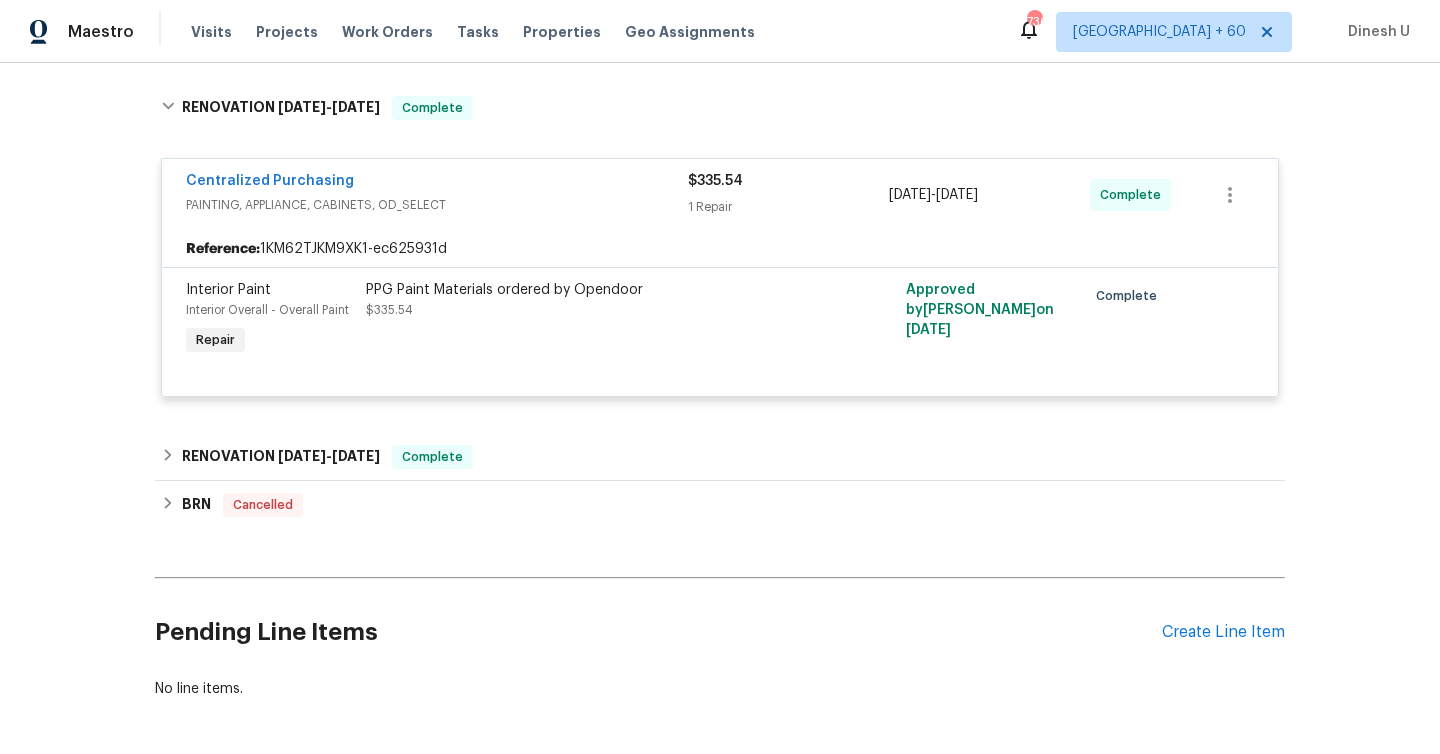 scroll, scrollTop: 1698, scrollLeft: 0, axis: vertical 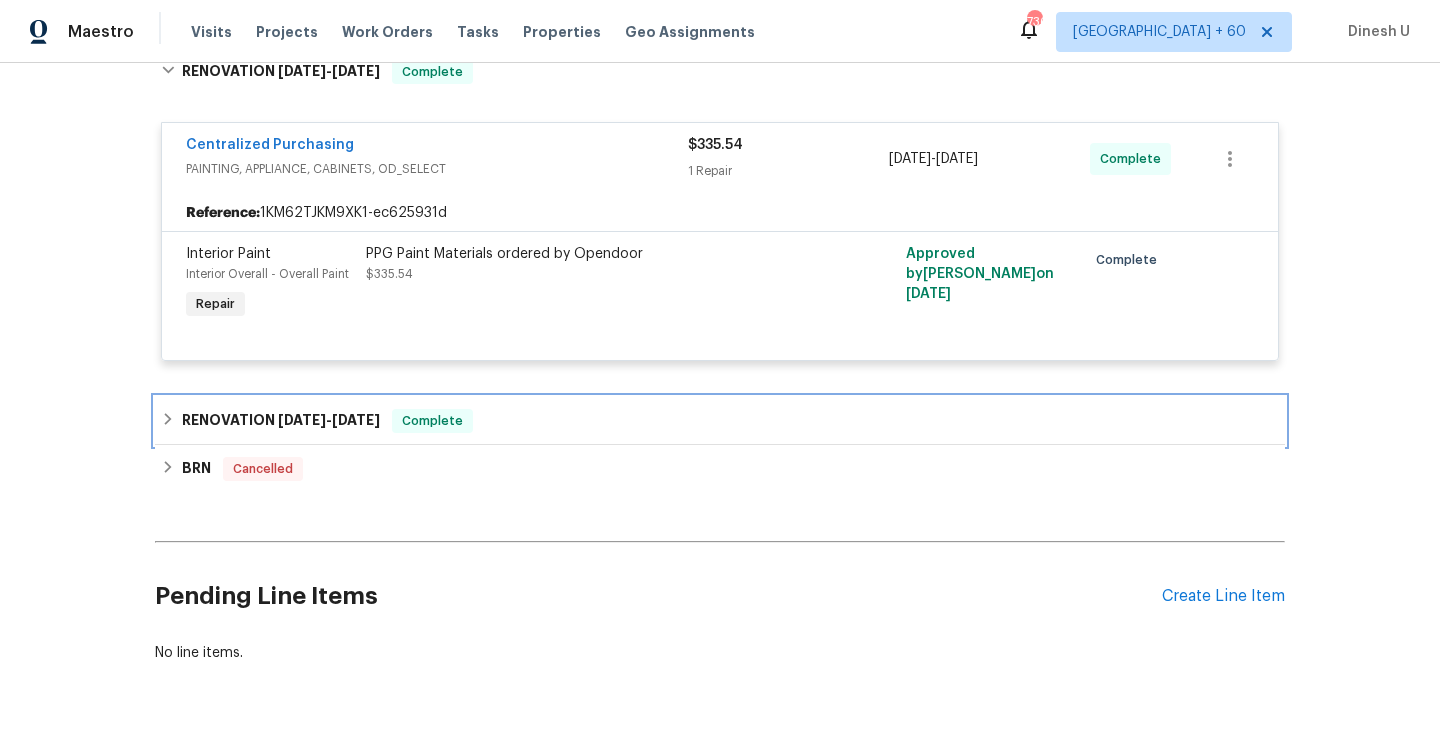 click on "[DATE]" at bounding box center (302, 420) 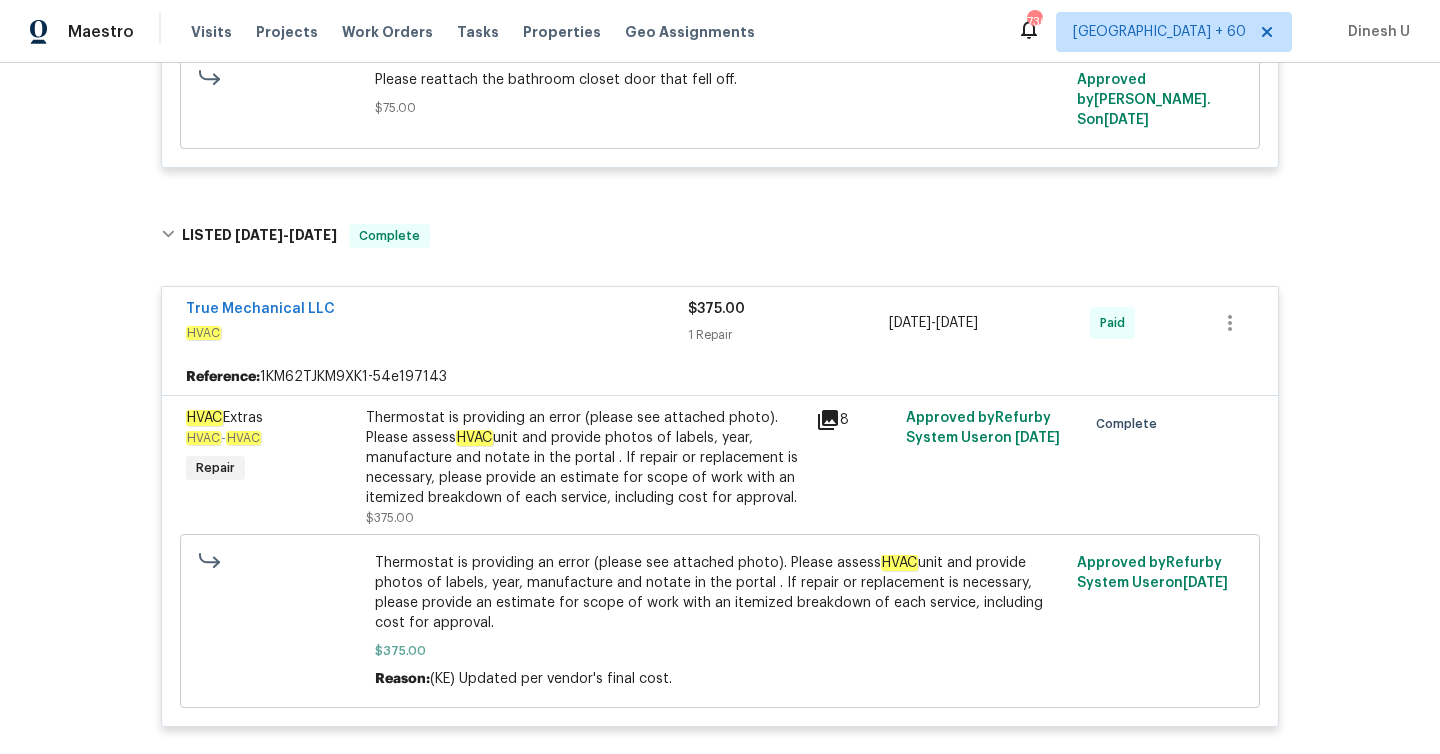 scroll, scrollTop: 459, scrollLeft: 0, axis: vertical 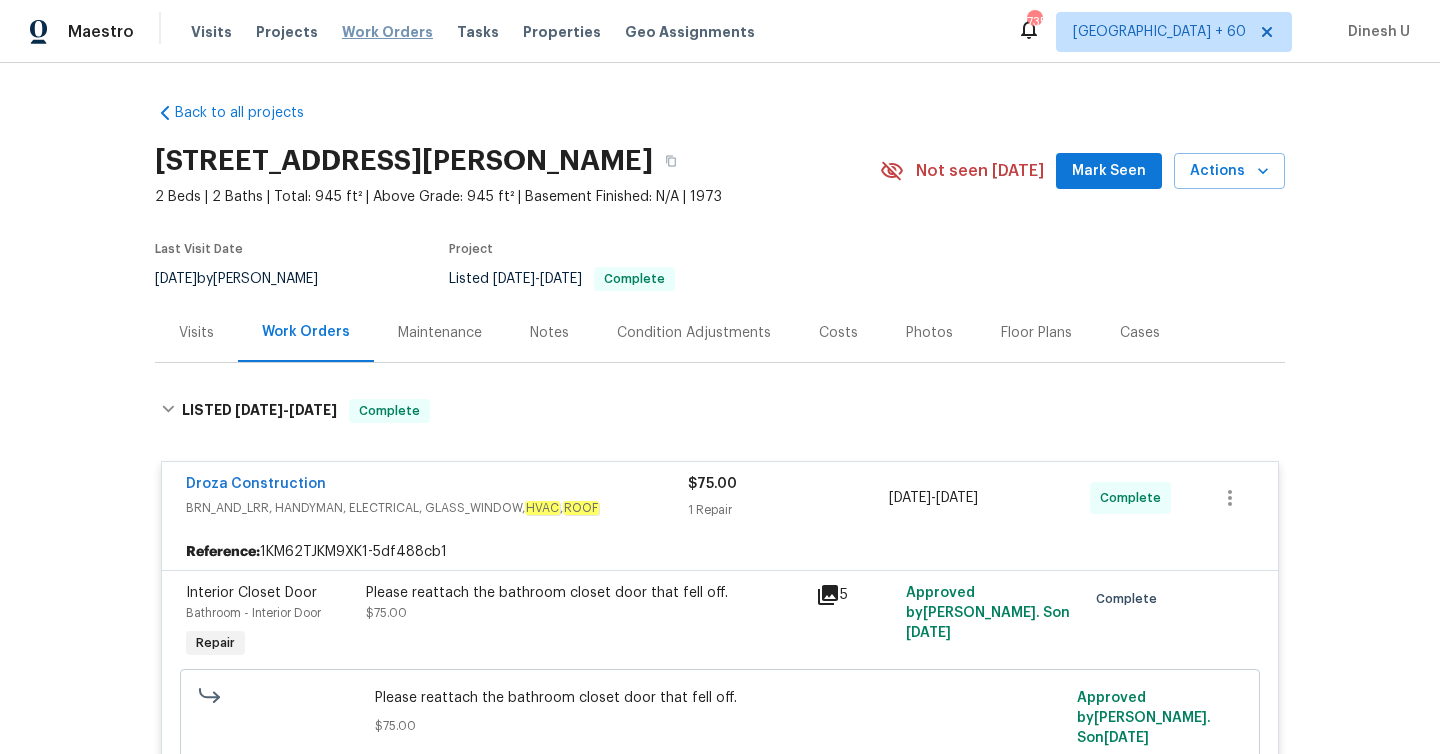 click on "Work Orders" at bounding box center (387, 32) 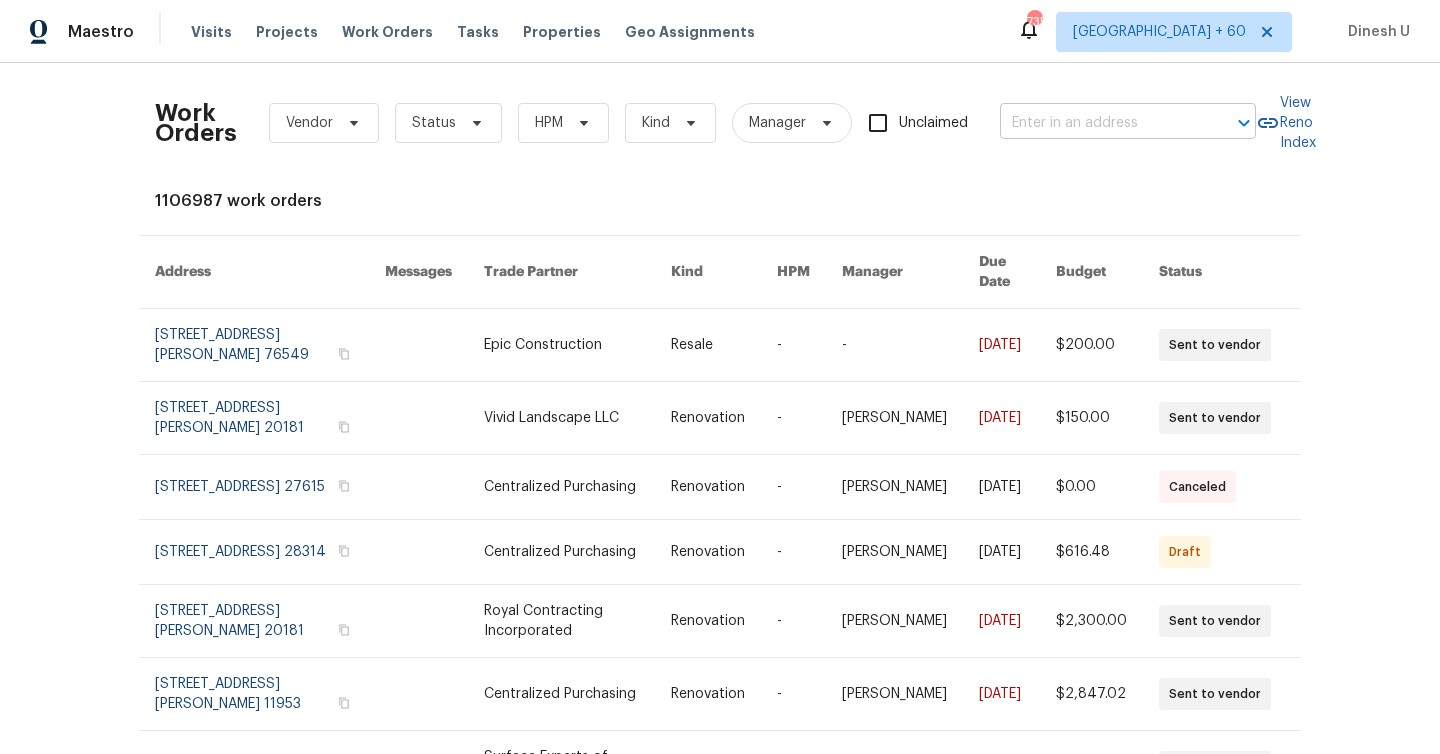 click at bounding box center (1100, 123) 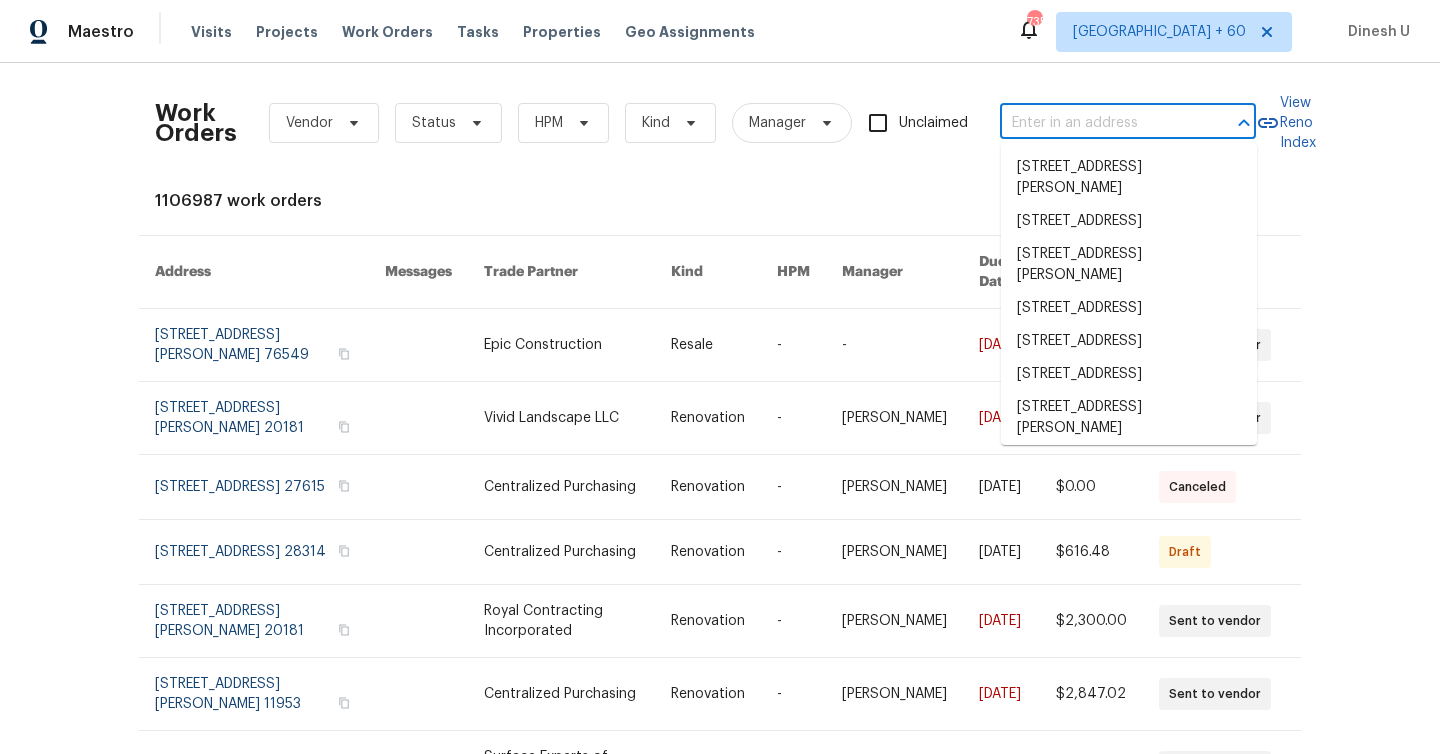paste on "[STREET_ADDRESS]" 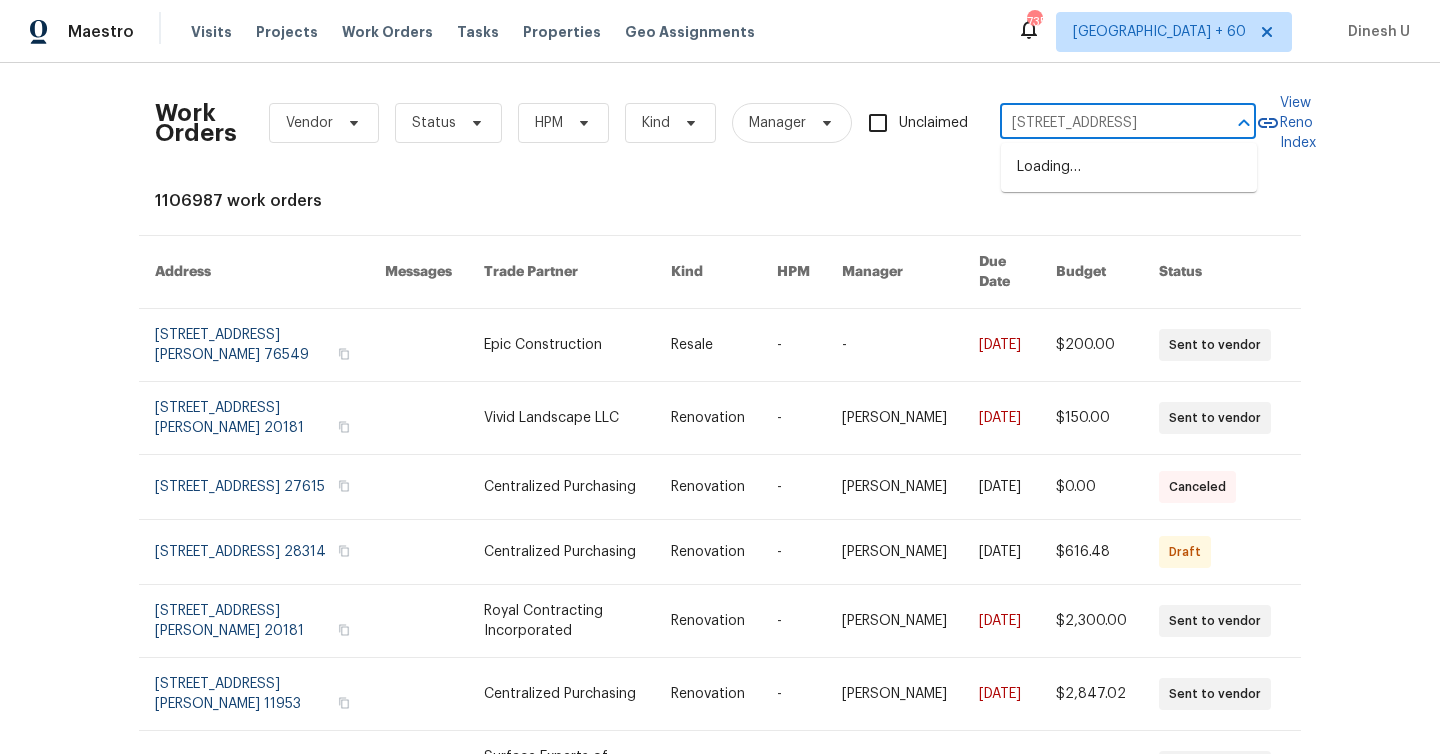 scroll, scrollTop: 0, scrollLeft: 49, axis: horizontal 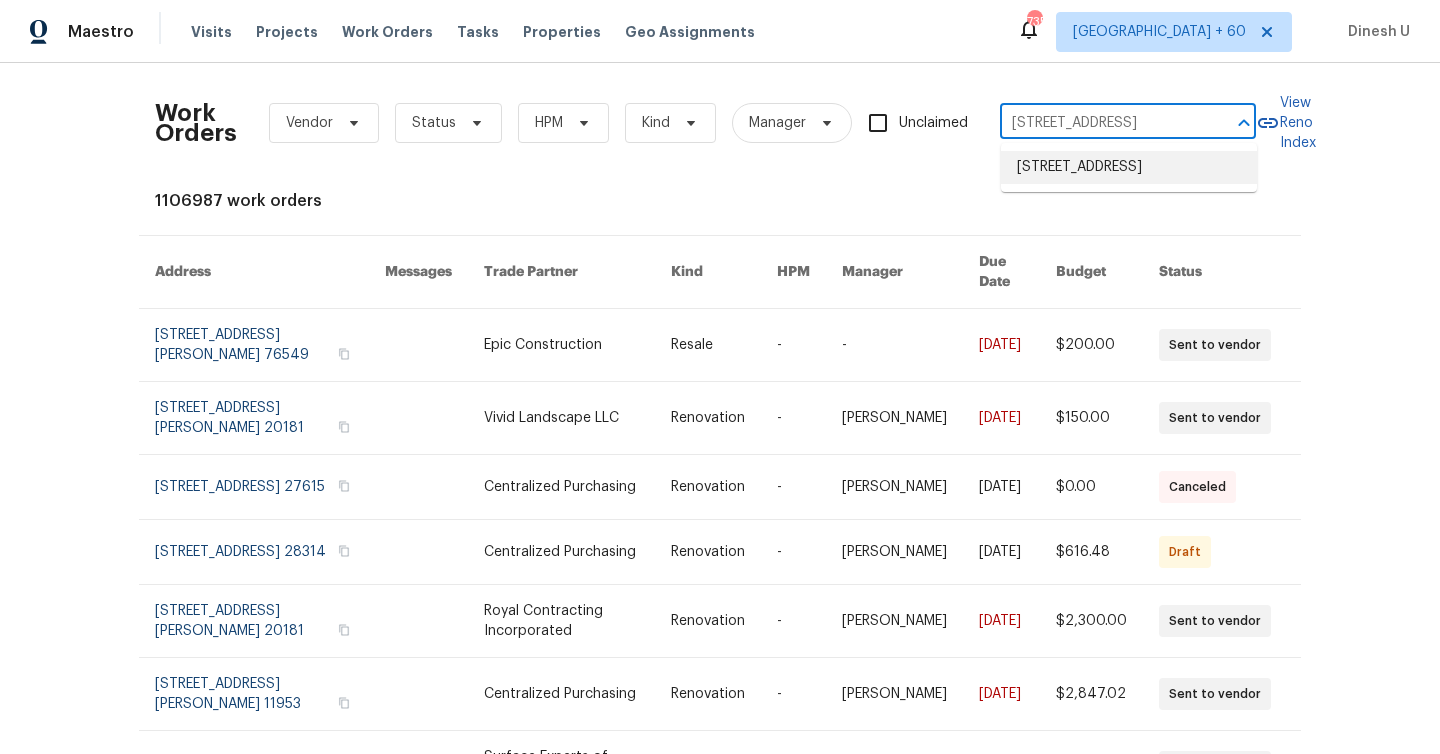 click on "[STREET_ADDRESS]" at bounding box center (1129, 167) 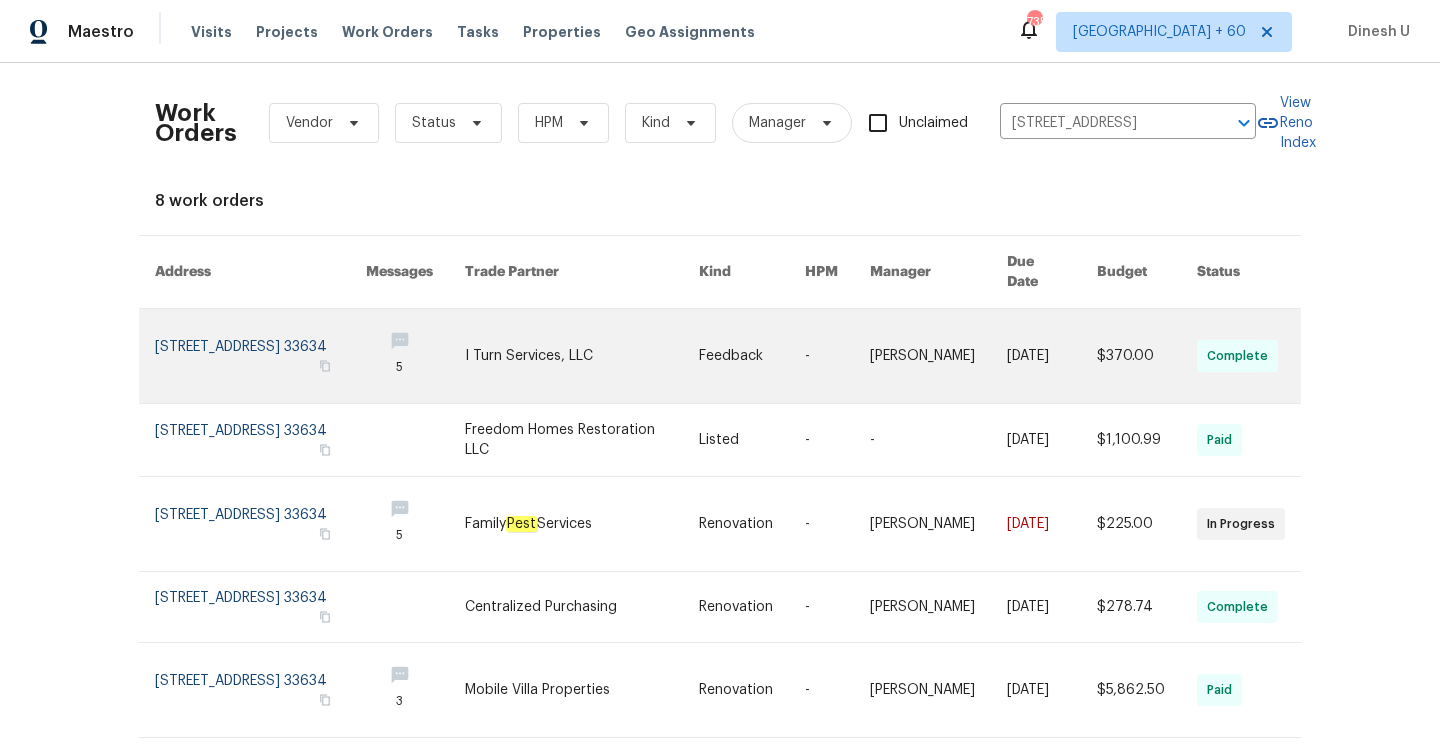 click at bounding box center [260, 356] 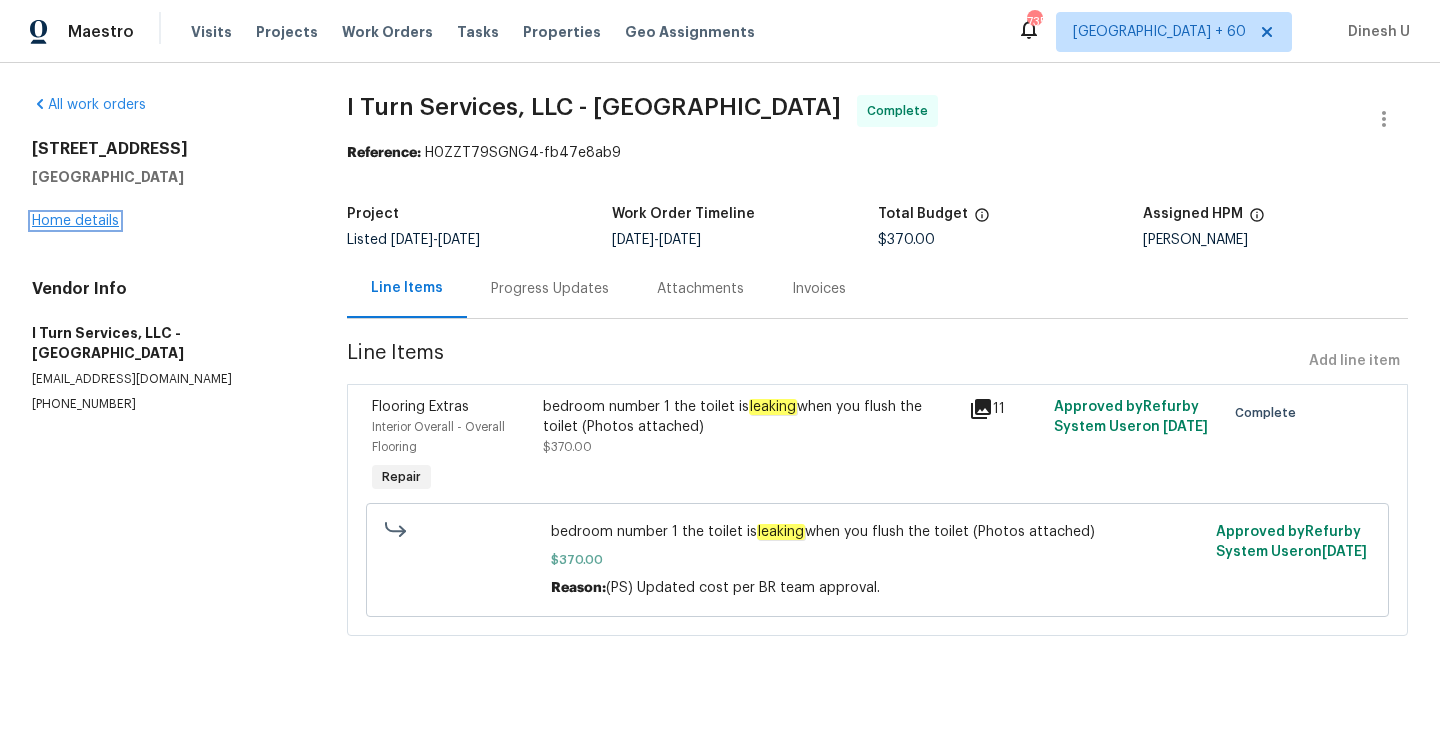 click on "Home details" at bounding box center [75, 221] 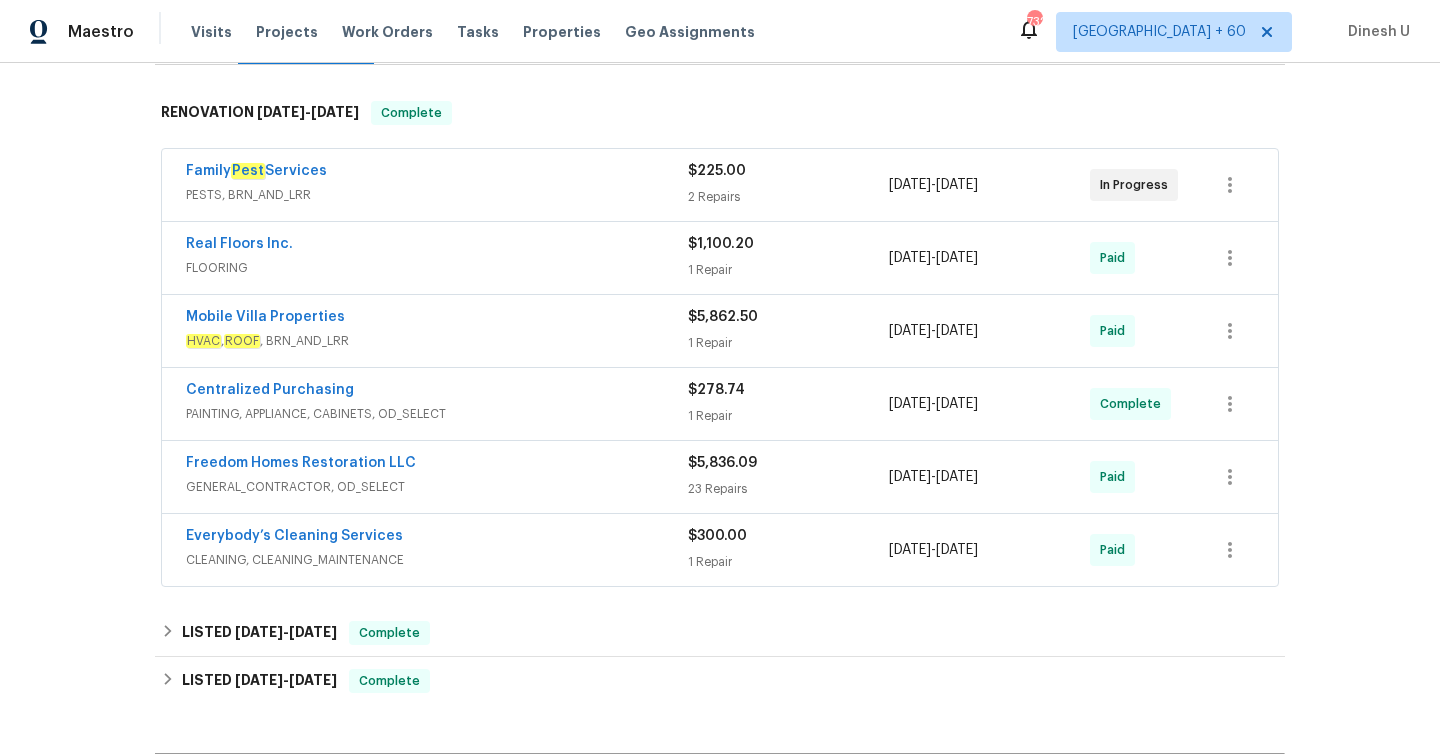 scroll, scrollTop: 302, scrollLeft: 0, axis: vertical 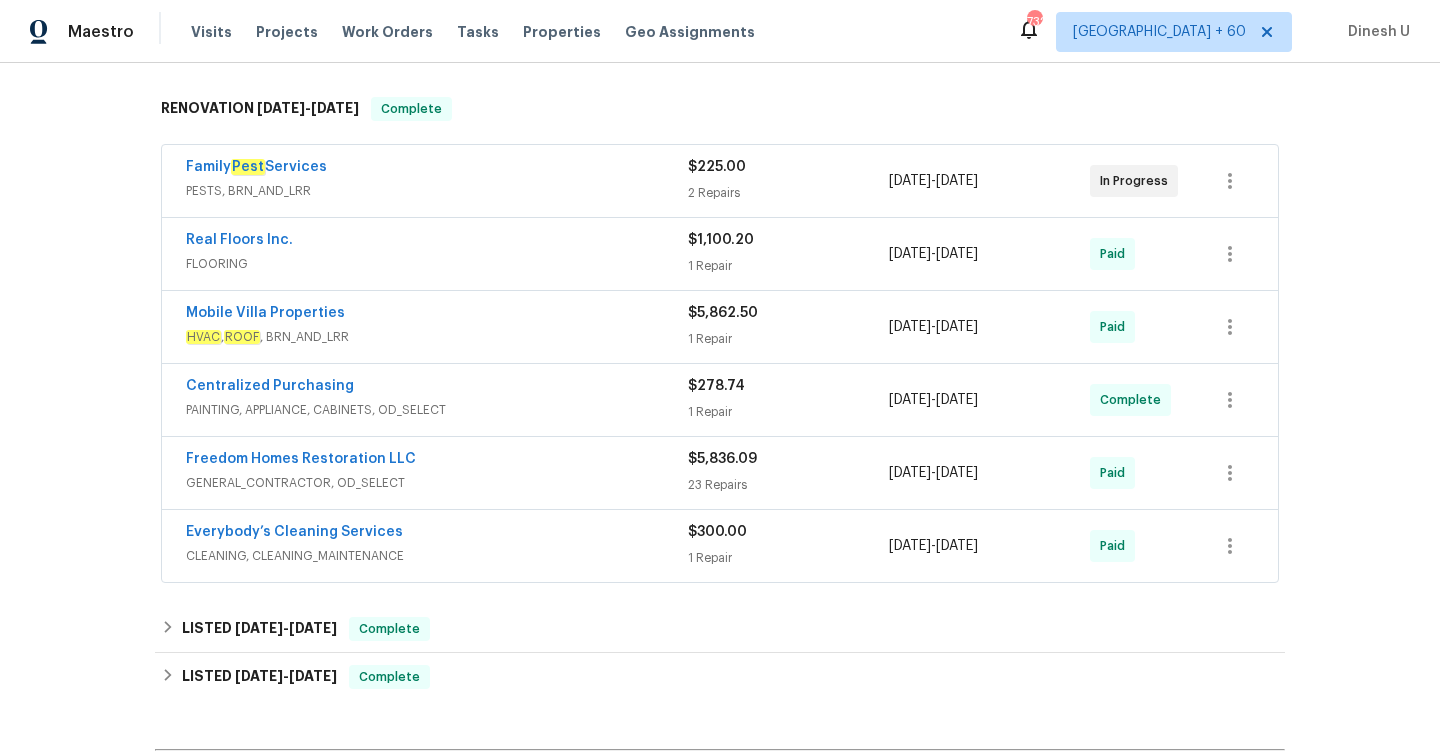 click on "2 Repairs" at bounding box center (788, 193) 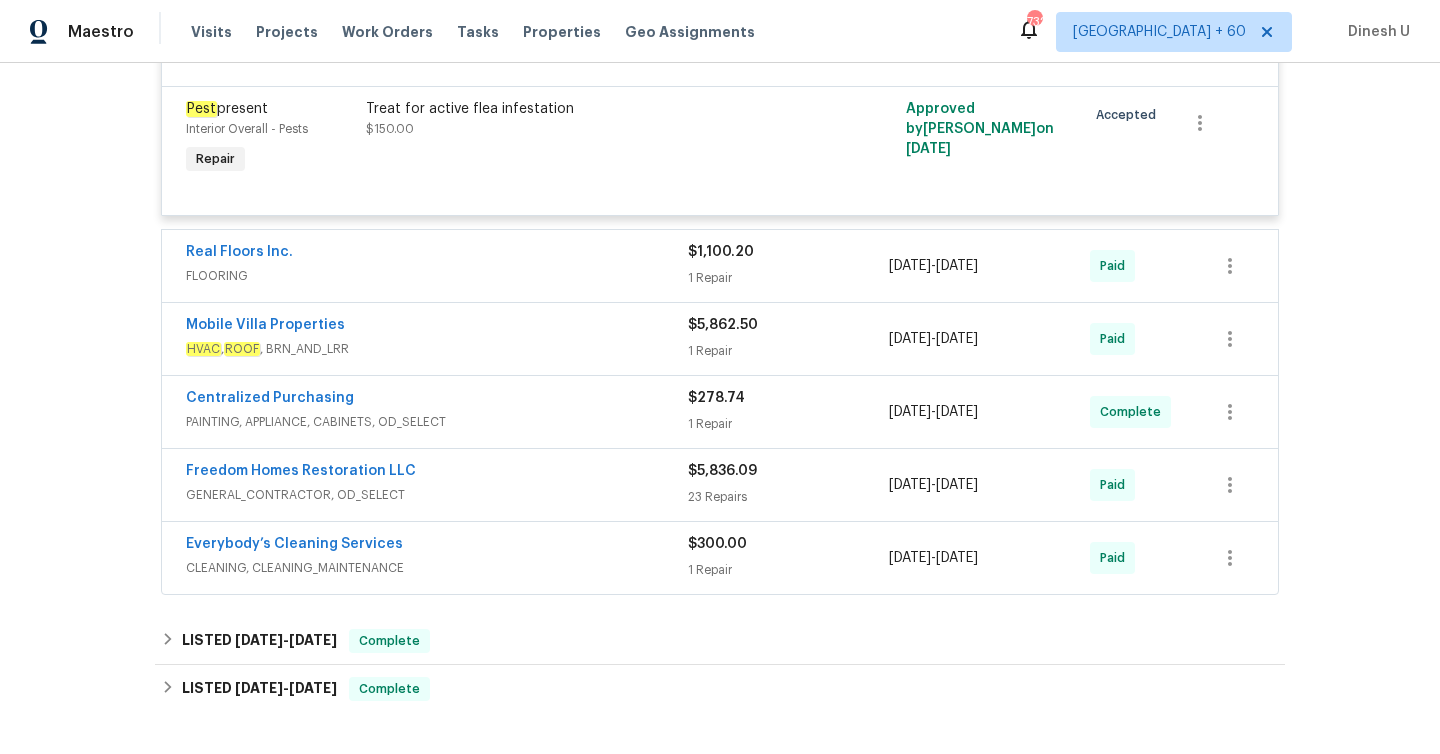 scroll, scrollTop: 662, scrollLeft: 0, axis: vertical 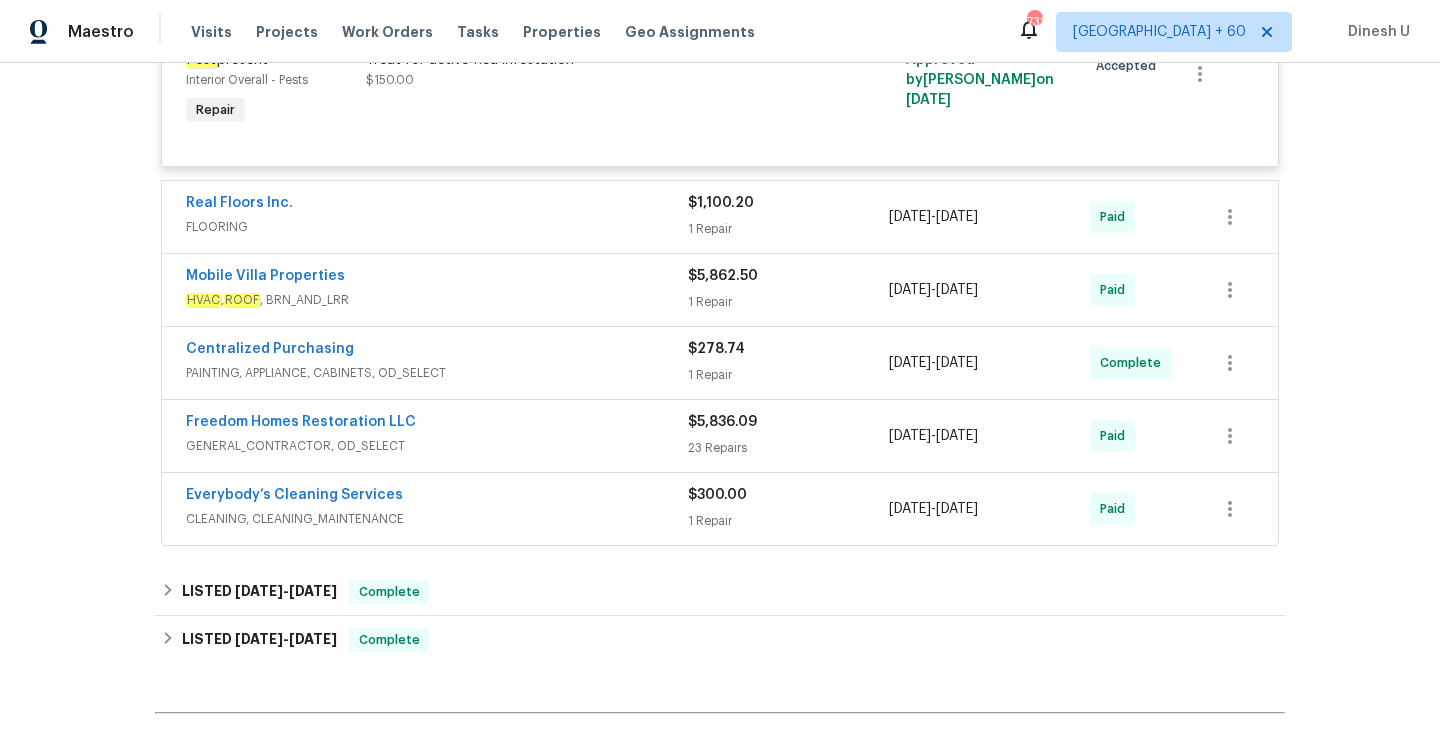 click on "FLOORING" at bounding box center (437, 227) 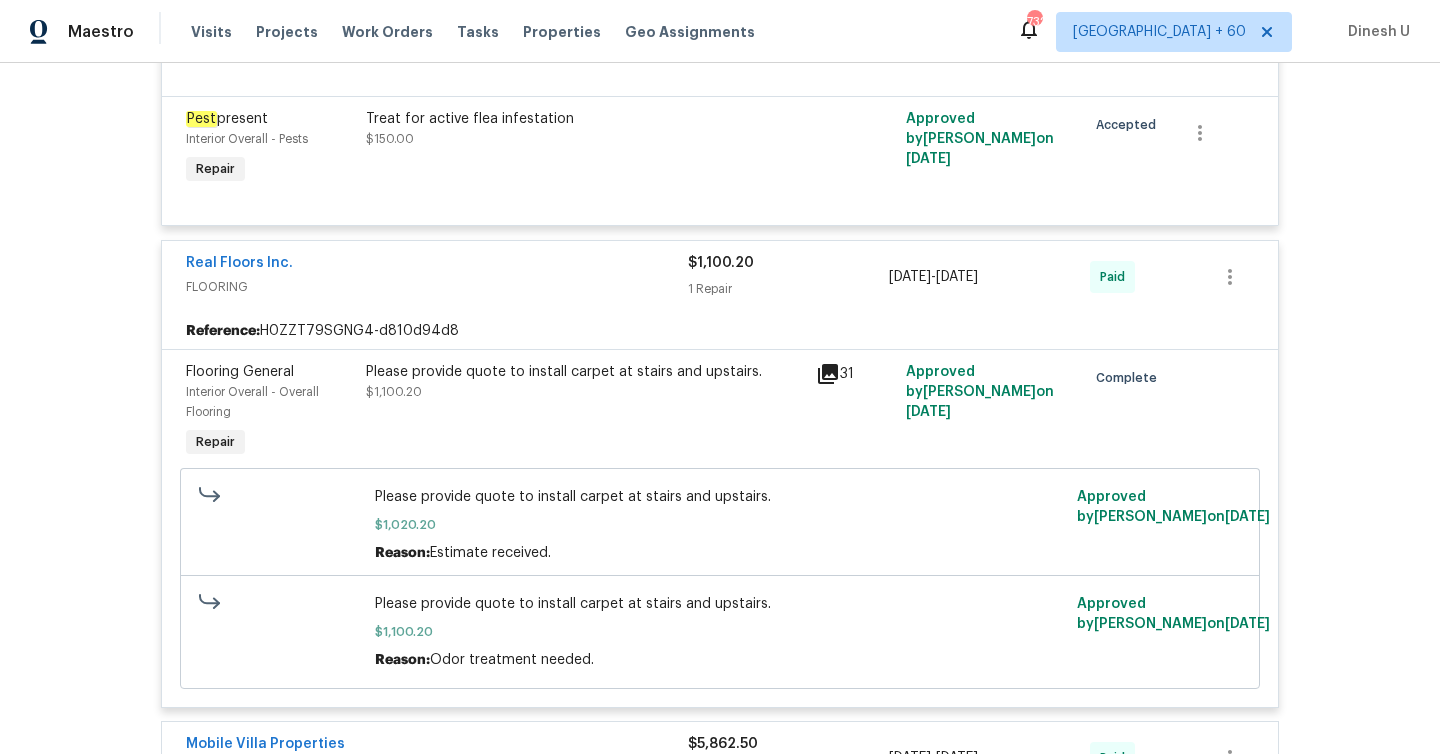 scroll, scrollTop: 601, scrollLeft: 0, axis: vertical 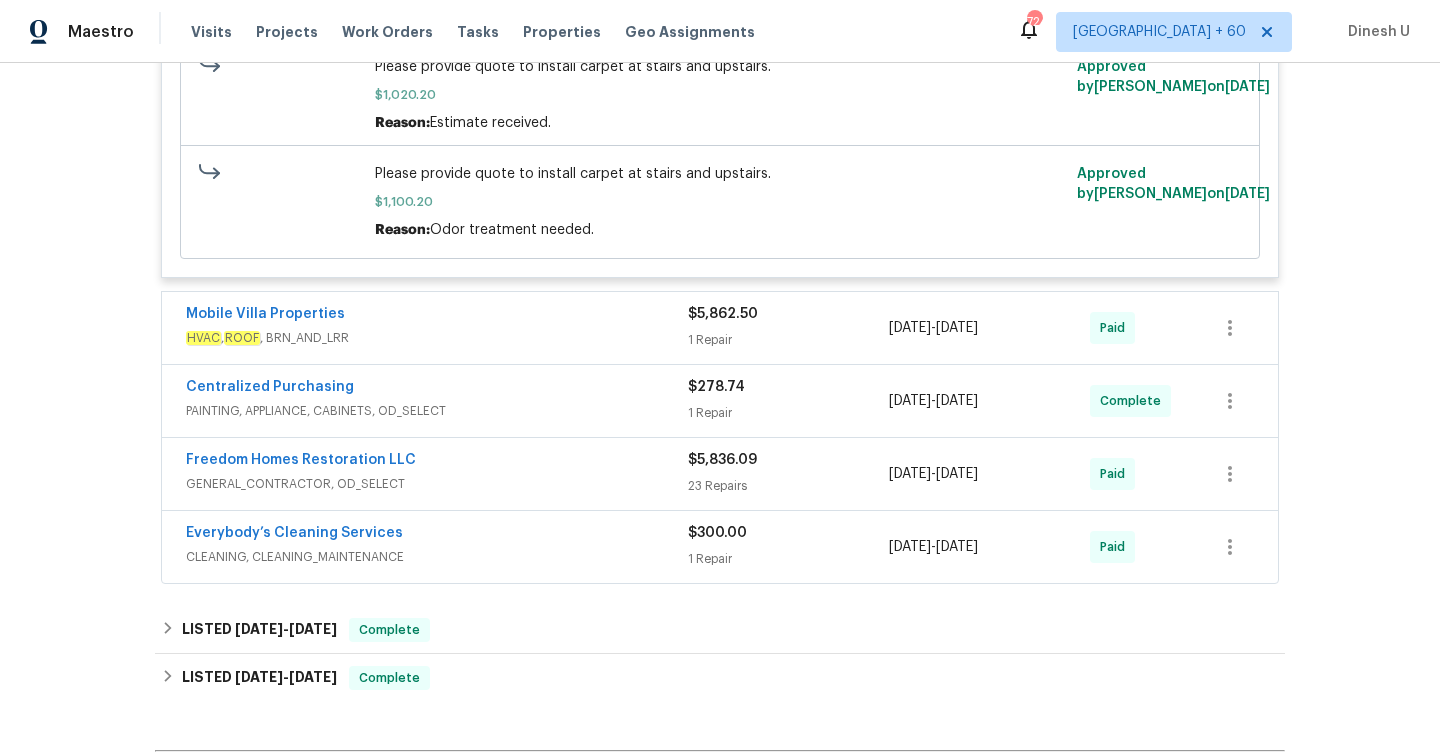 click on "1 Repair" at bounding box center (788, 340) 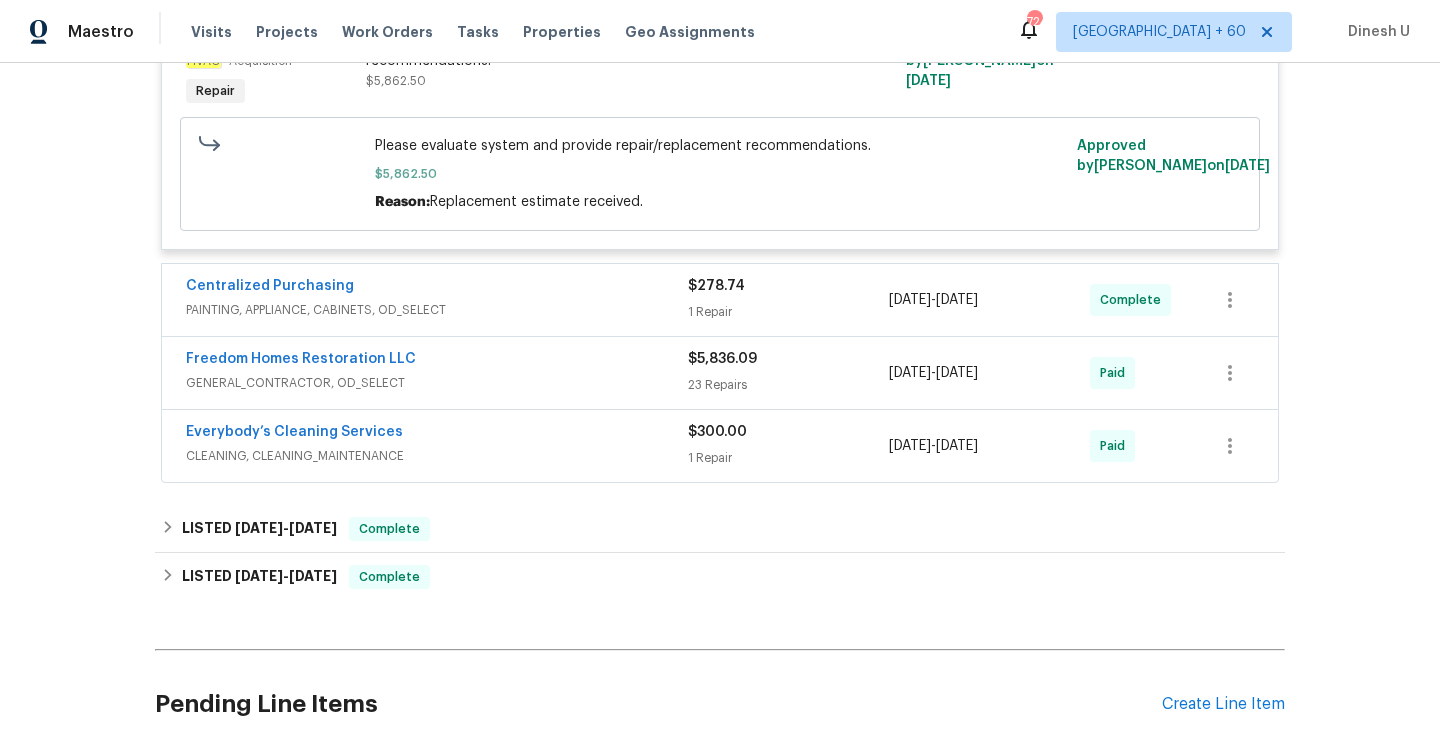 scroll, scrollTop: 1425, scrollLeft: 0, axis: vertical 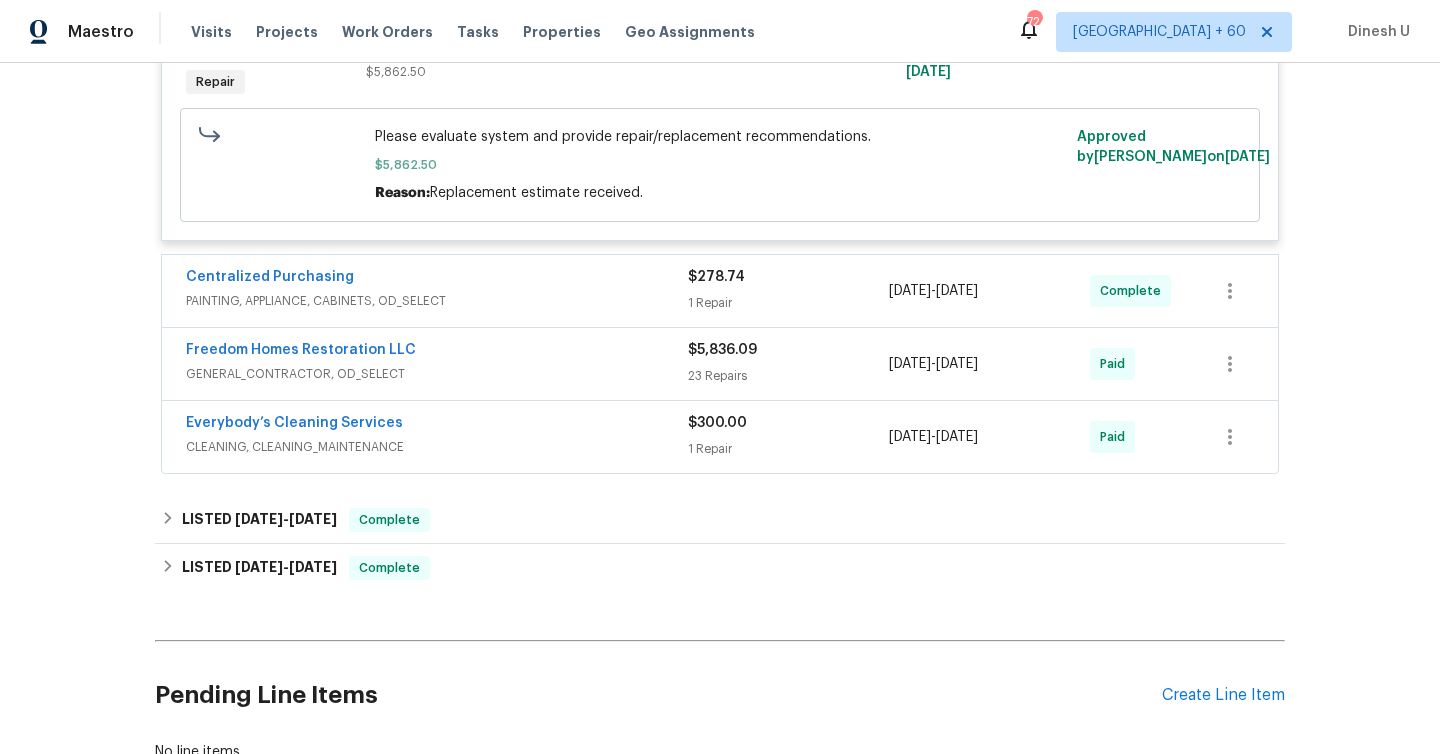 click on "1 Repair" at bounding box center [788, 303] 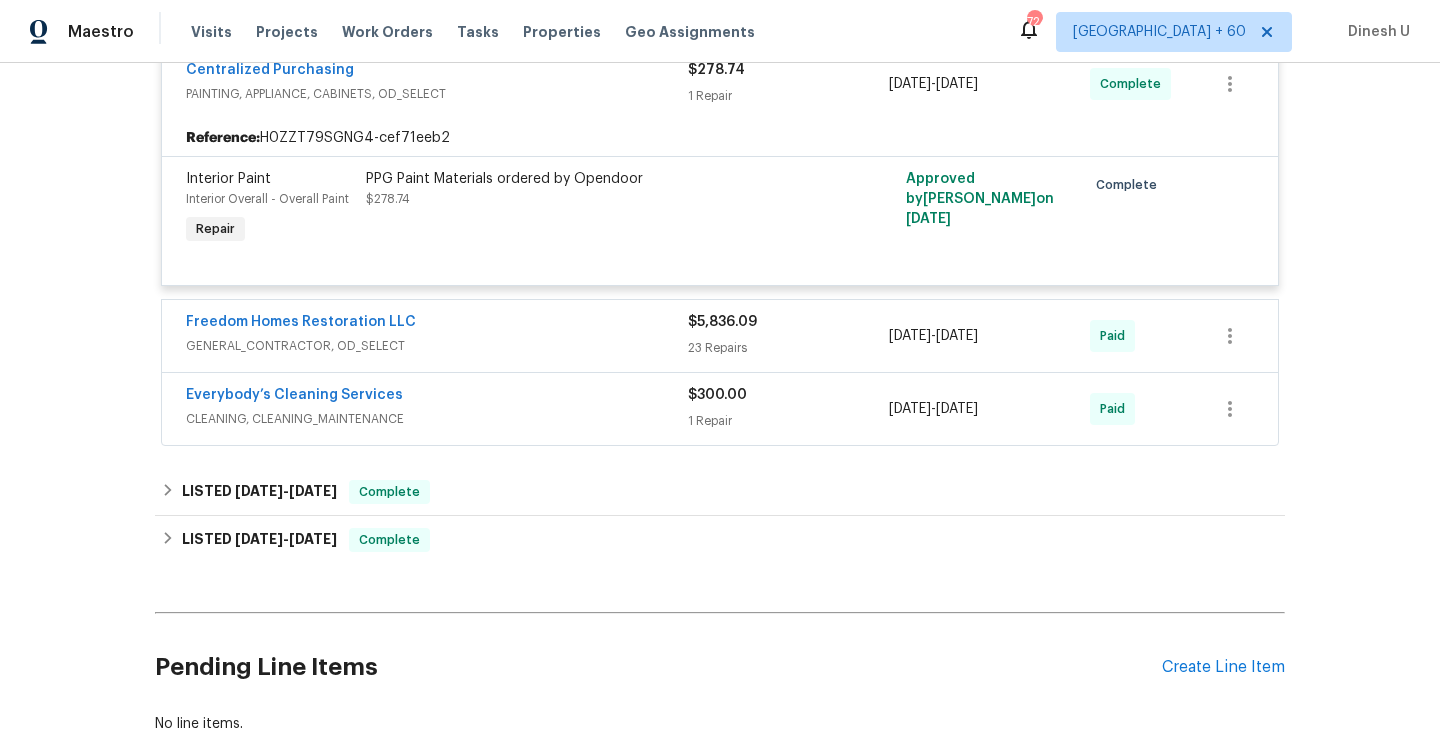 scroll, scrollTop: 1657, scrollLeft: 0, axis: vertical 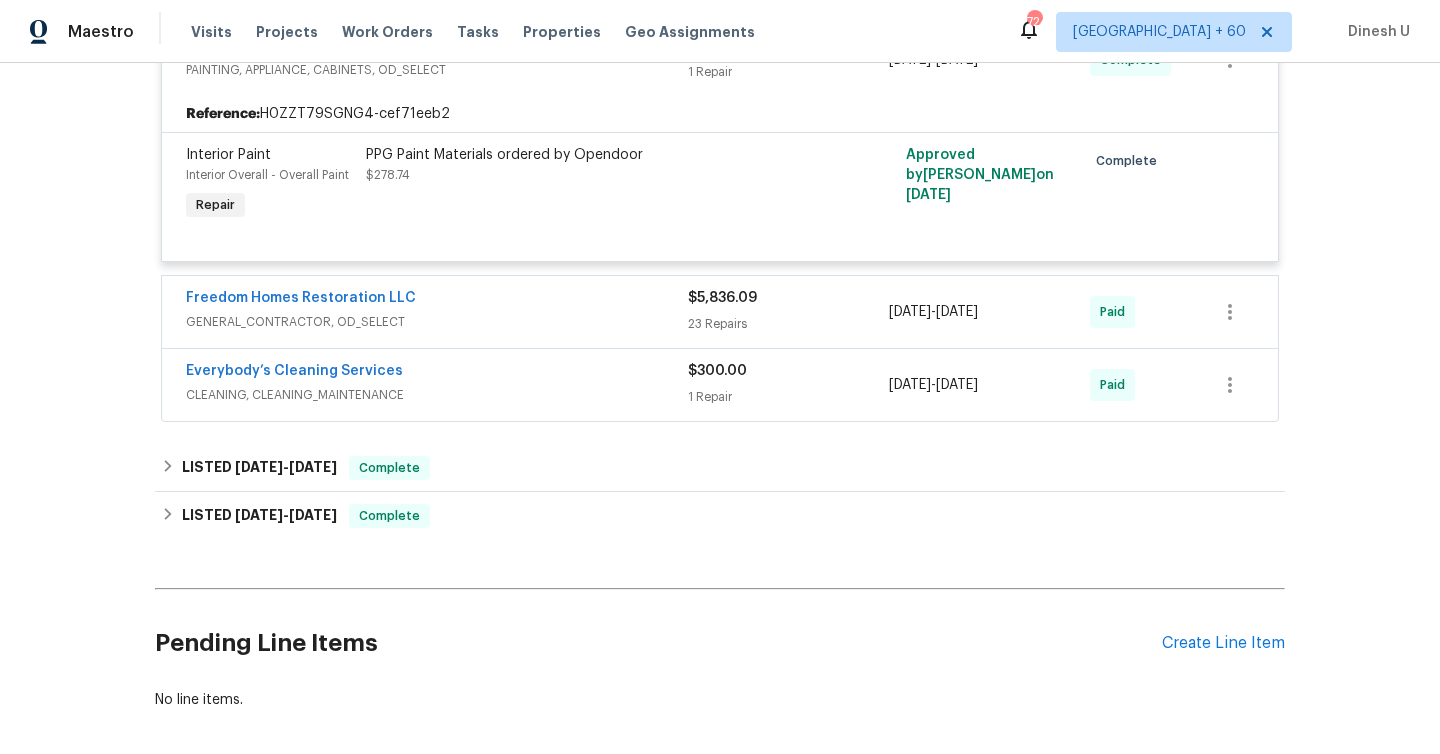 click on "$5,836.09 23 Repairs" at bounding box center (788, 312) 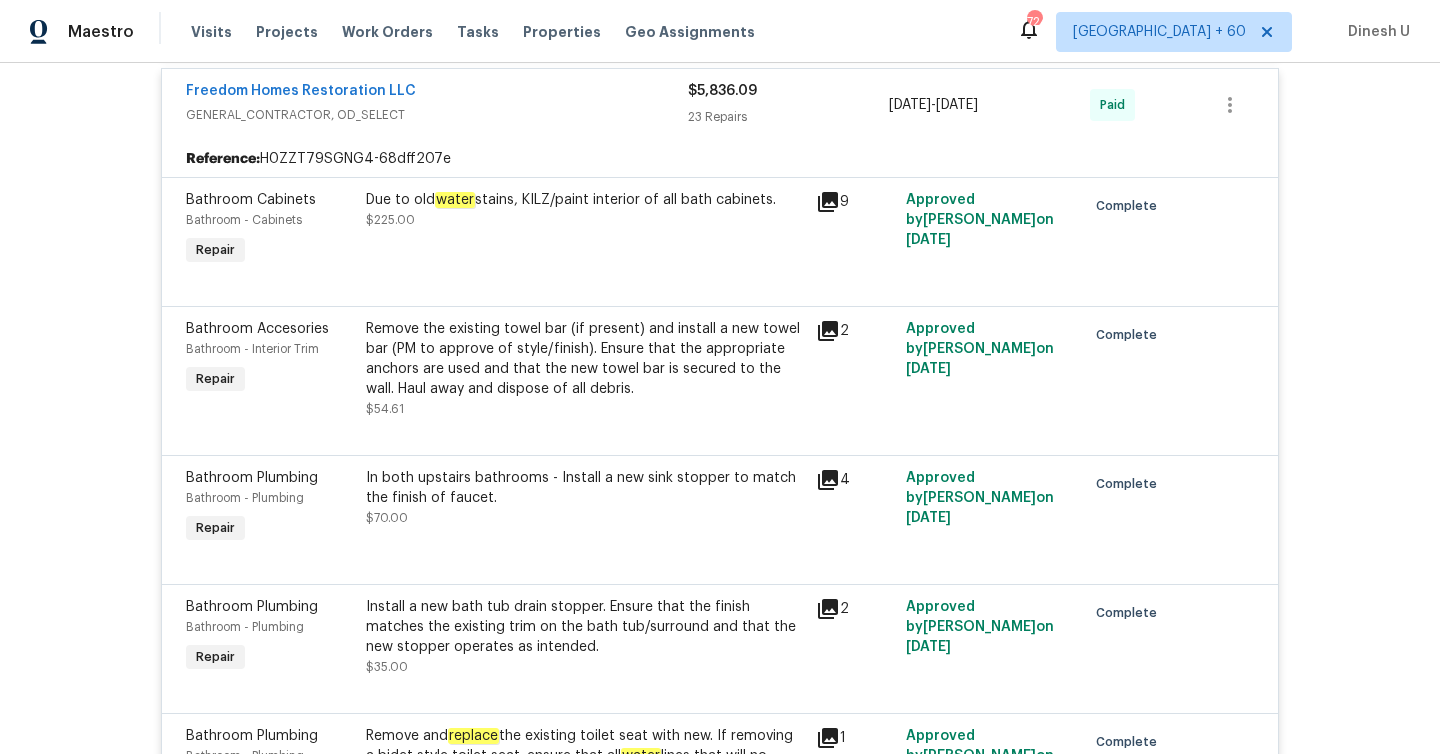 scroll, scrollTop: 1874, scrollLeft: 0, axis: vertical 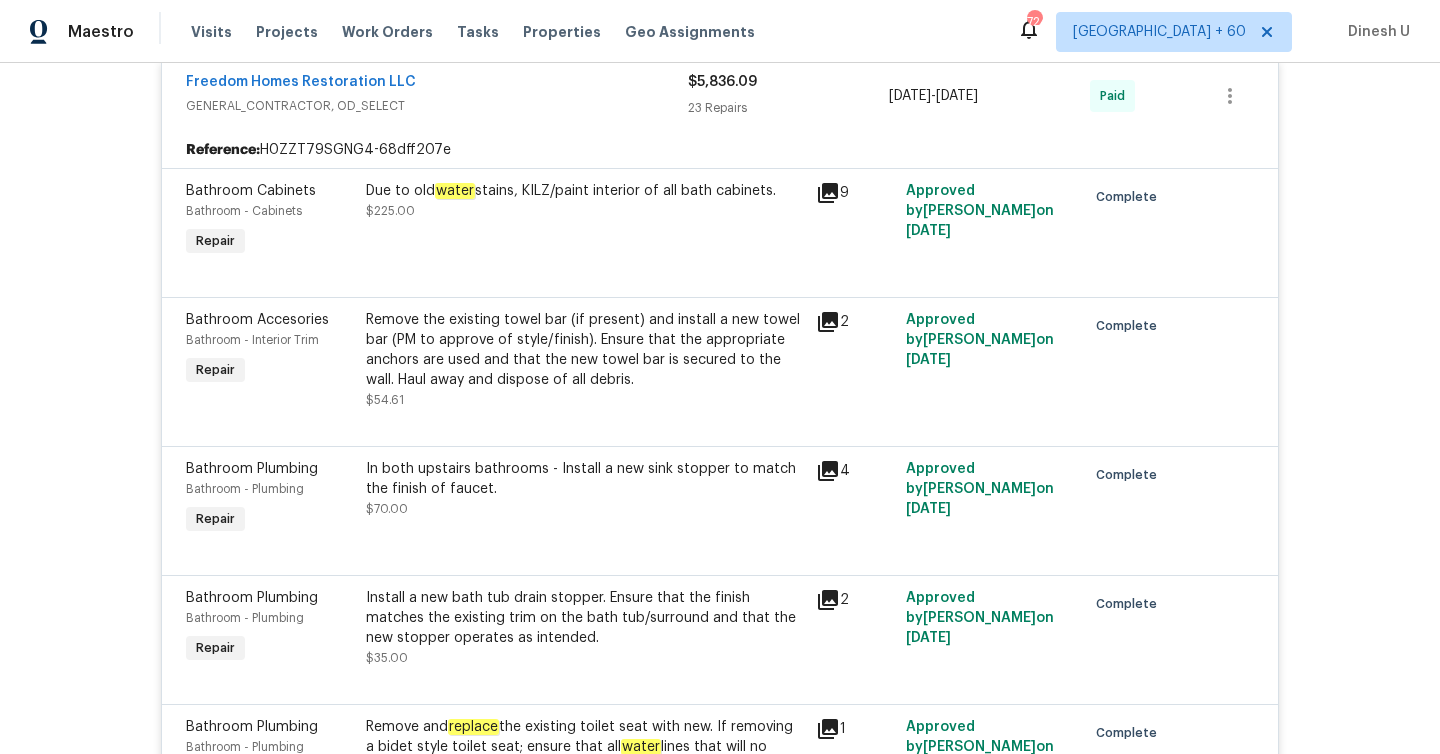 click 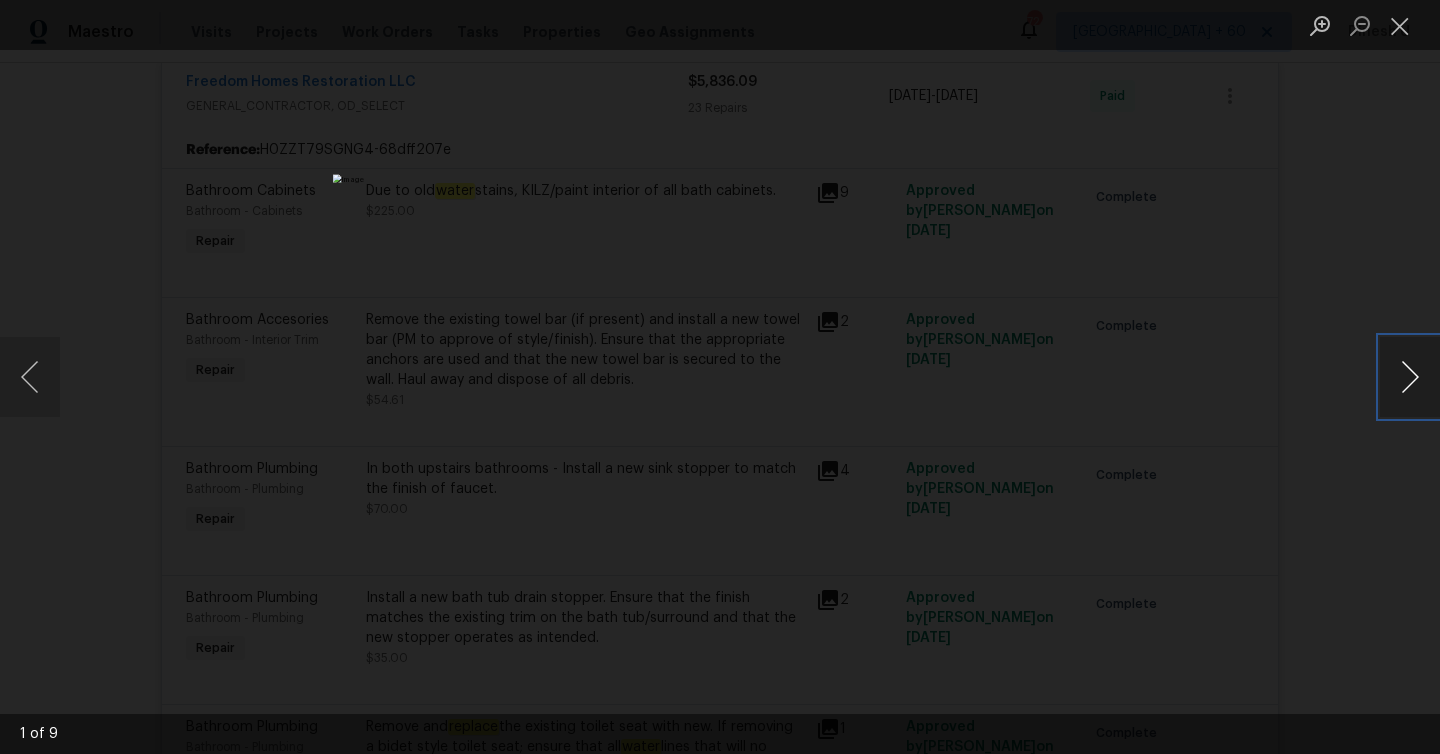 click at bounding box center (1410, 377) 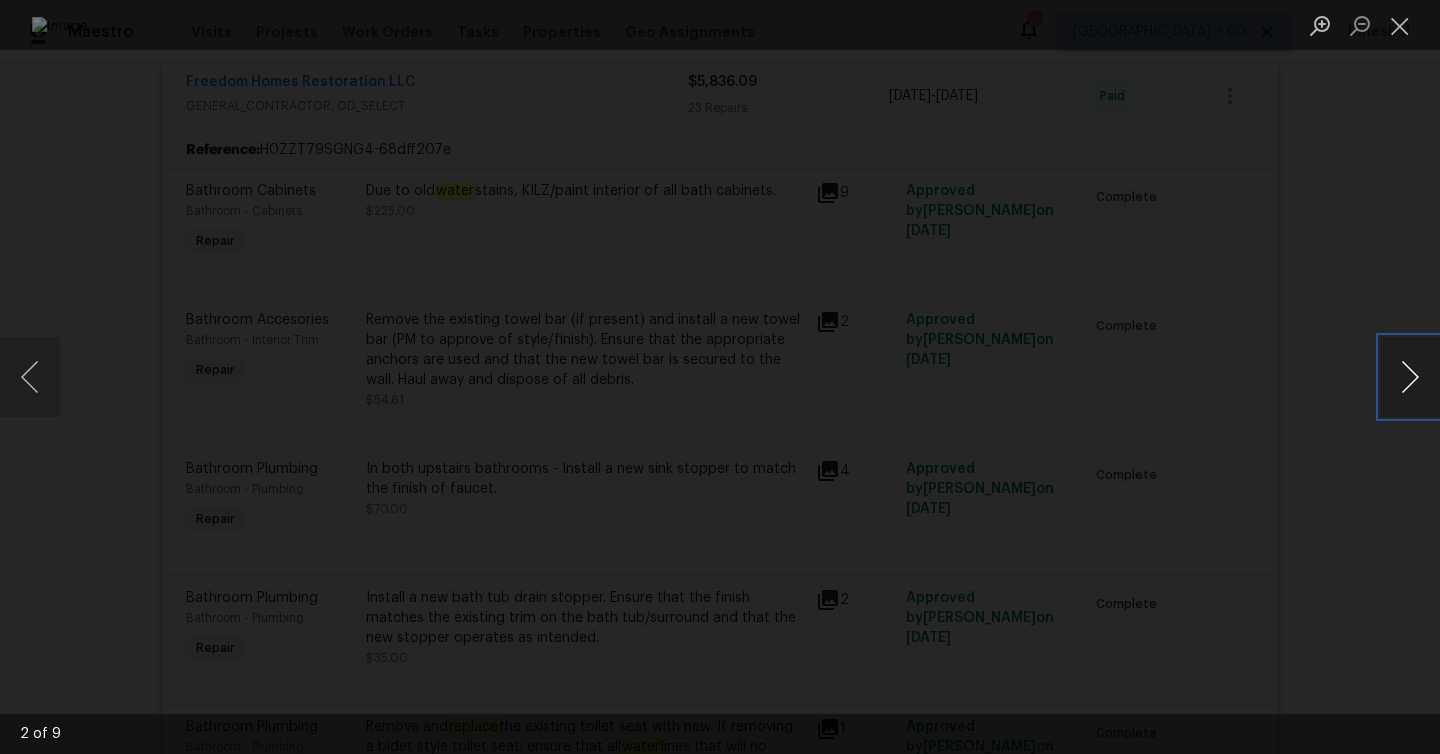 click at bounding box center (1410, 377) 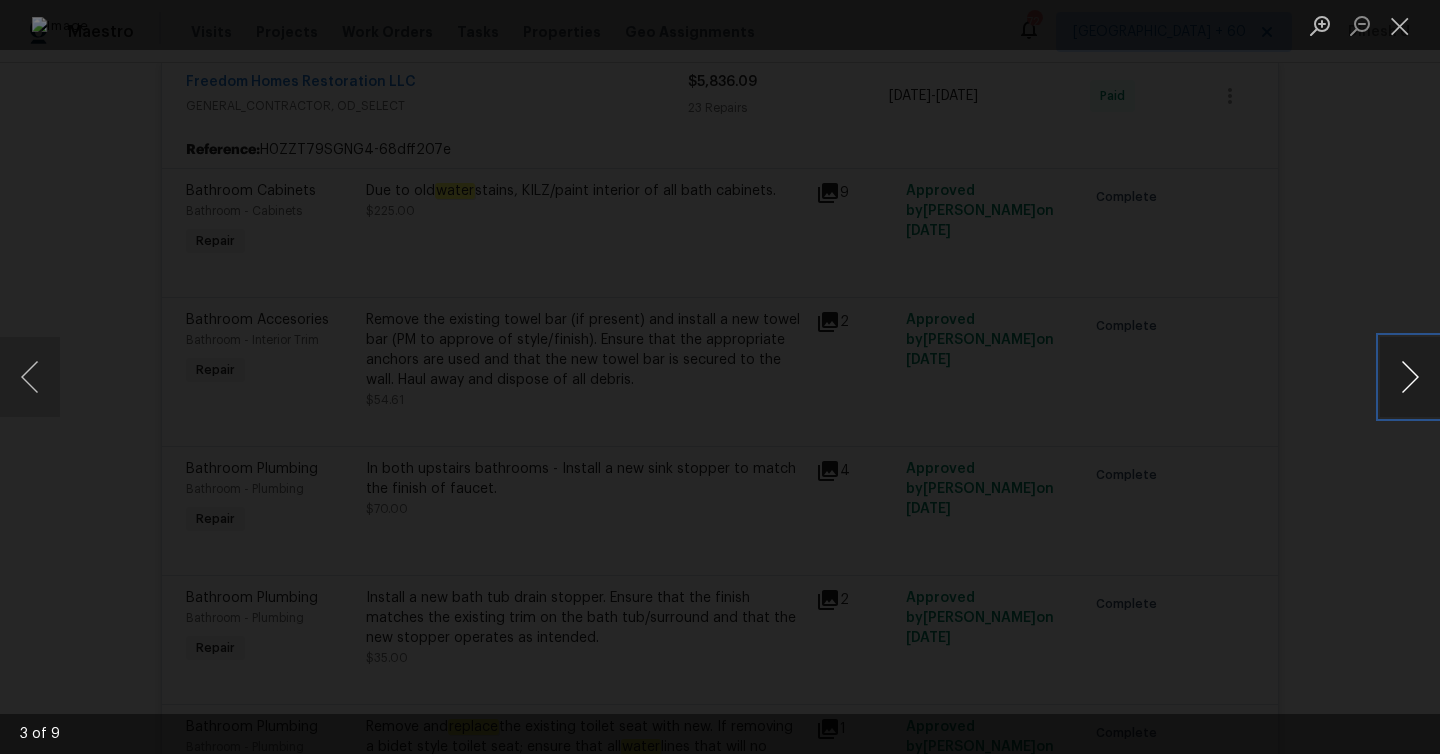 click at bounding box center (1410, 377) 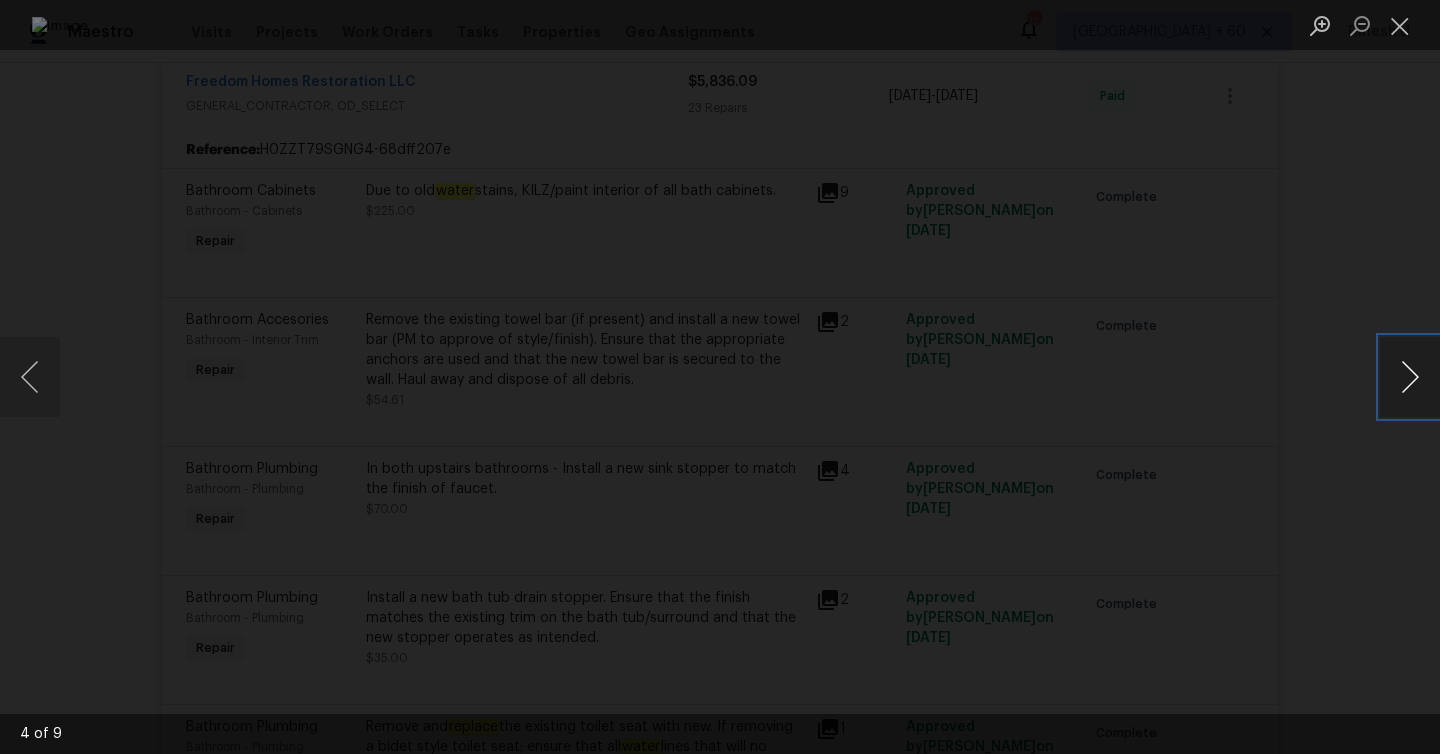 click at bounding box center [1410, 377] 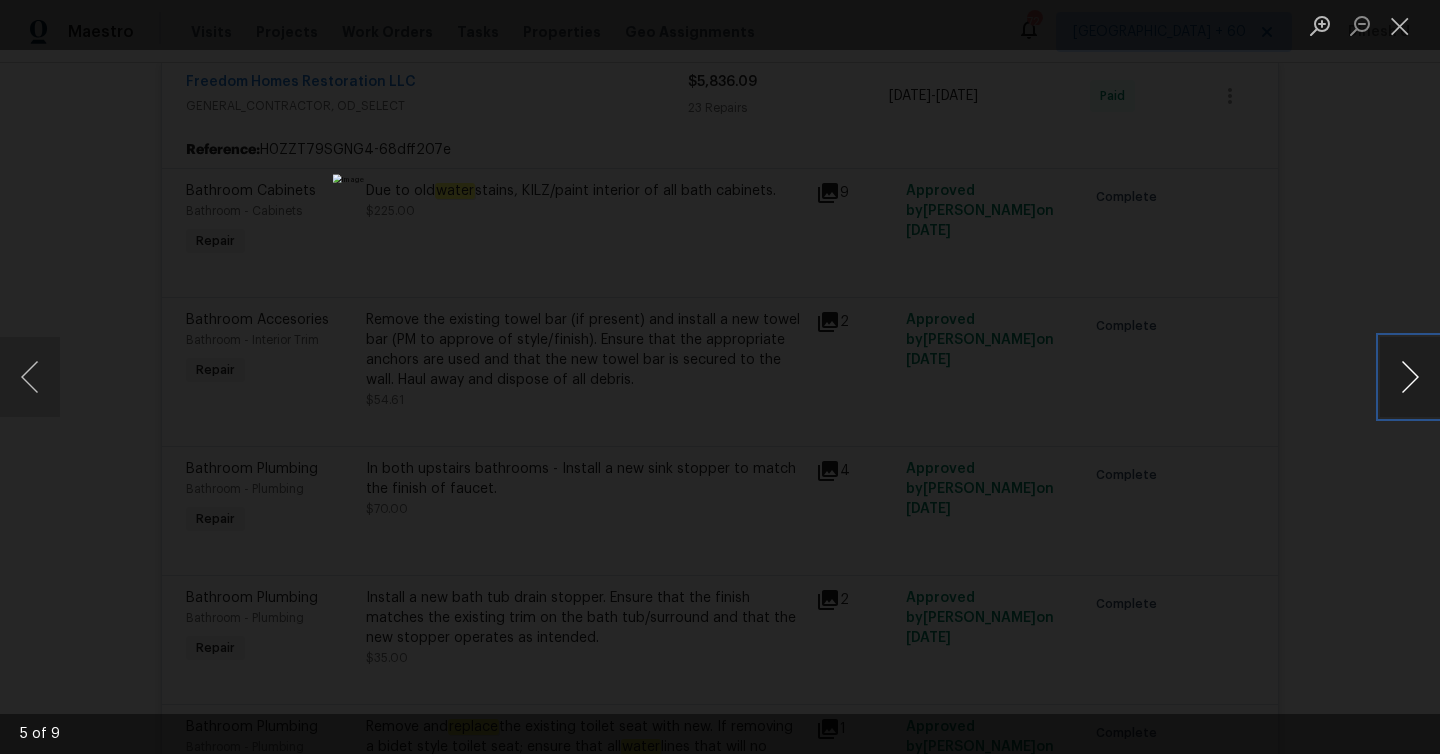 click at bounding box center (1410, 377) 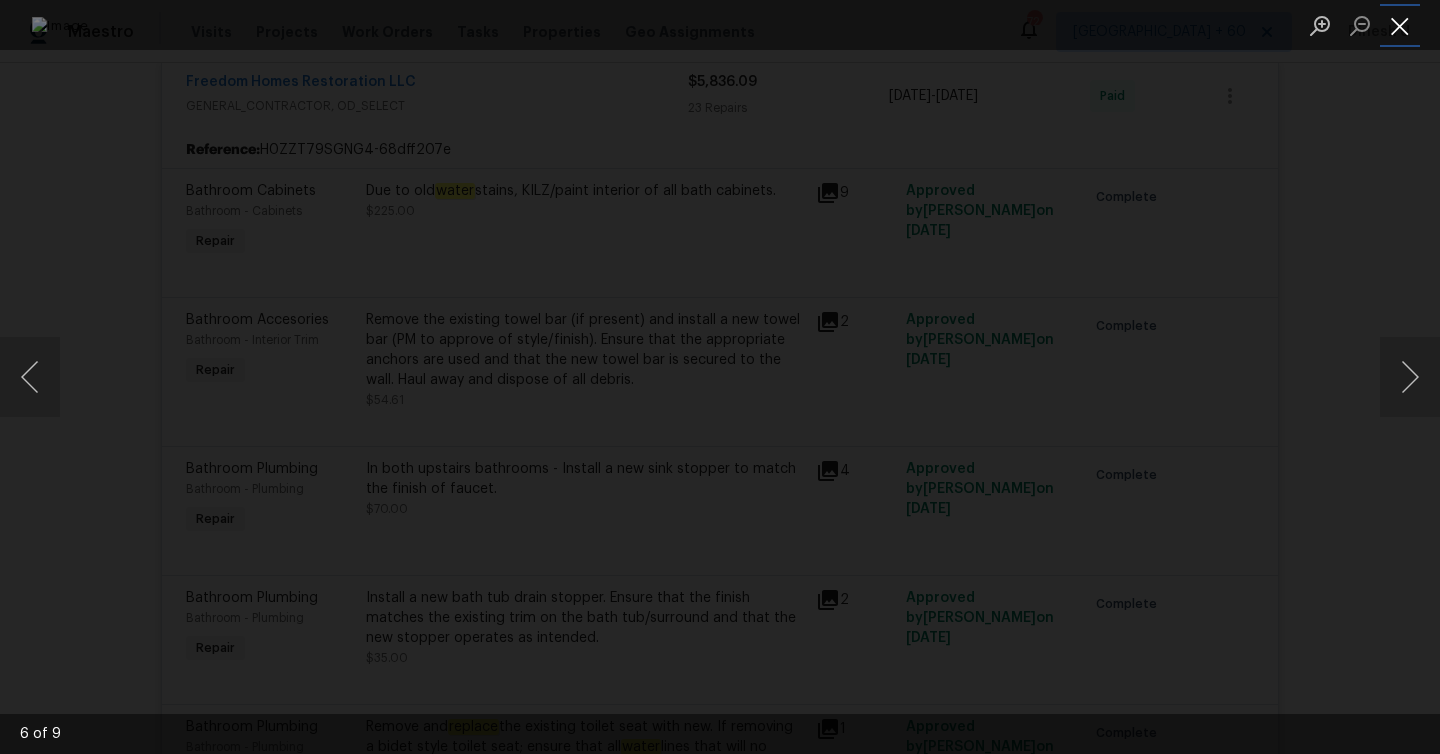 click at bounding box center (1400, 25) 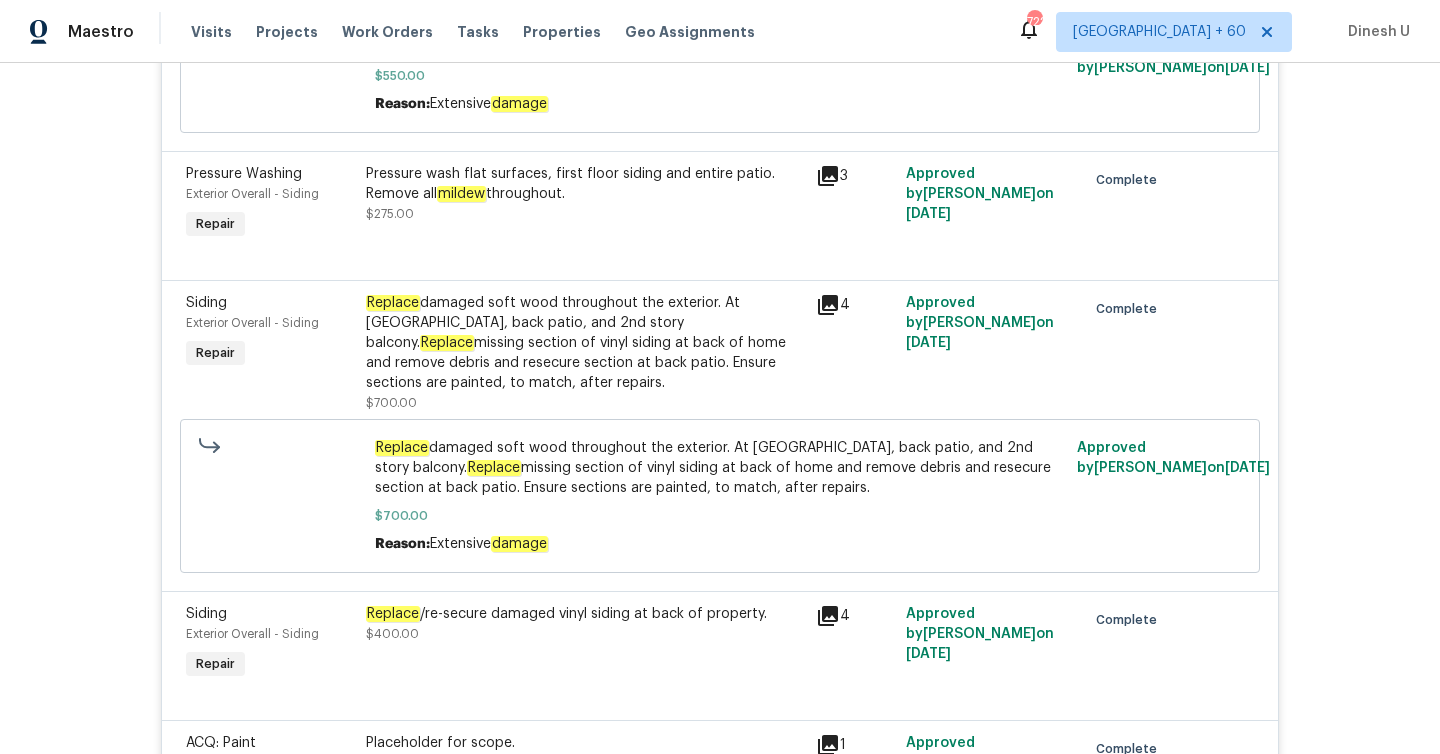 scroll, scrollTop: 3341, scrollLeft: 0, axis: vertical 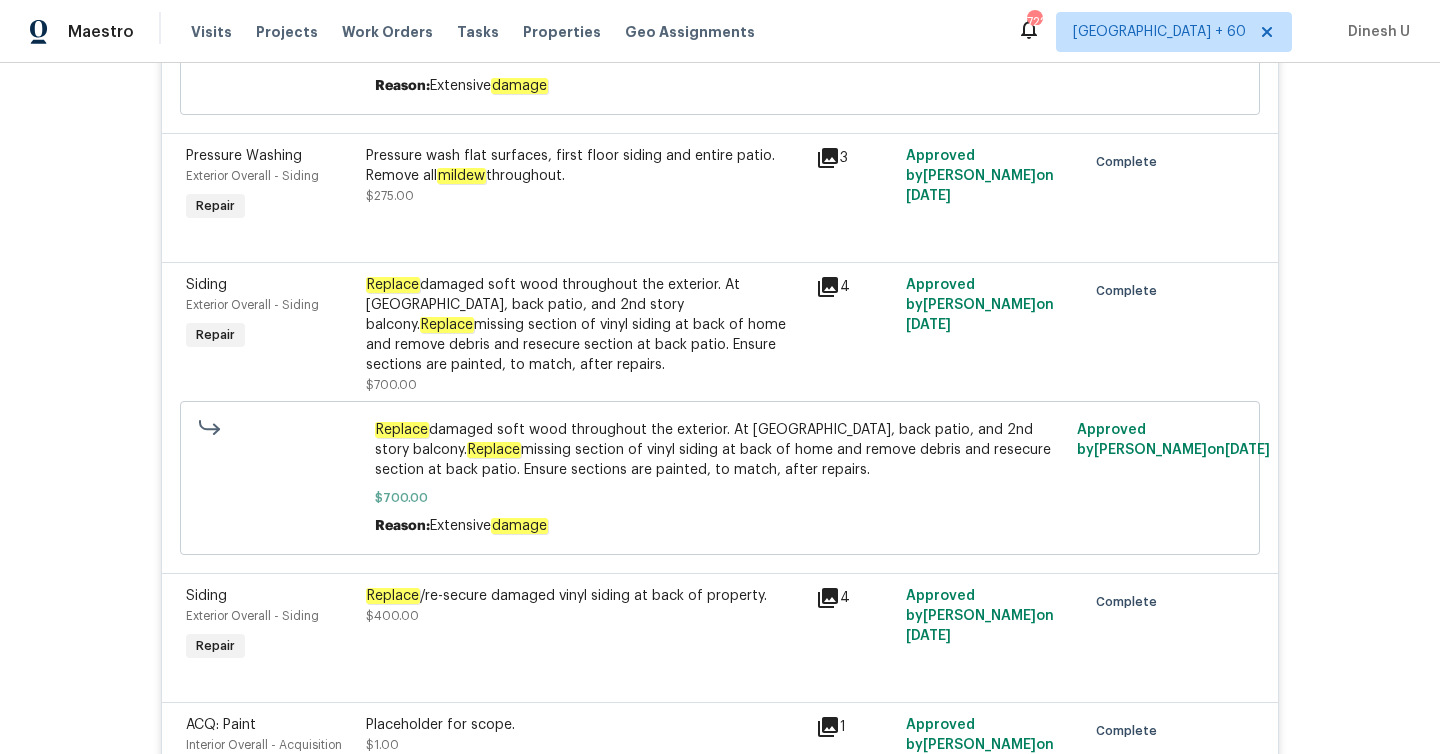 click 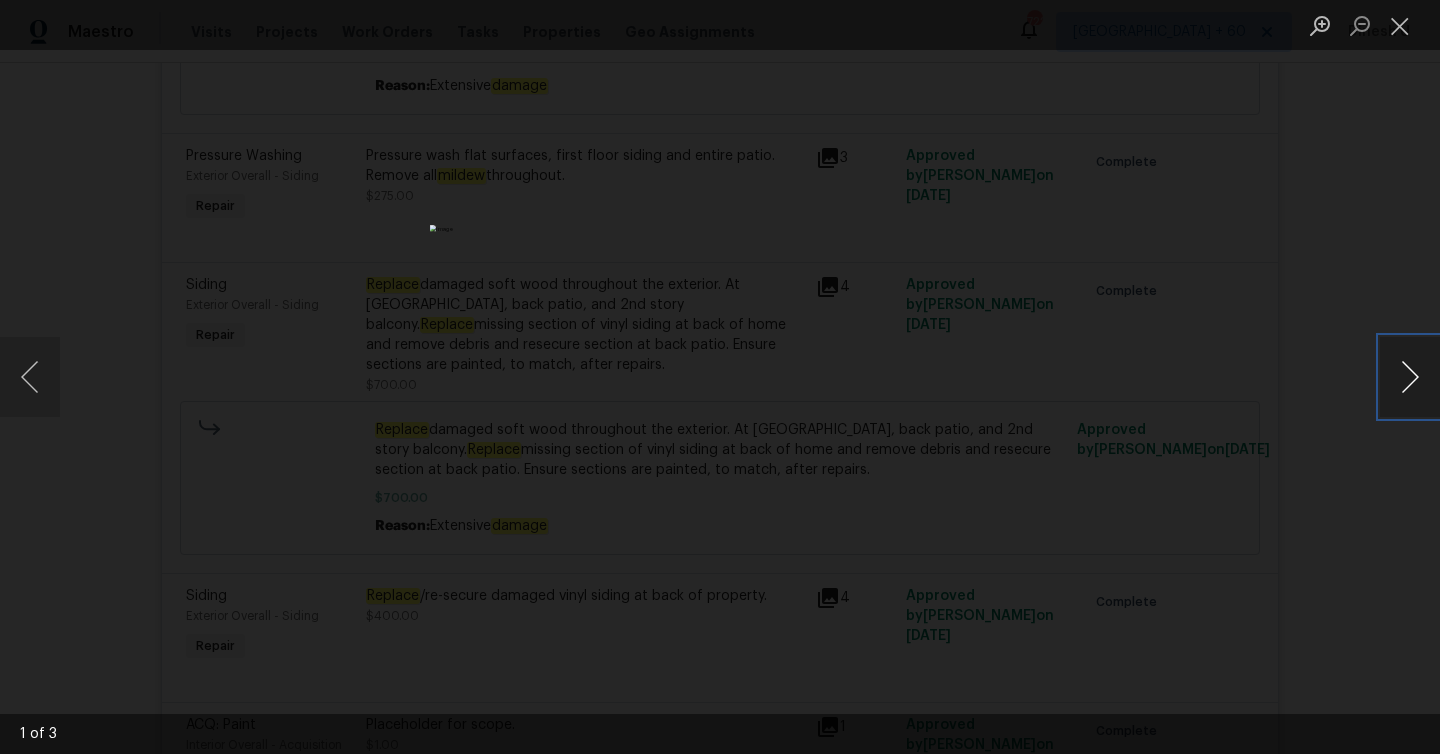 click at bounding box center (1410, 377) 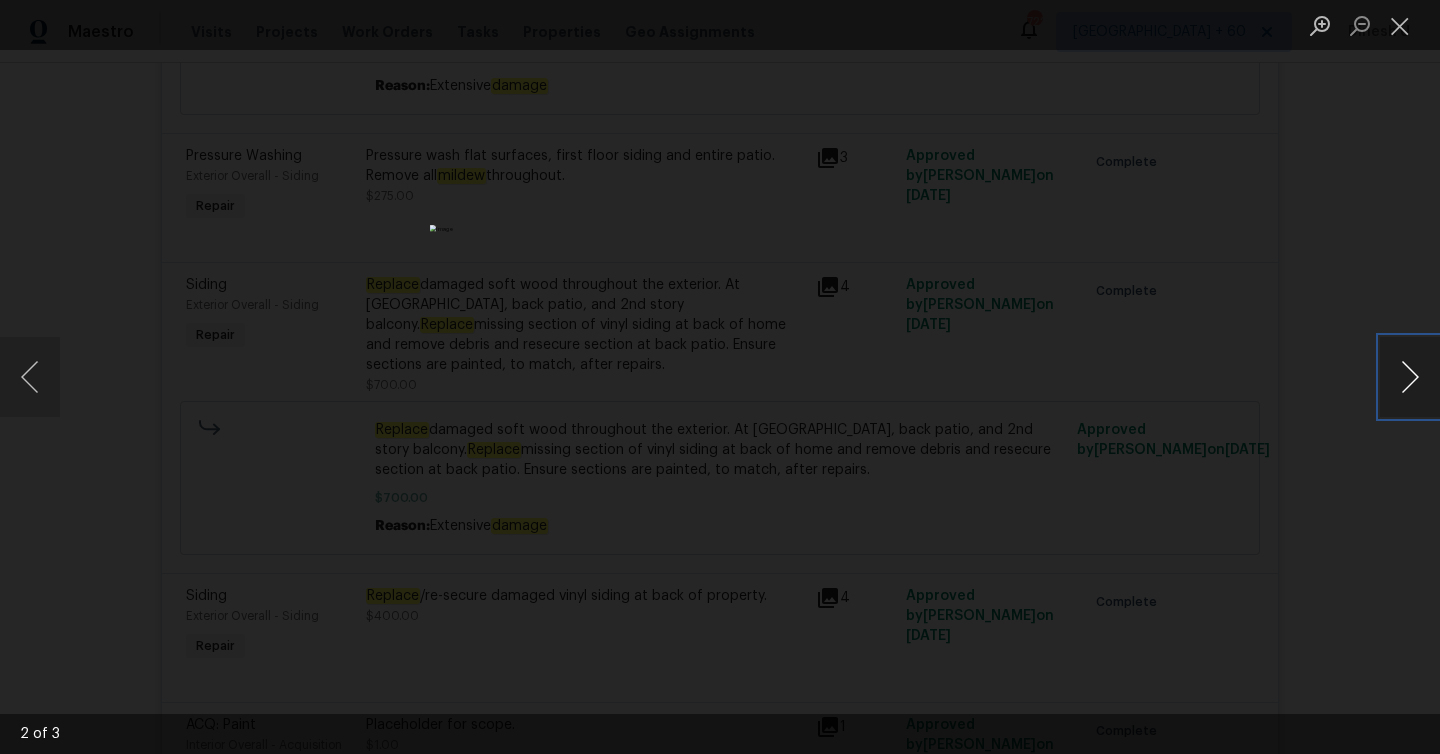 click at bounding box center [1410, 377] 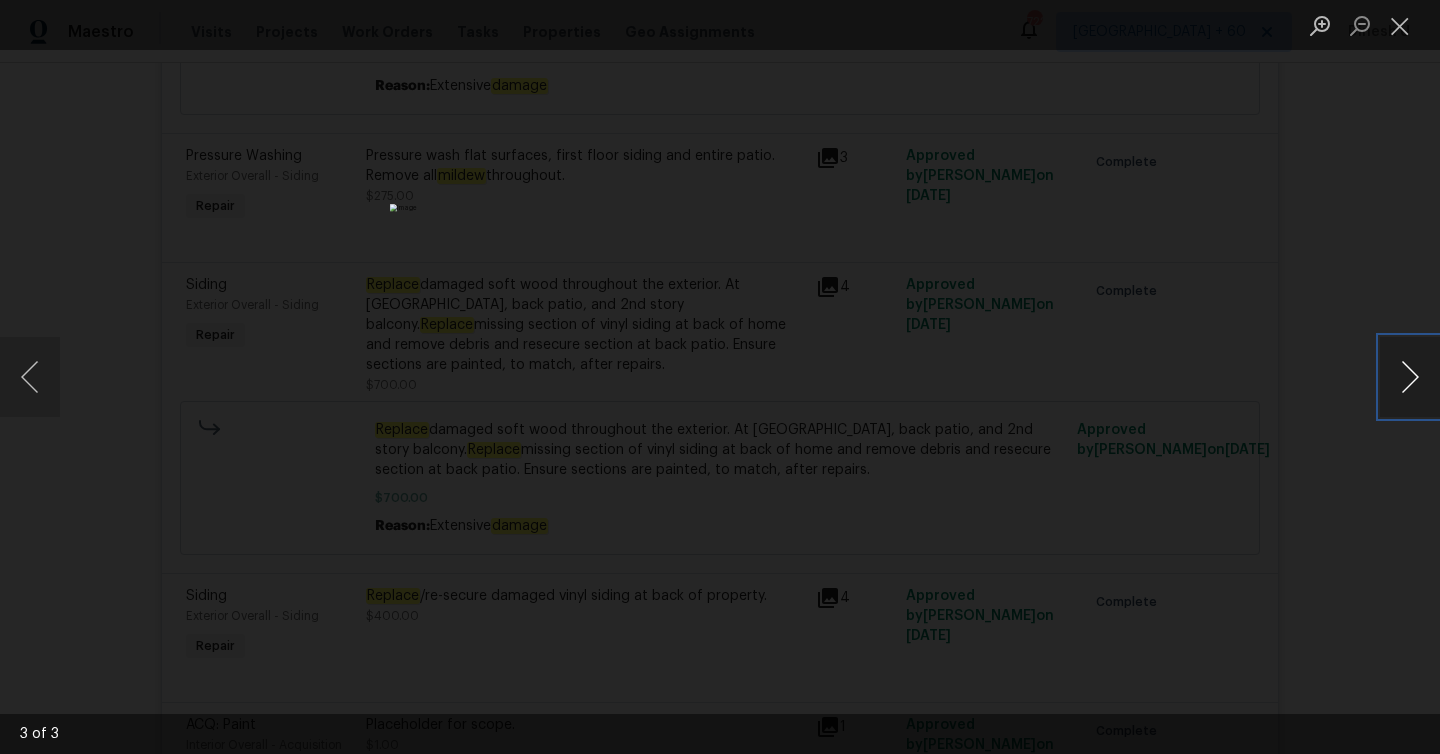 click at bounding box center (1410, 377) 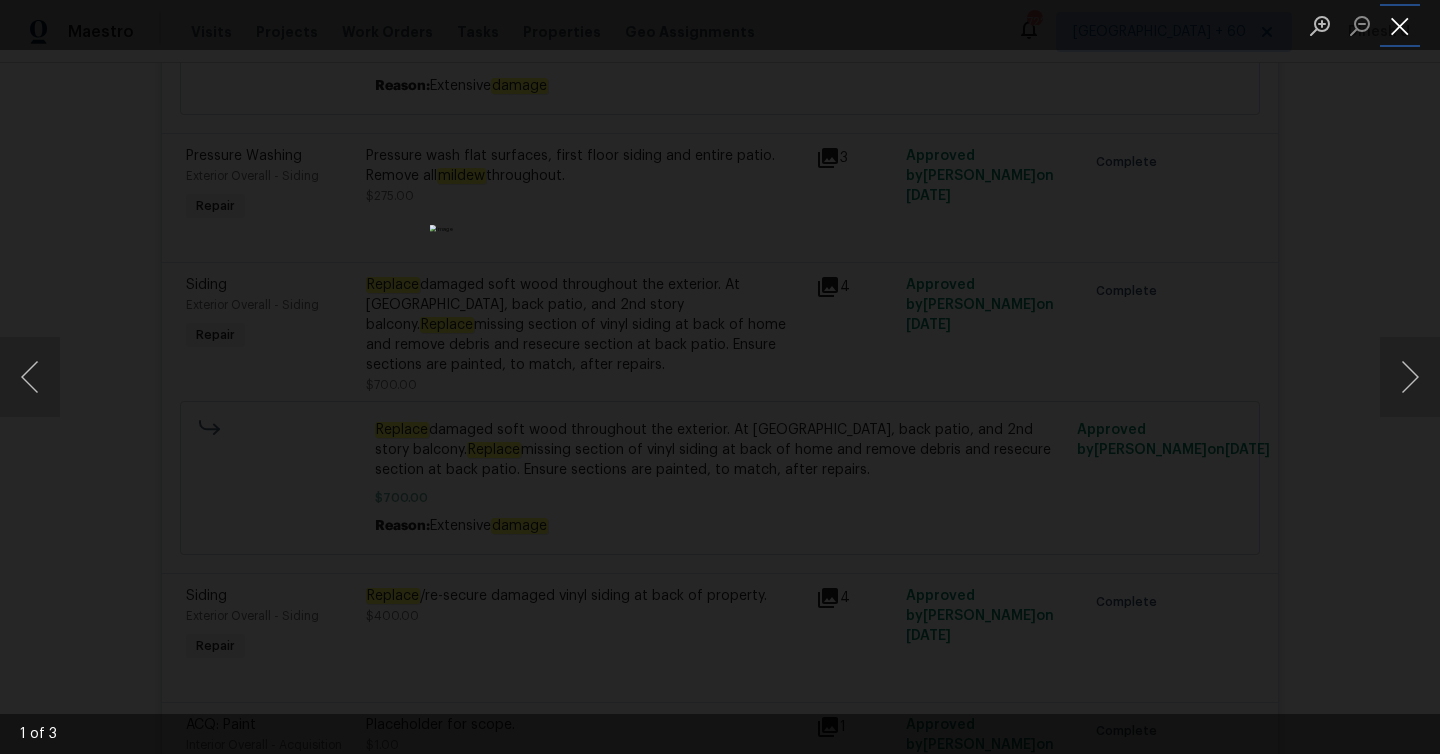 click at bounding box center [1400, 25] 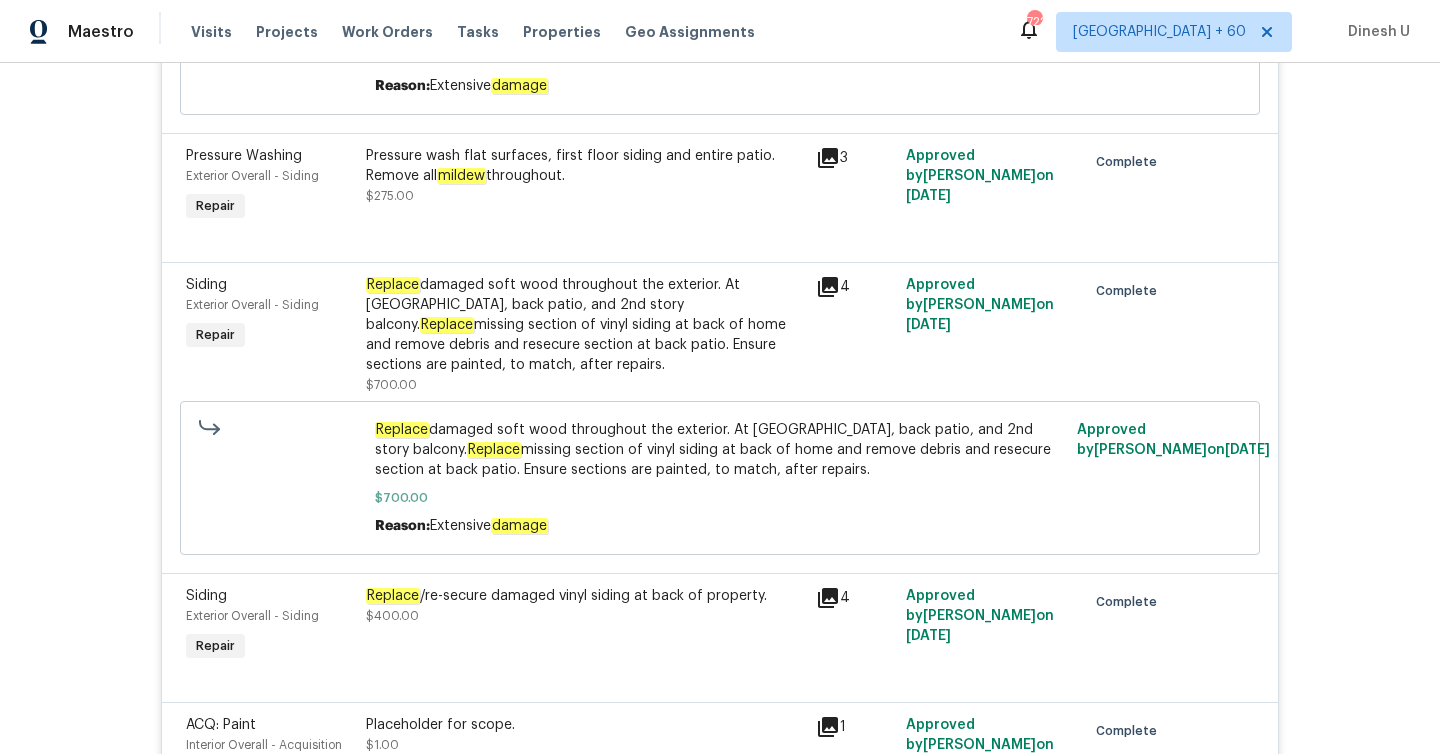 click 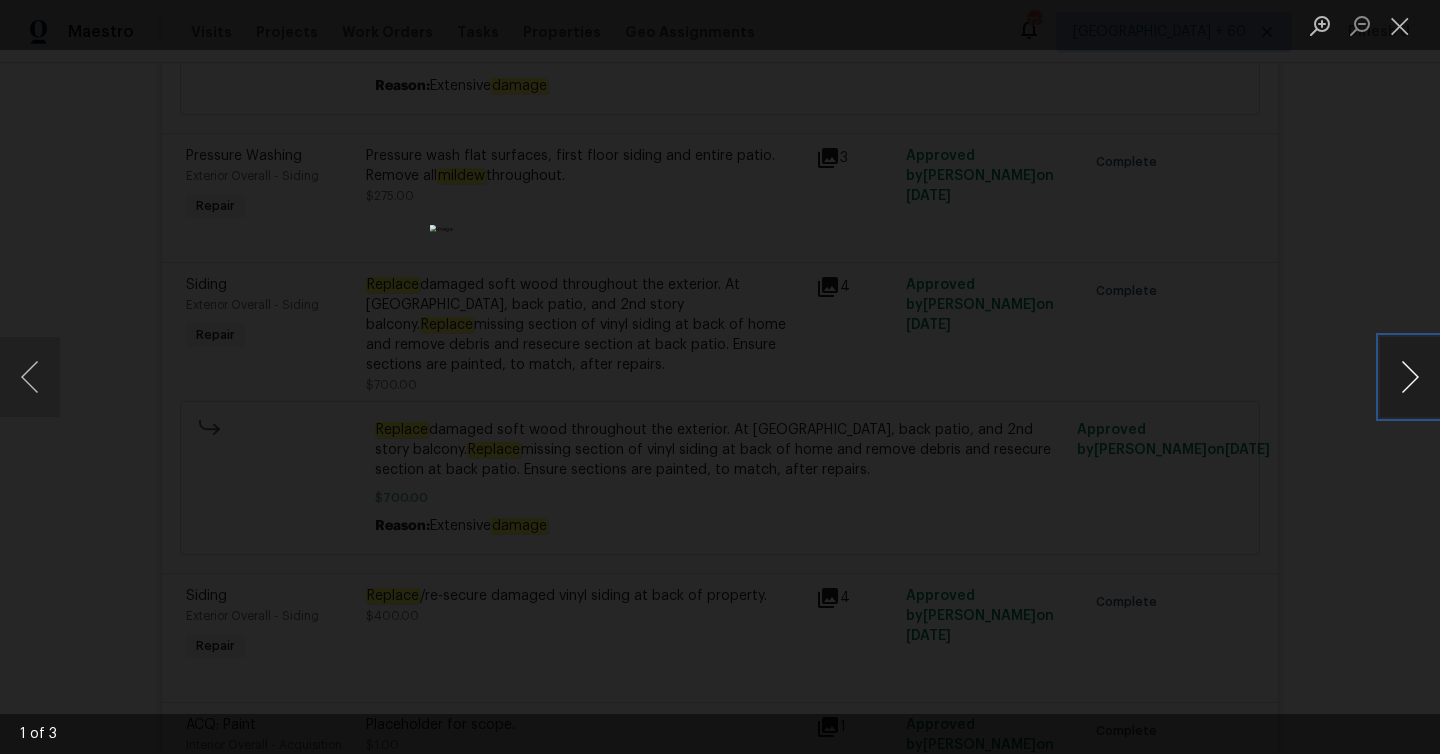 click at bounding box center (1410, 377) 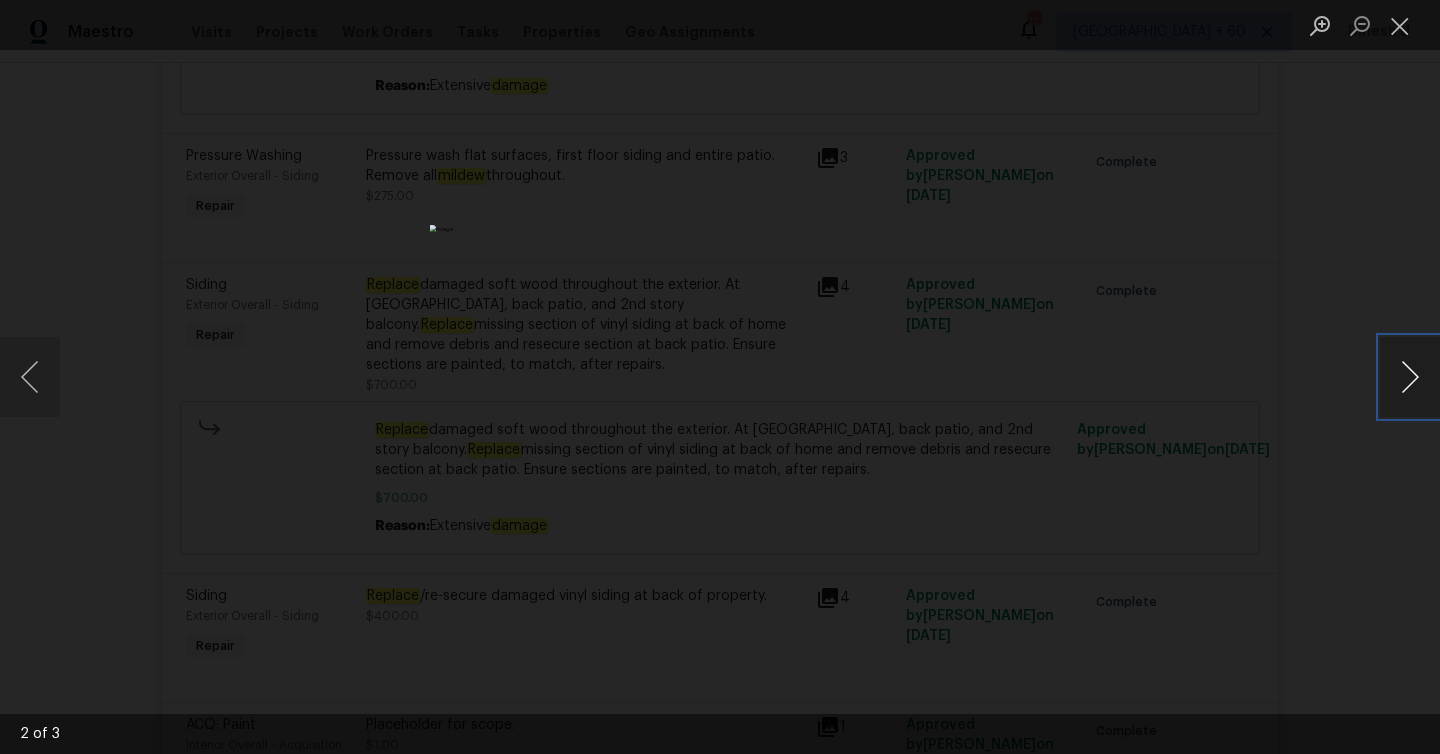 click at bounding box center [1410, 377] 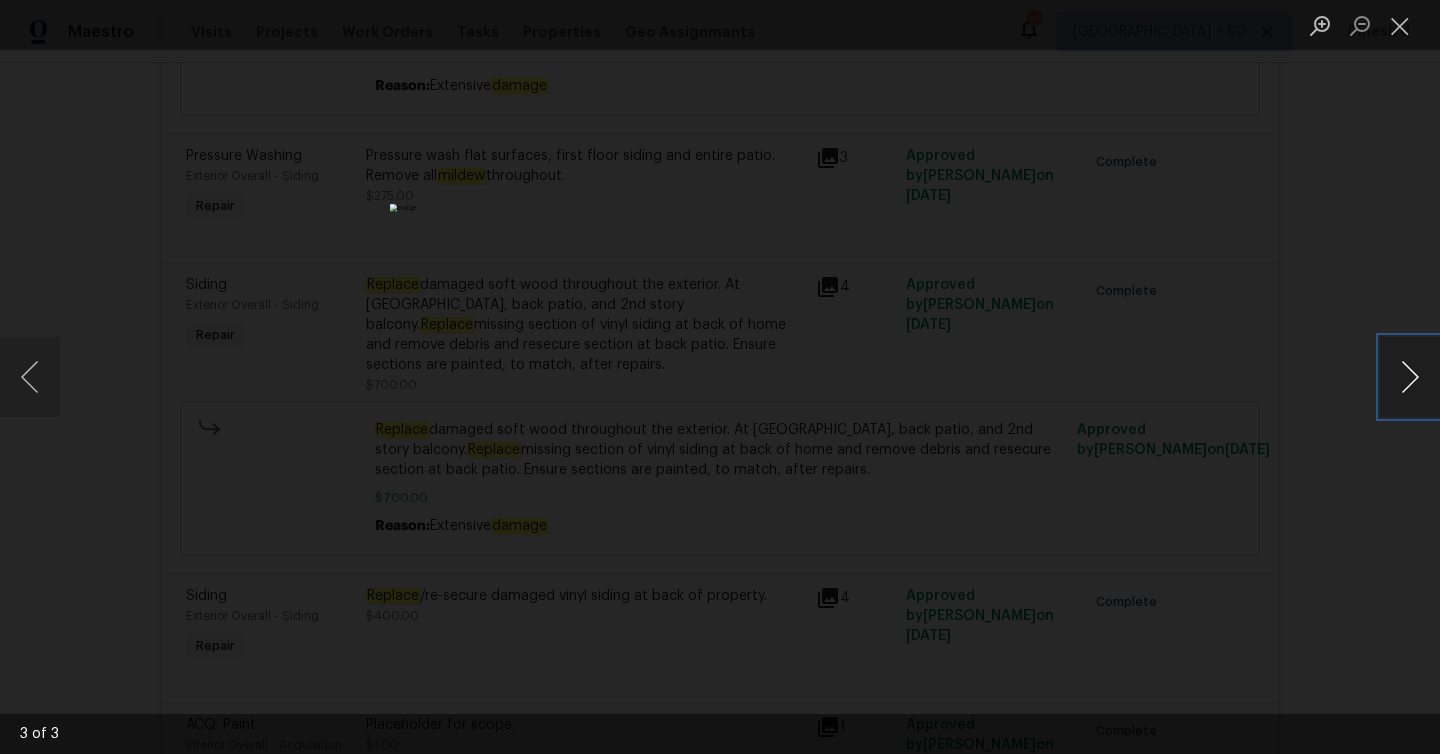 click at bounding box center (1410, 377) 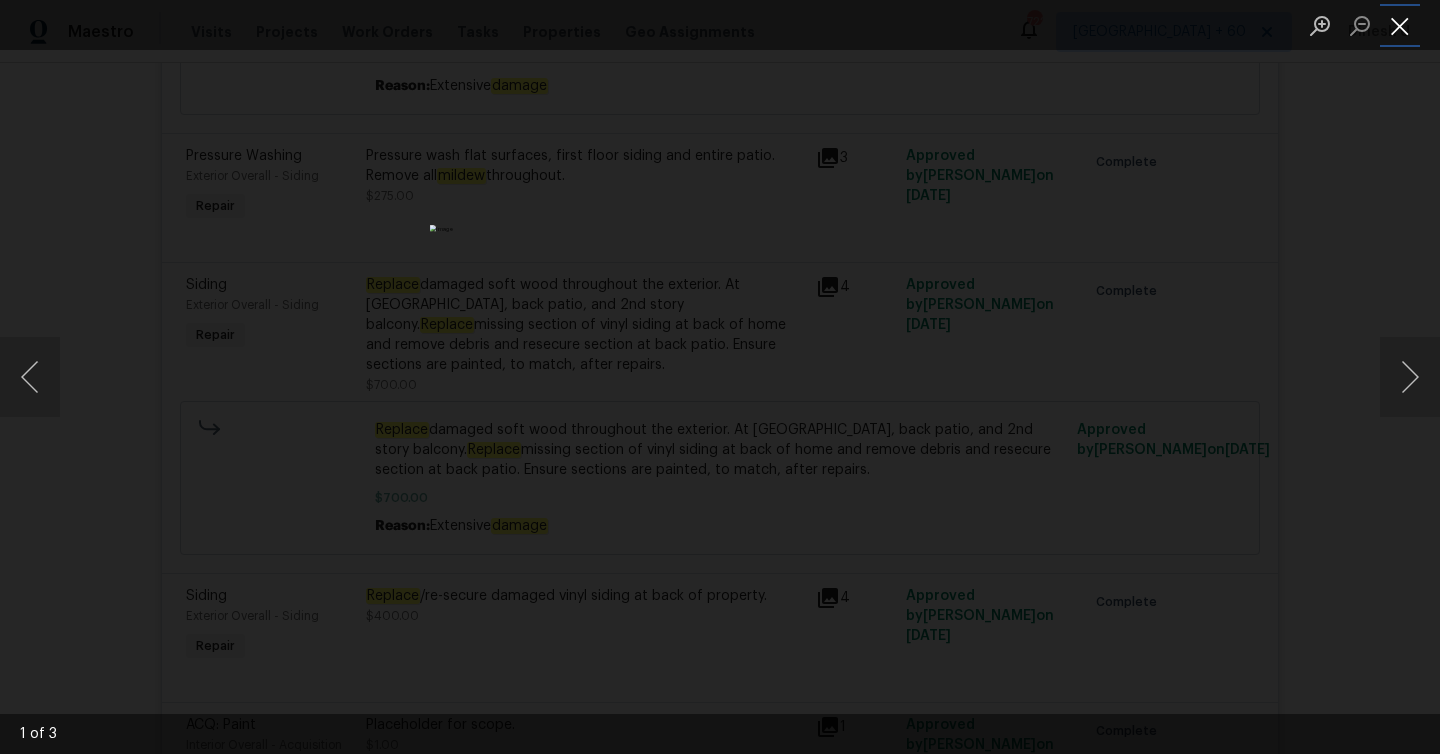click at bounding box center [1400, 25] 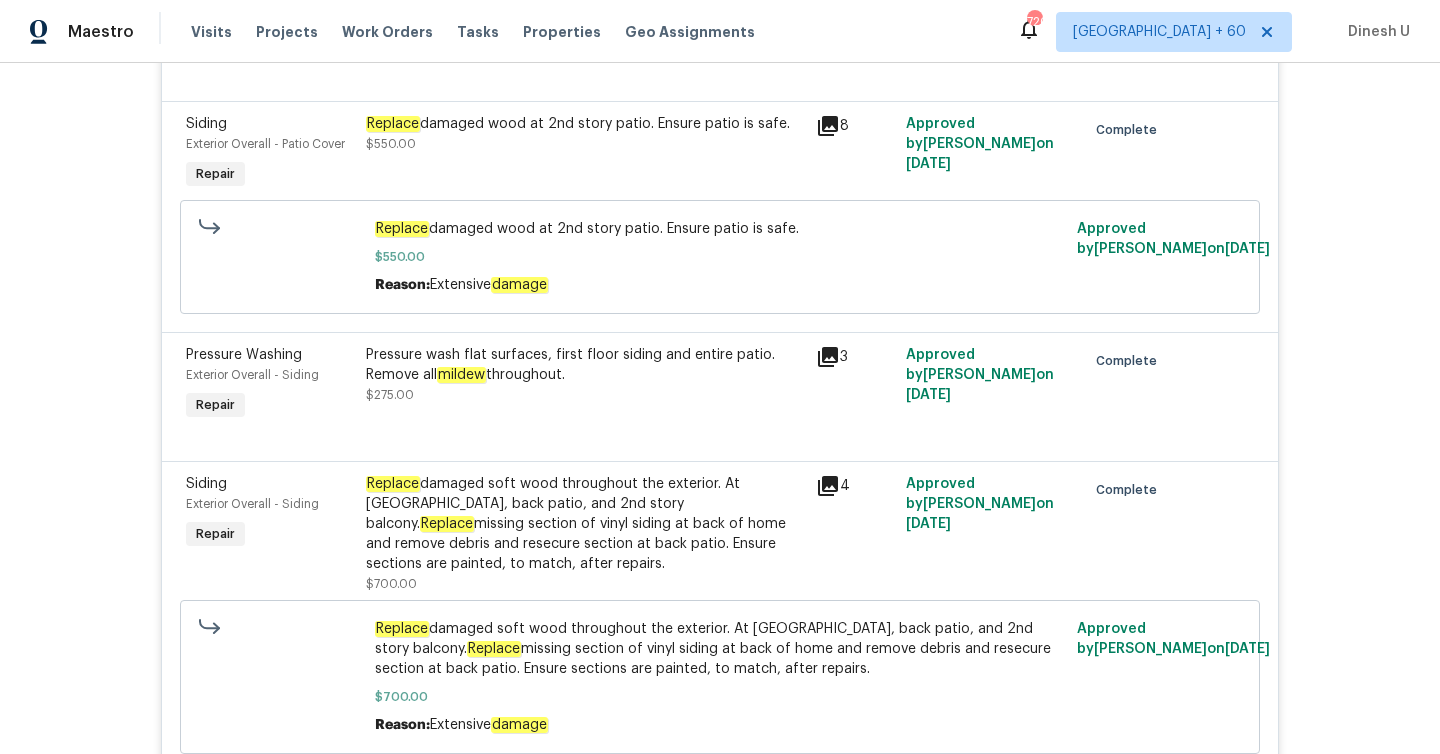 scroll, scrollTop: 3133, scrollLeft: 0, axis: vertical 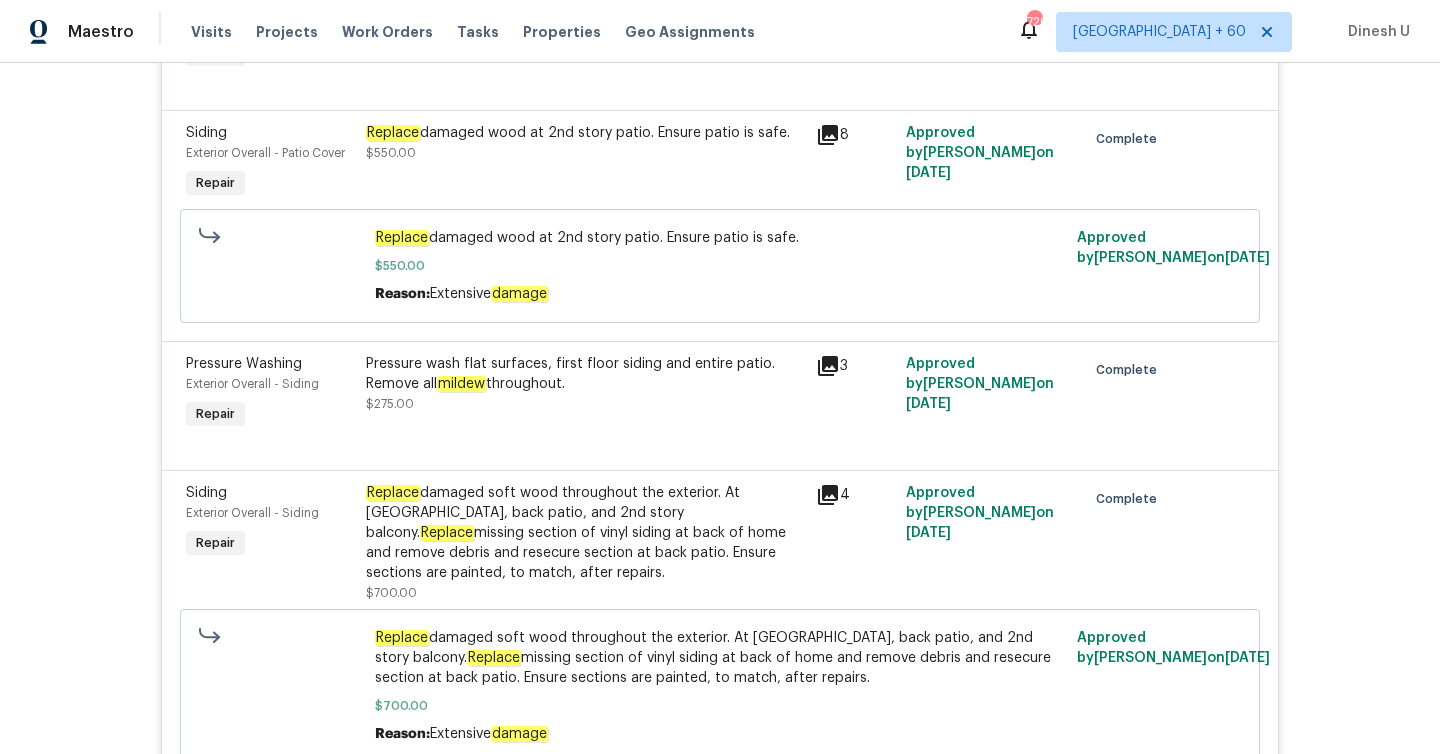 click 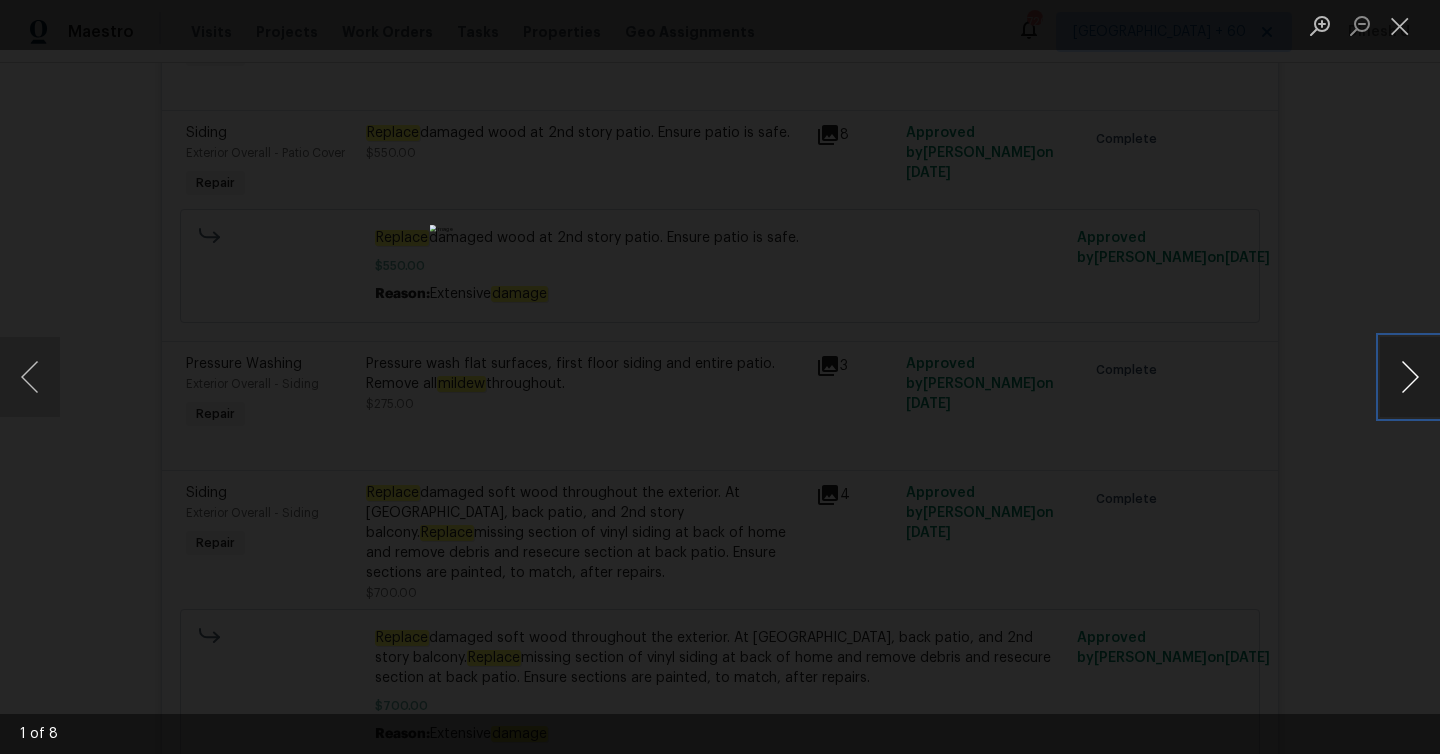click at bounding box center [1410, 377] 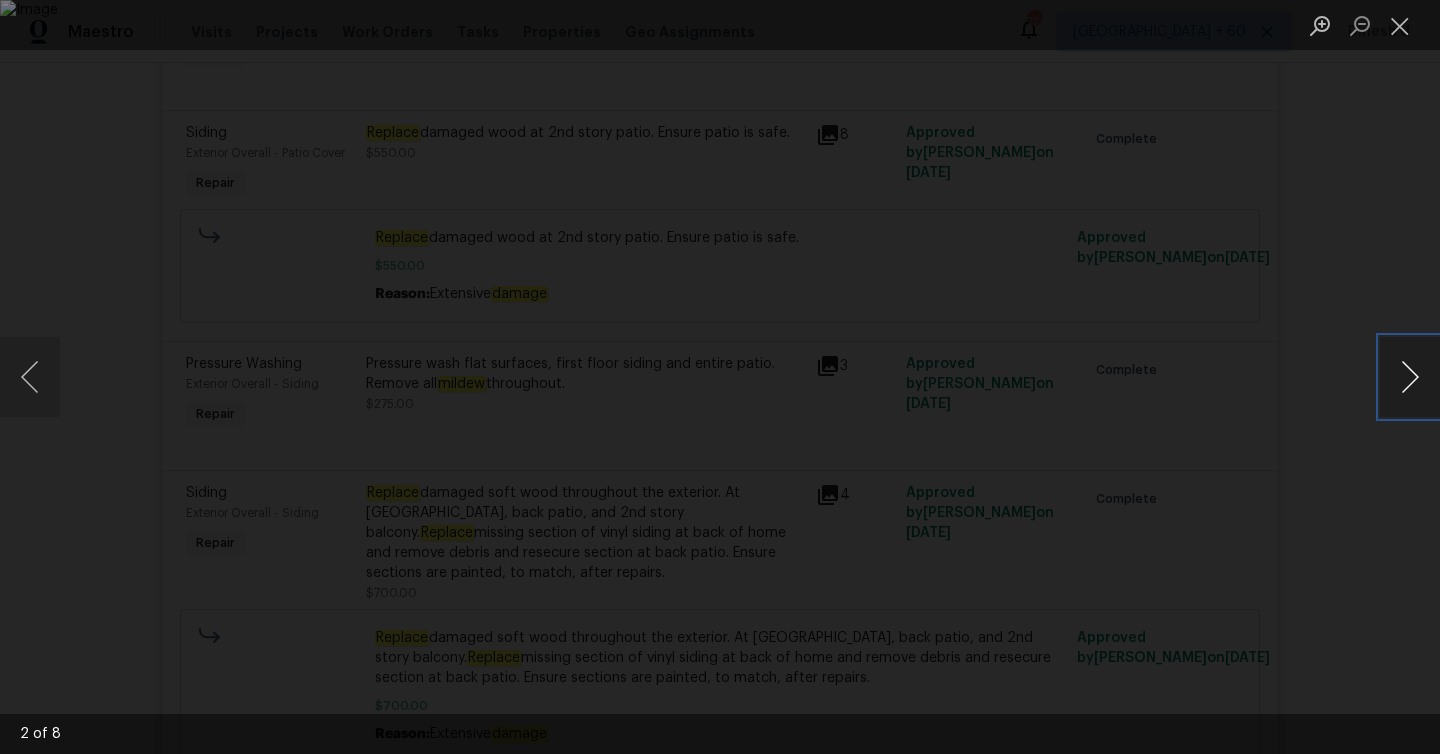 click at bounding box center (1410, 377) 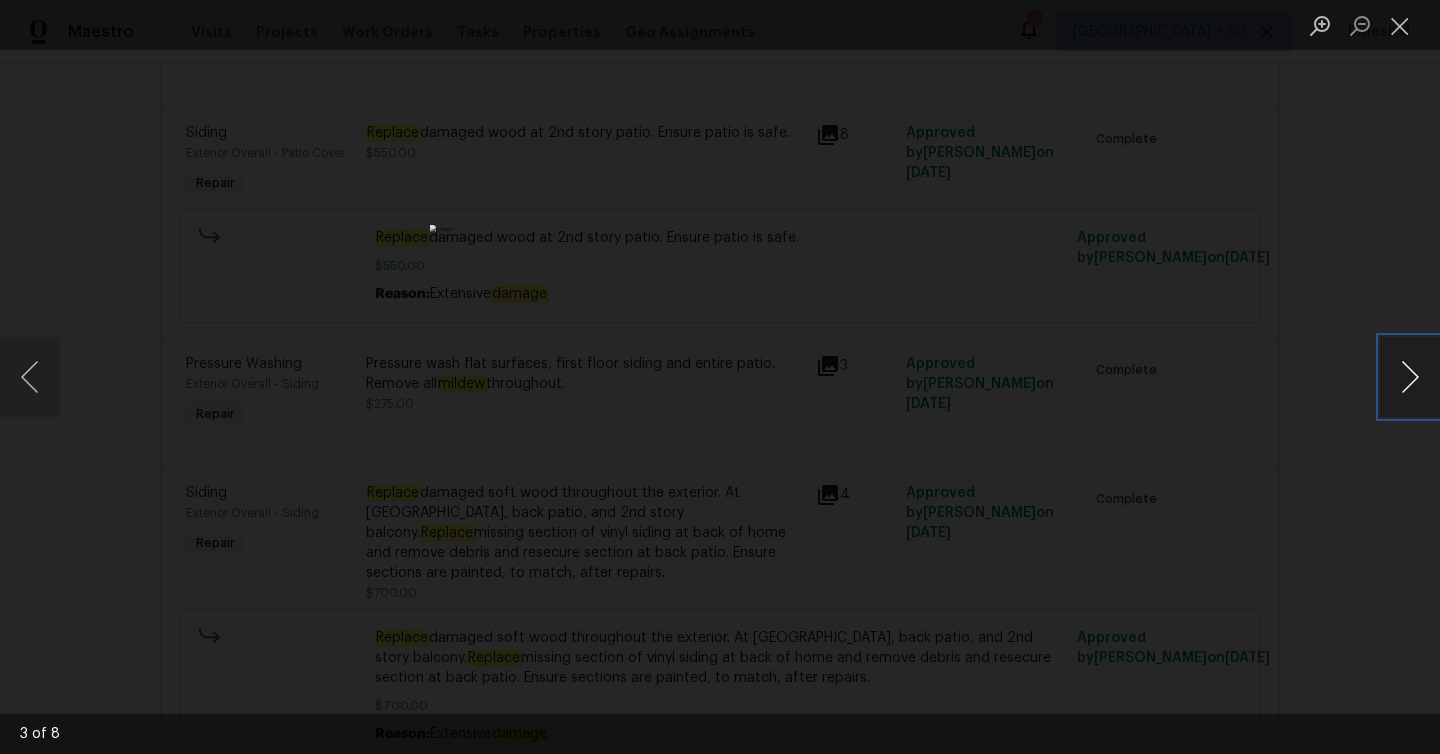 click at bounding box center (1410, 377) 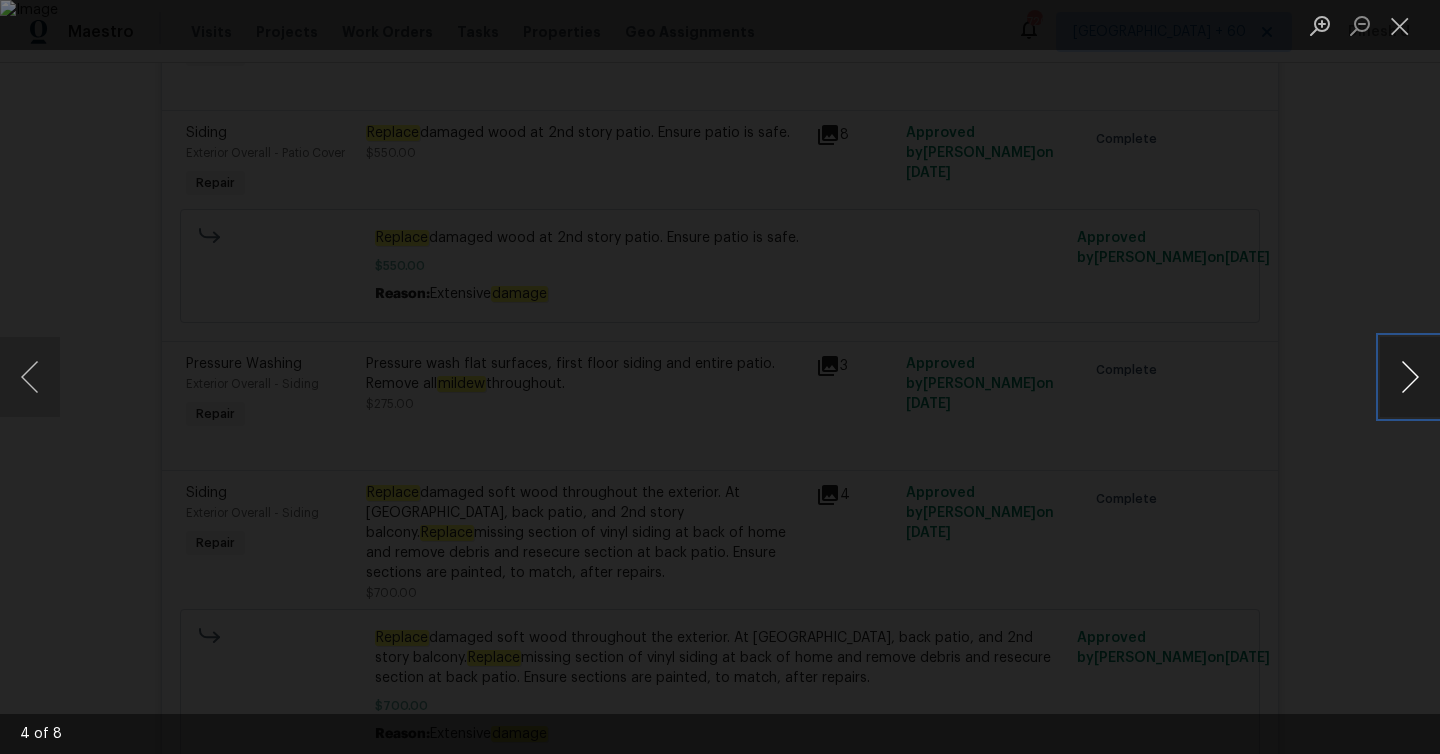 click at bounding box center [1410, 377] 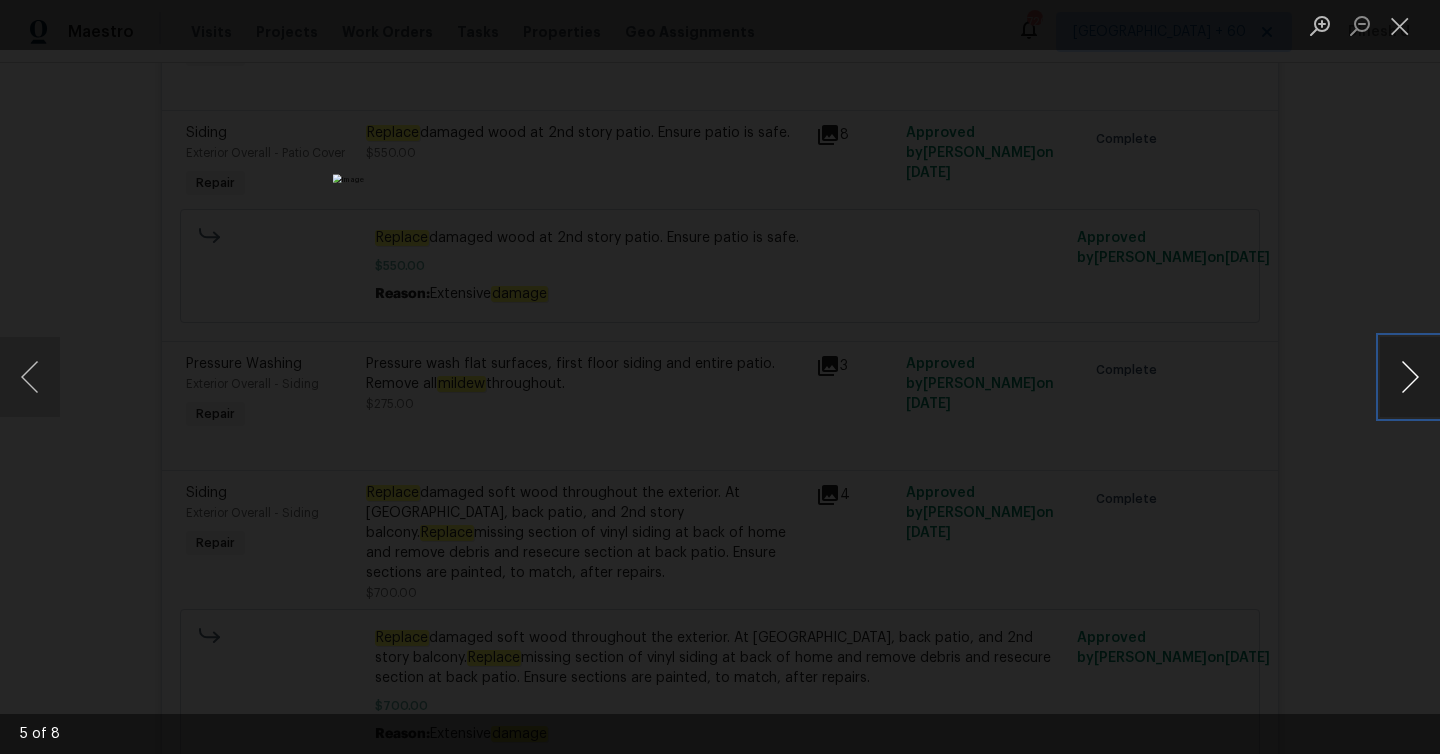 click at bounding box center (1410, 377) 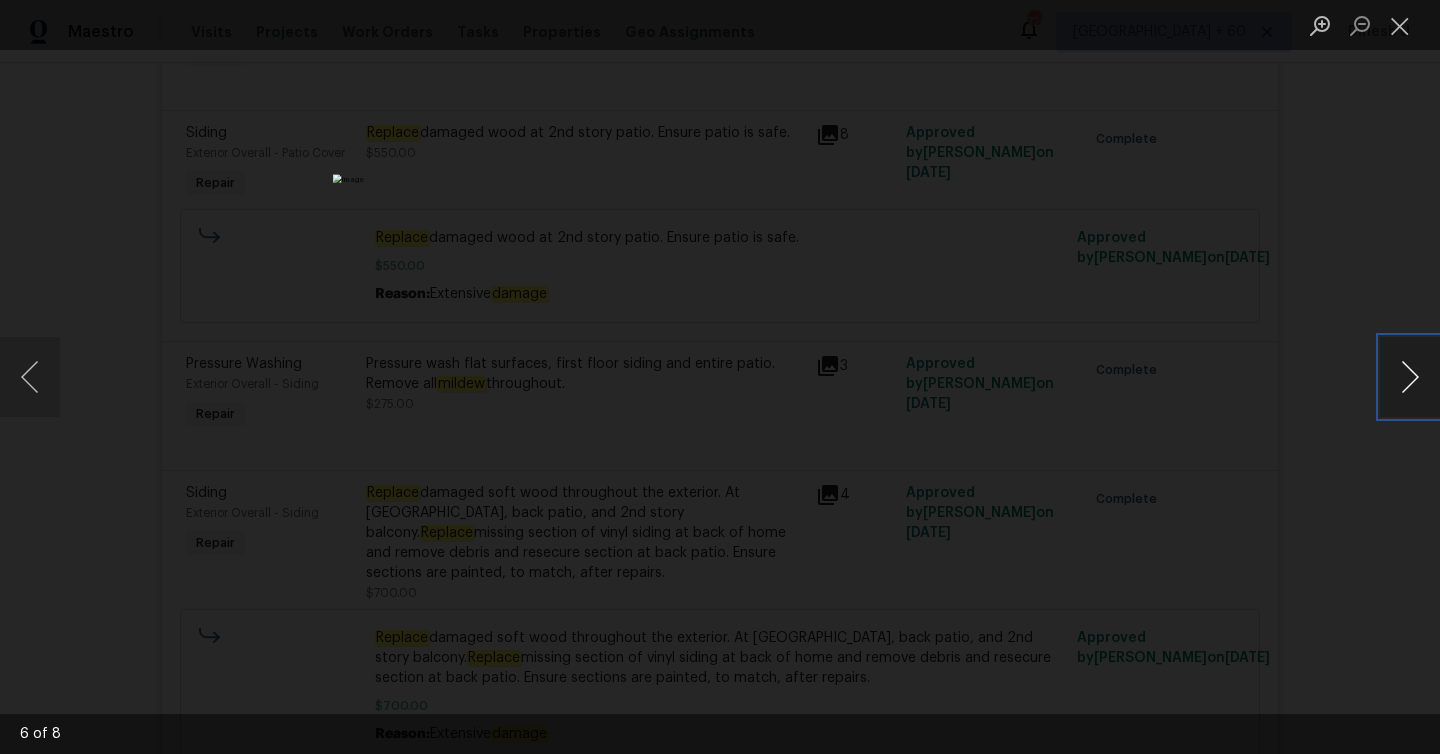 click at bounding box center [1410, 377] 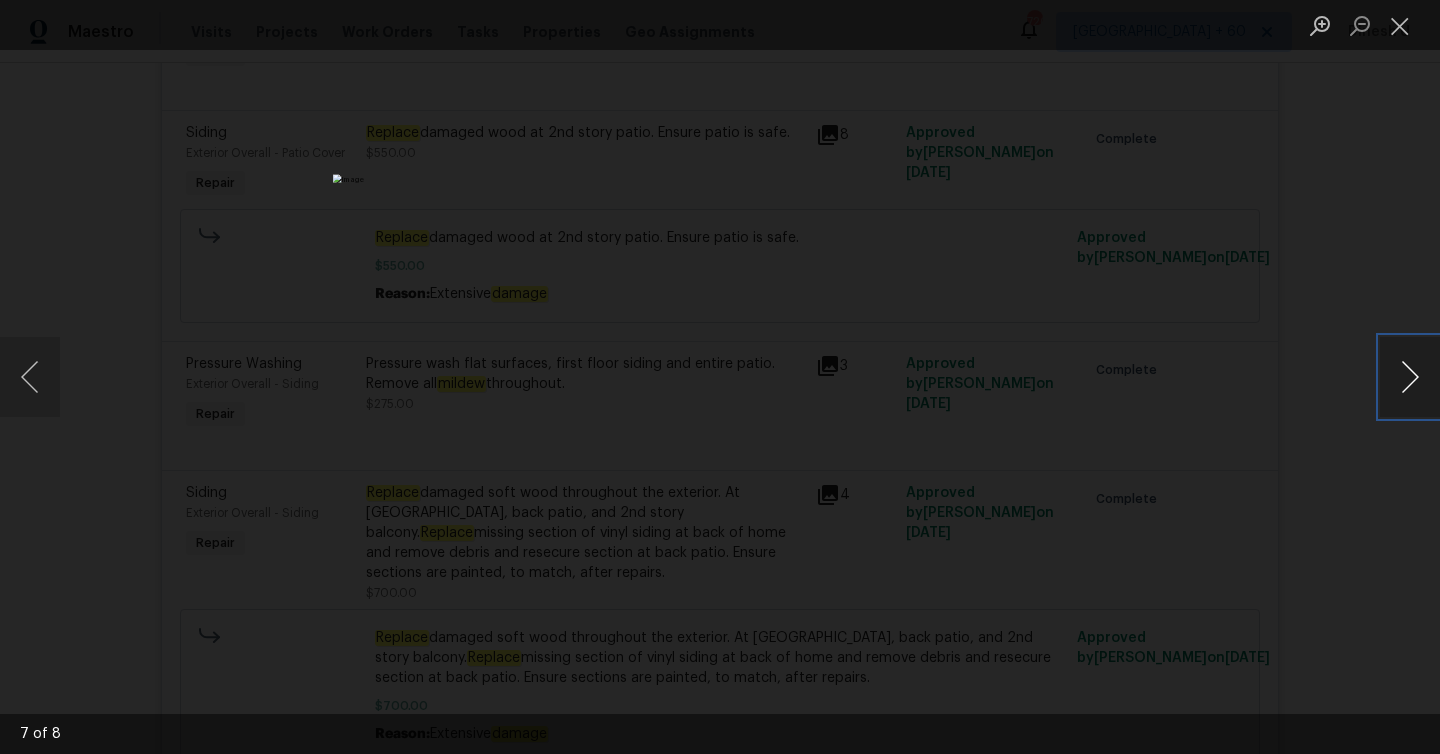 click at bounding box center [1410, 377] 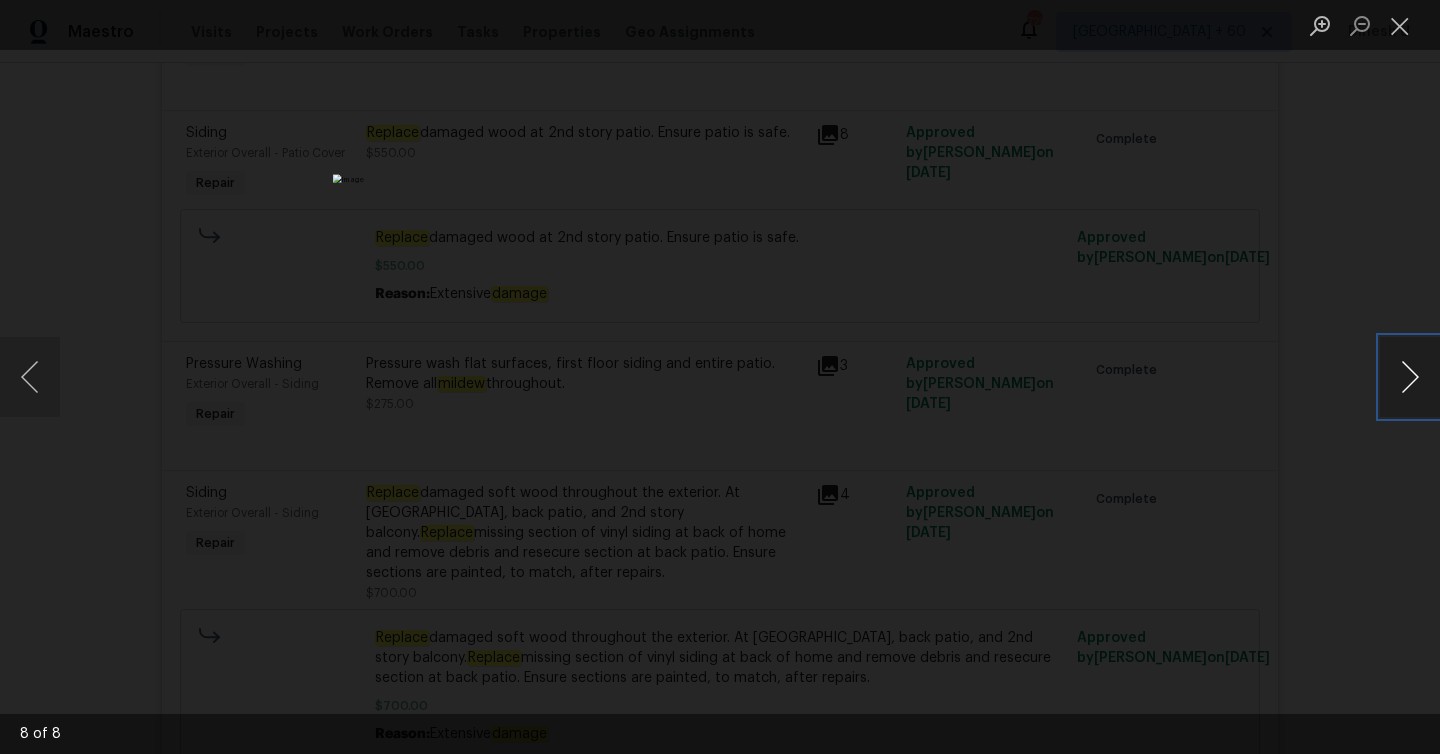 click at bounding box center (1410, 377) 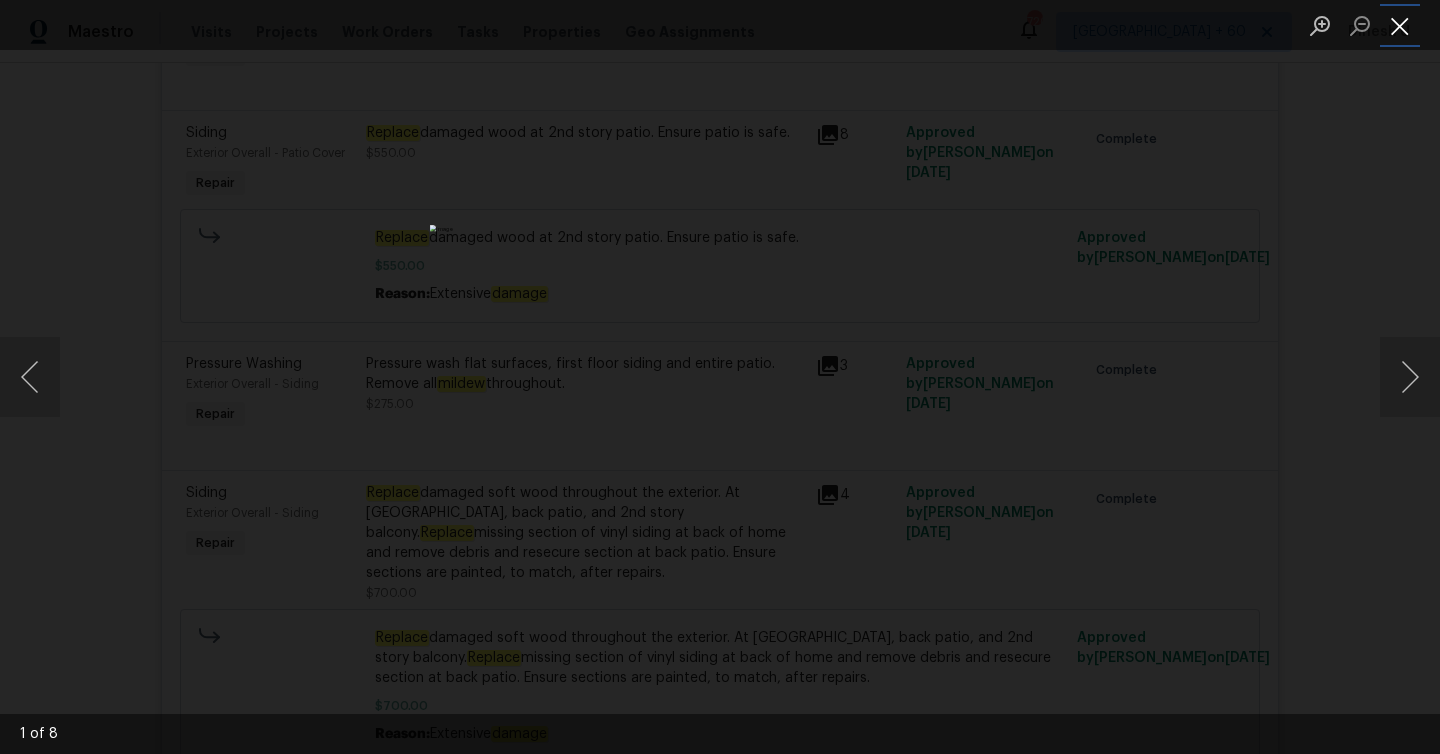 click at bounding box center (1400, 25) 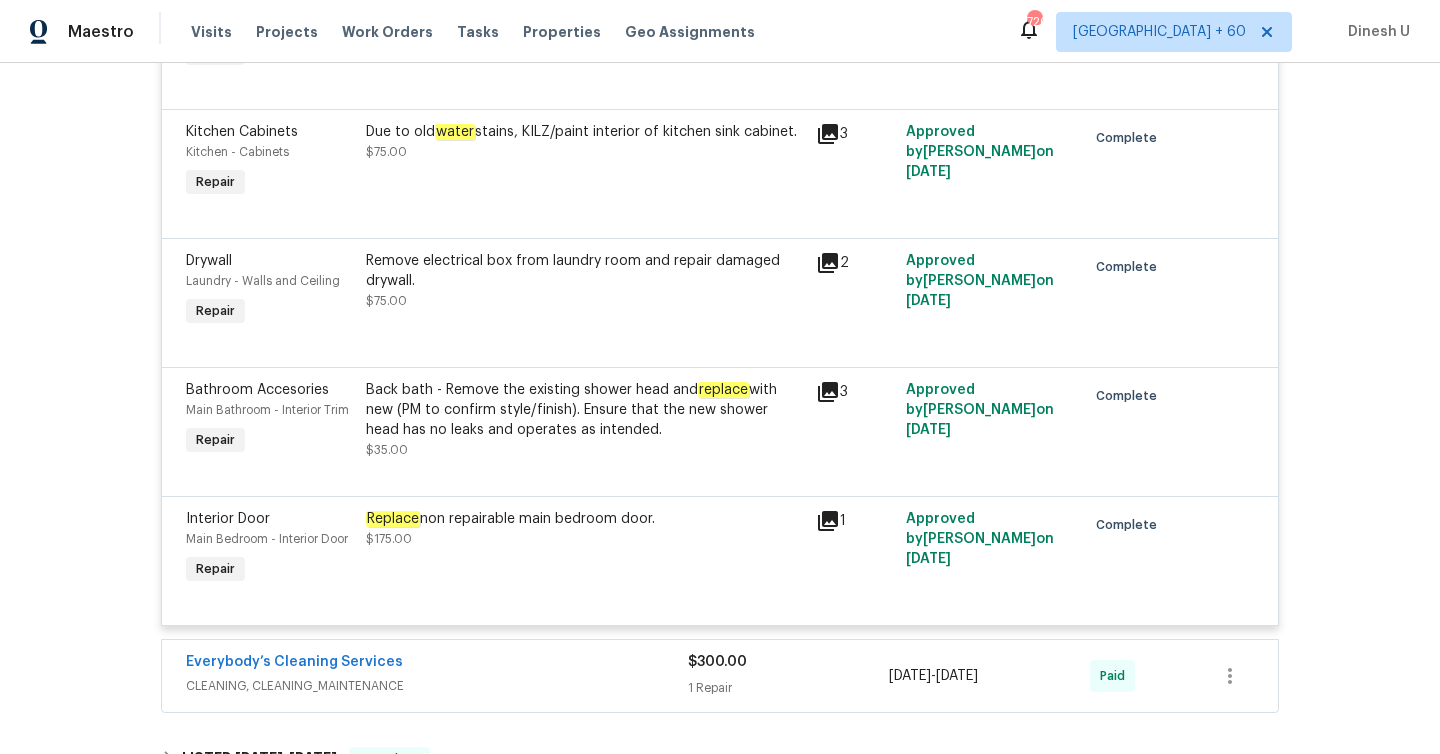 scroll, scrollTop: 5171, scrollLeft: 0, axis: vertical 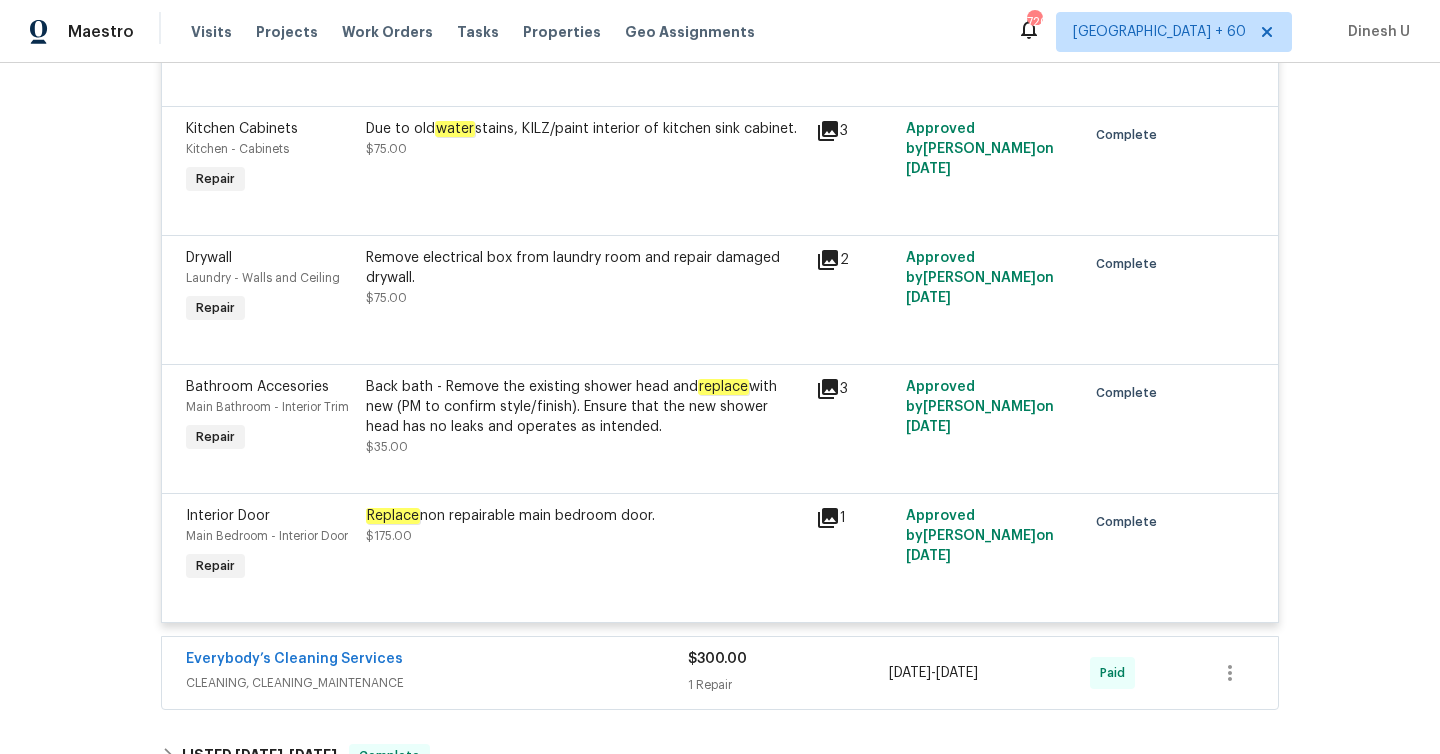 click 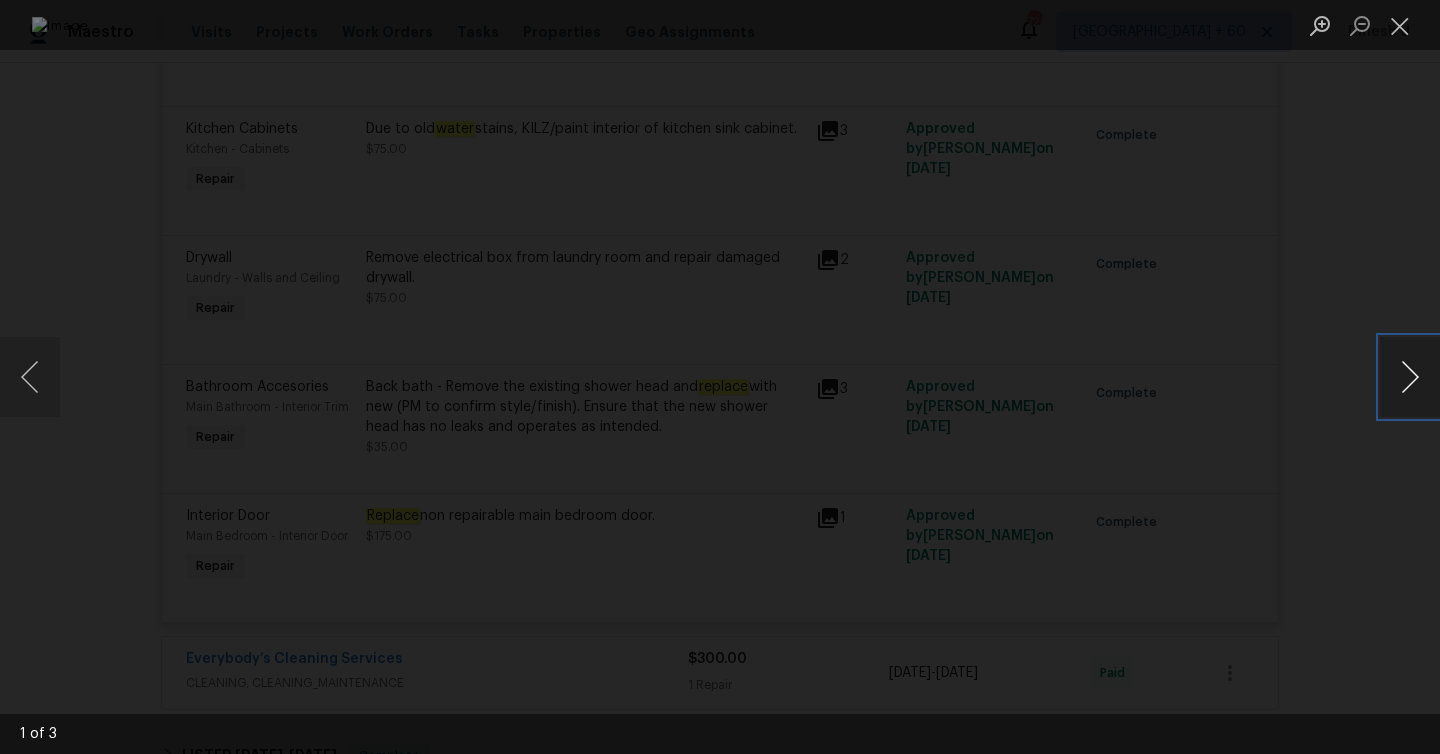 click at bounding box center (1410, 377) 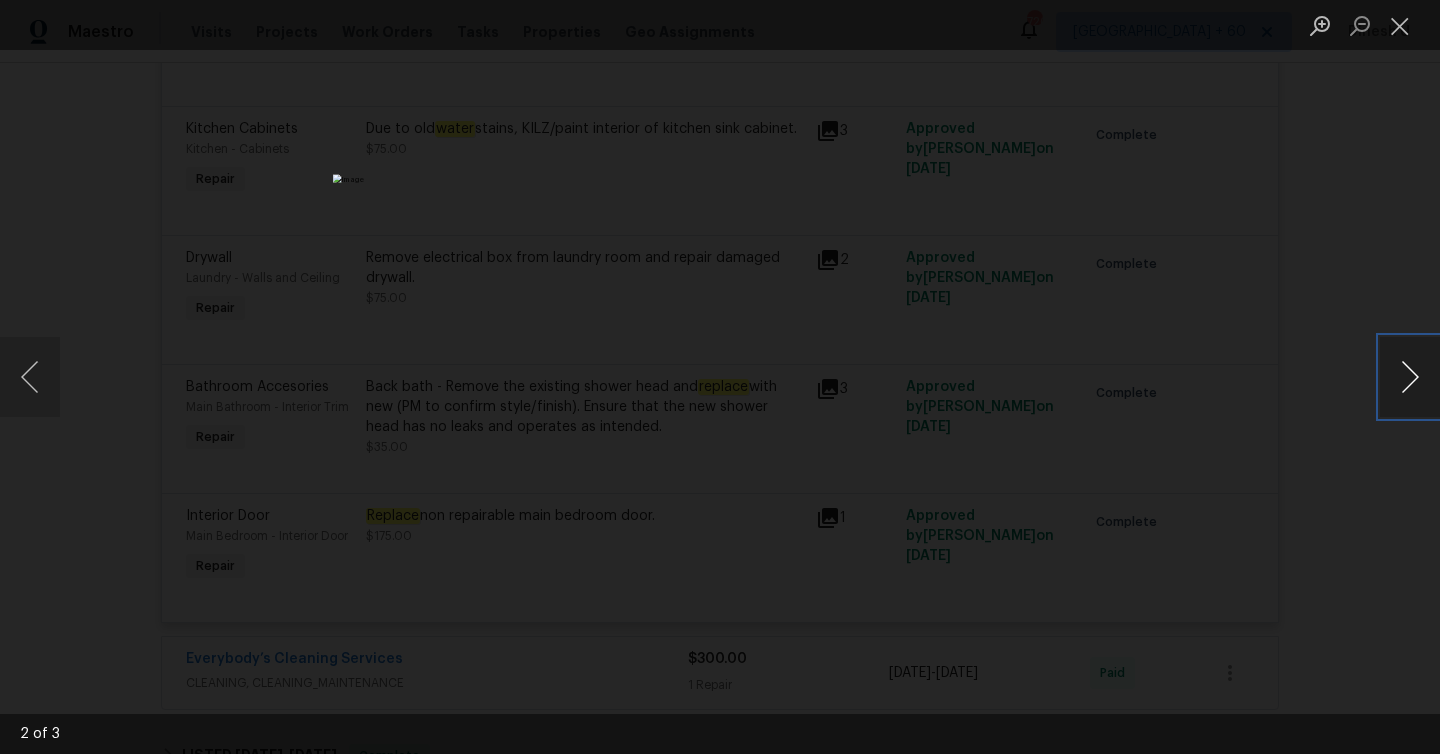 click at bounding box center (1410, 377) 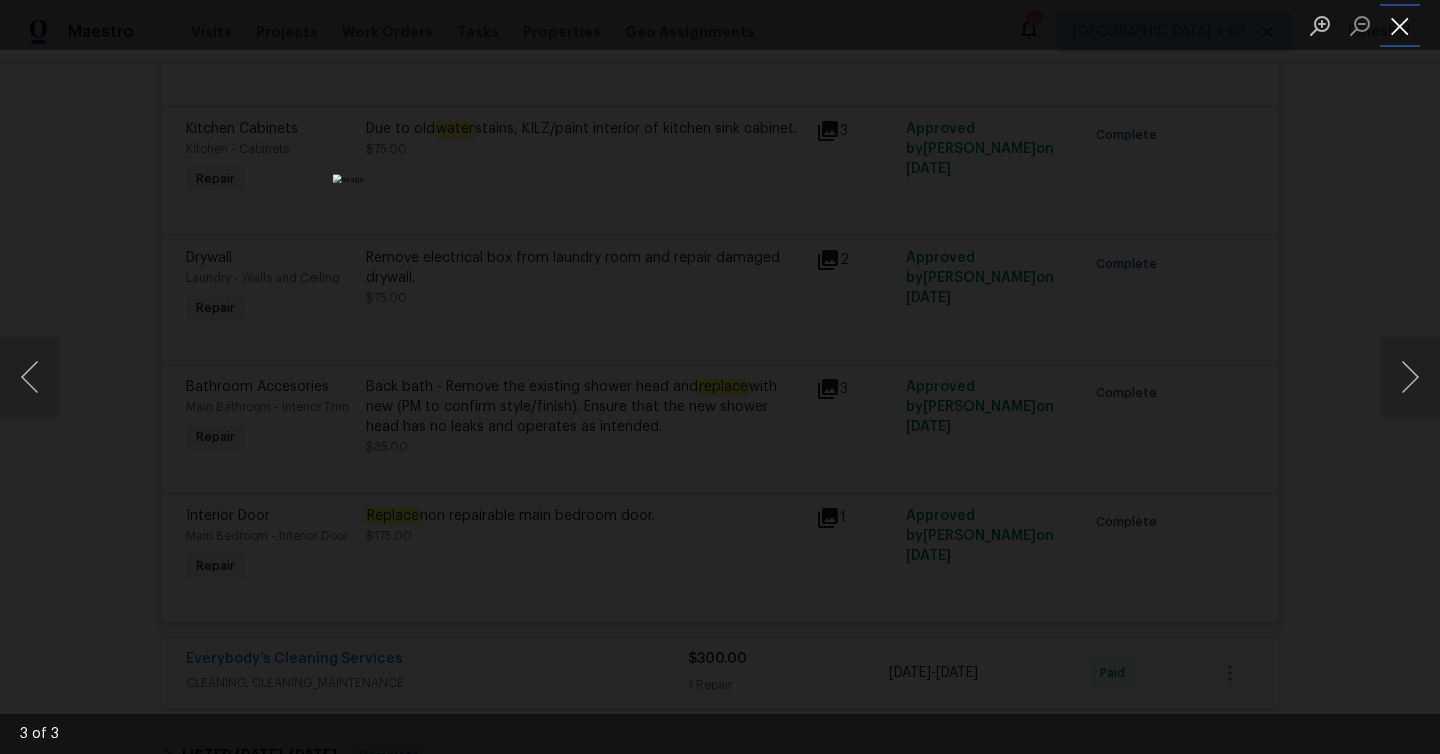 click at bounding box center (1400, 25) 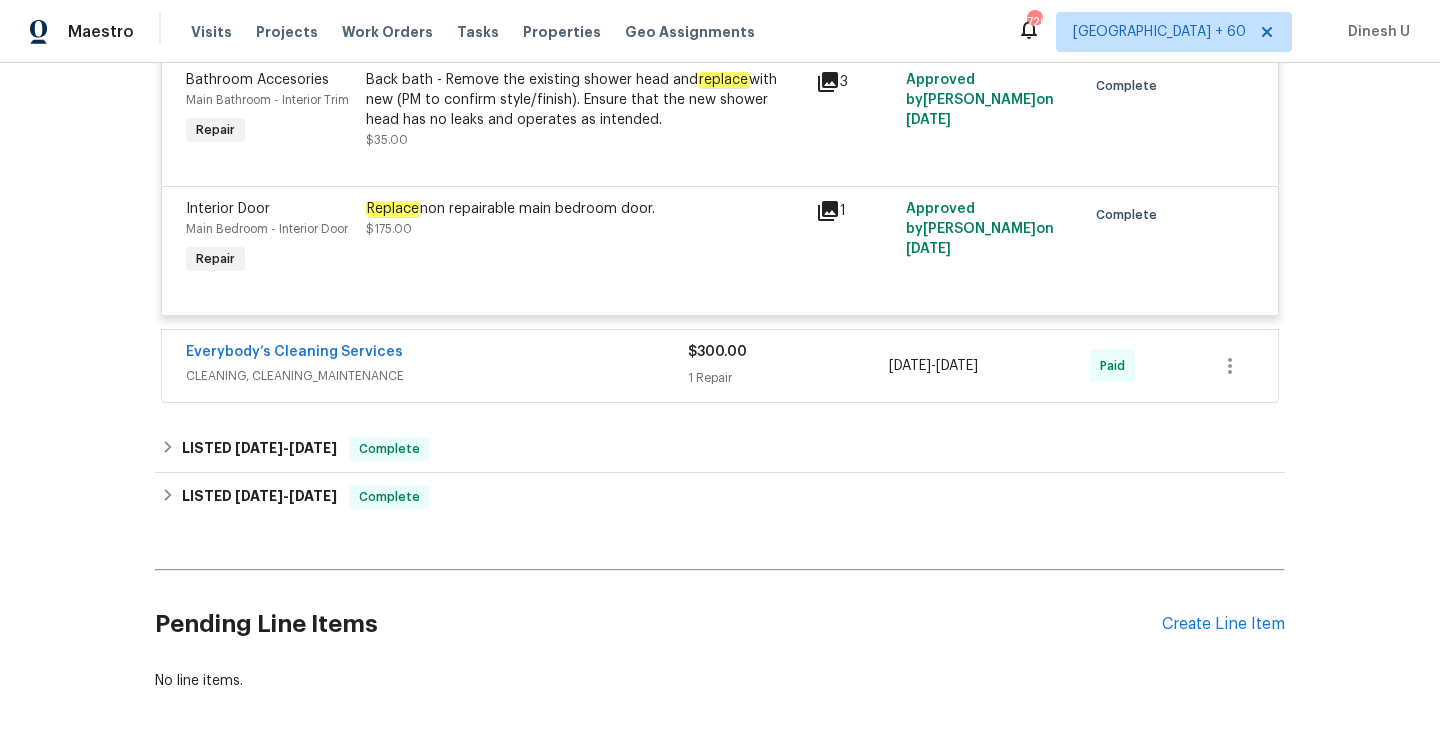 scroll, scrollTop: 5477, scrollLeft: 0, axis: vertical 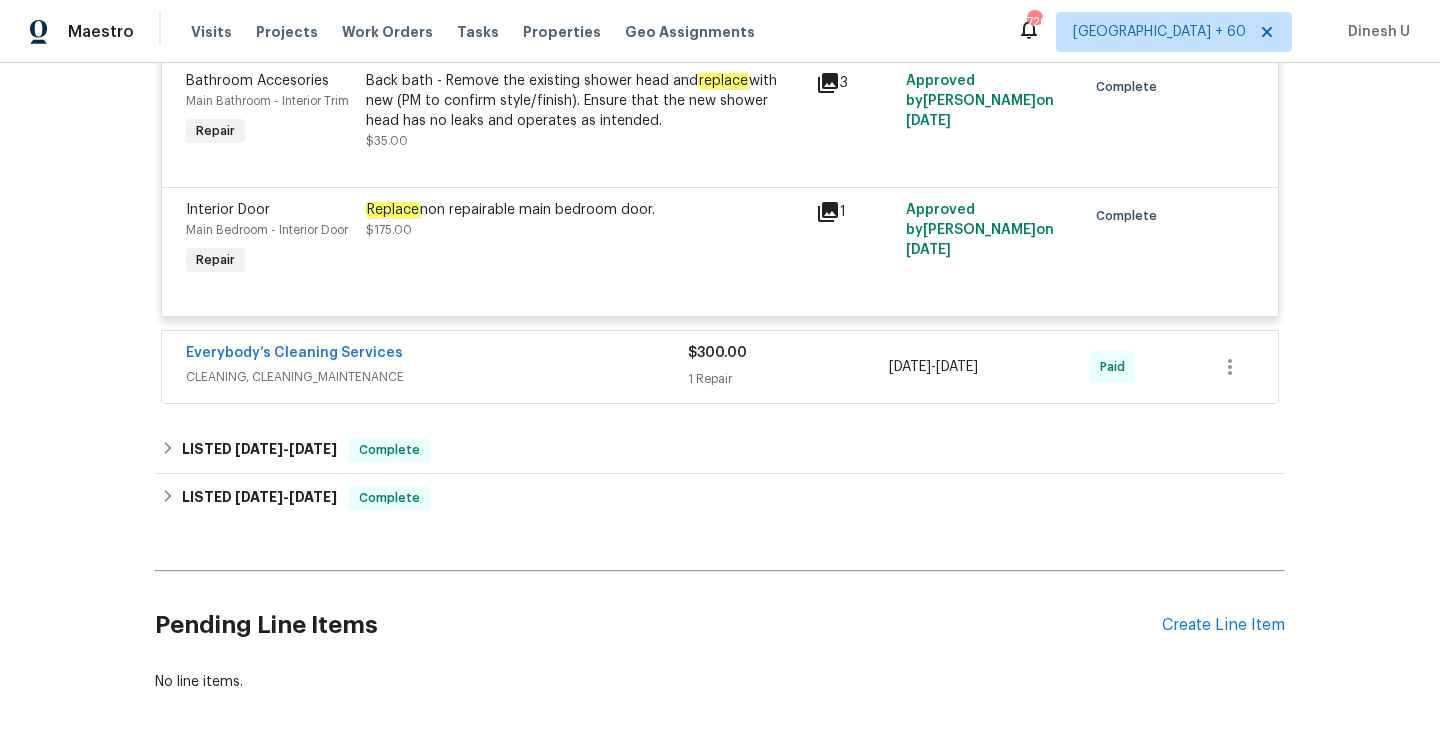 click on "$300.00" at bounding box center (717, 353) 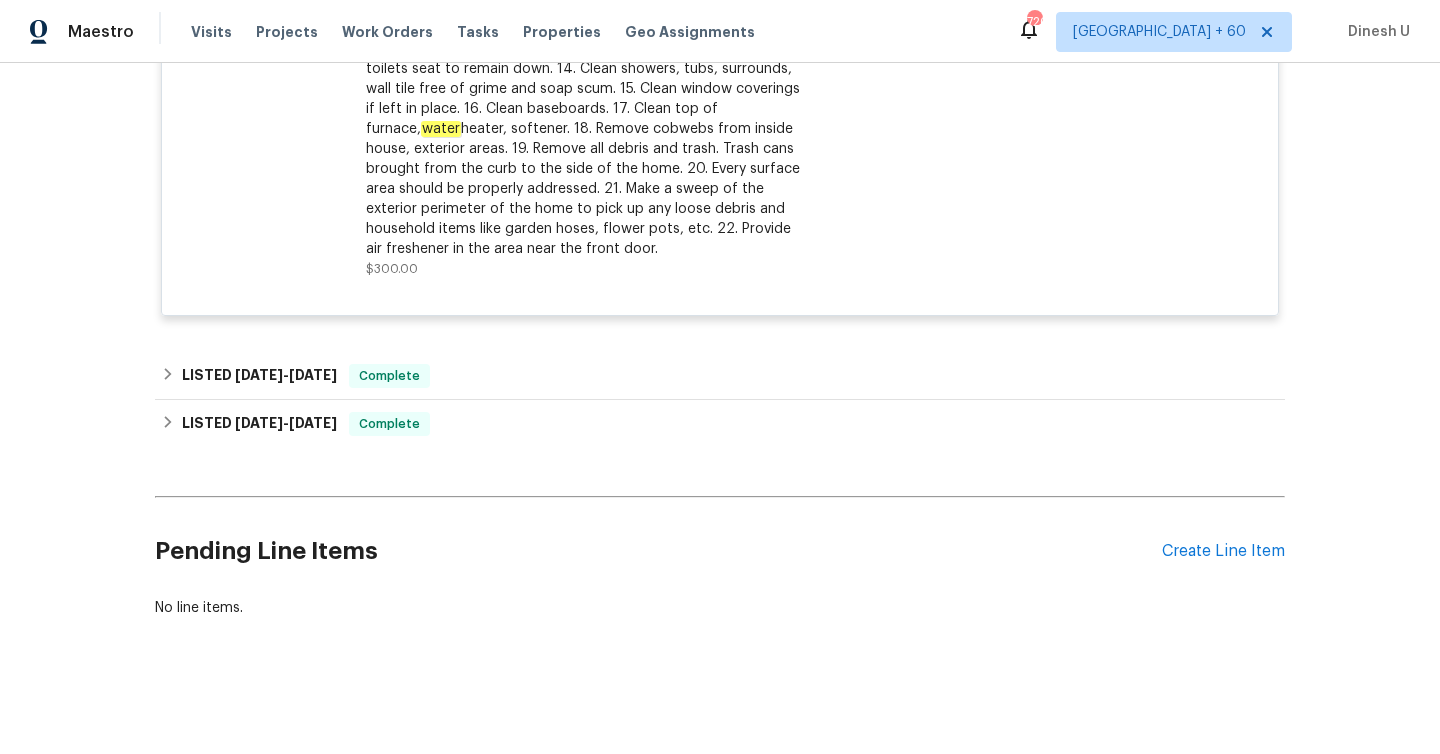 scroll, scrollTop: 6124, scrollLeft: 0, axis: vertical 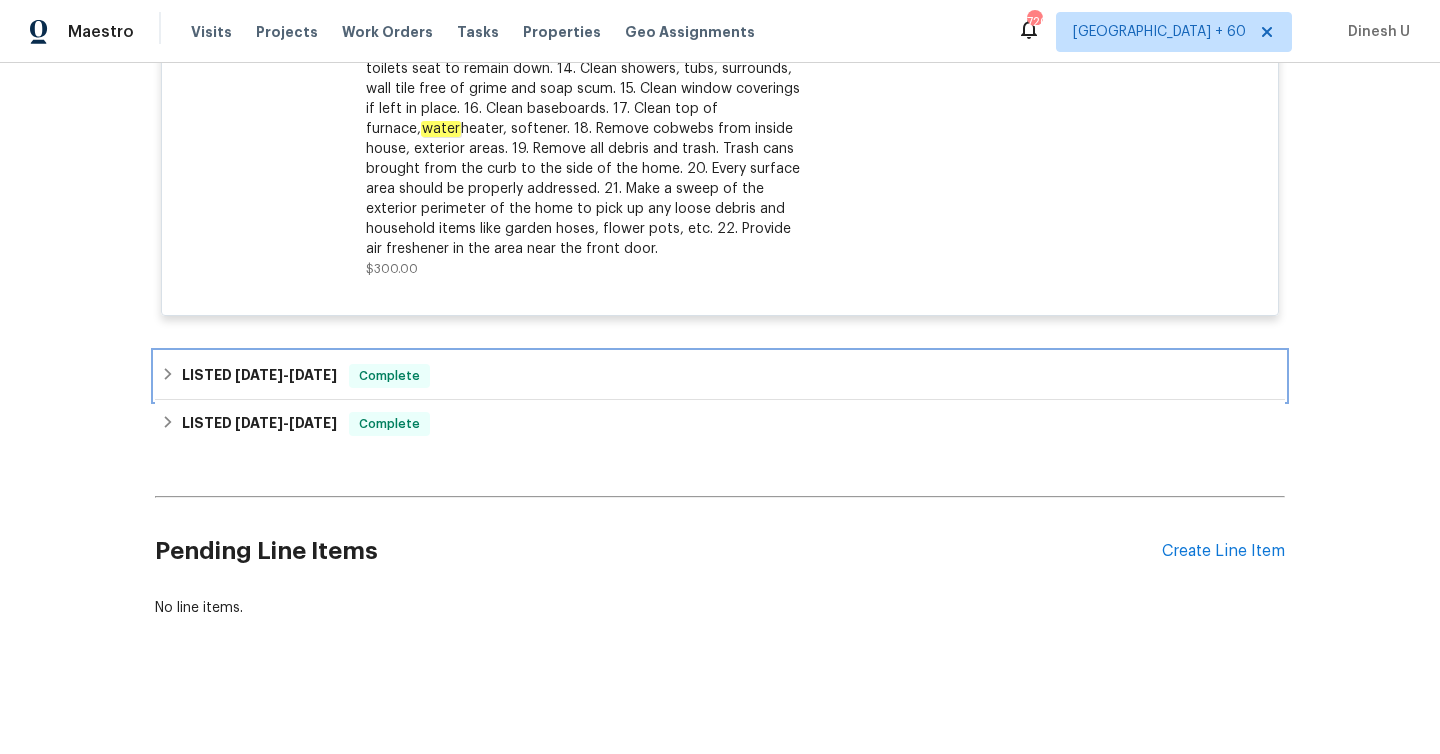 click on "[DATE]" at bounding box center [313, 375] 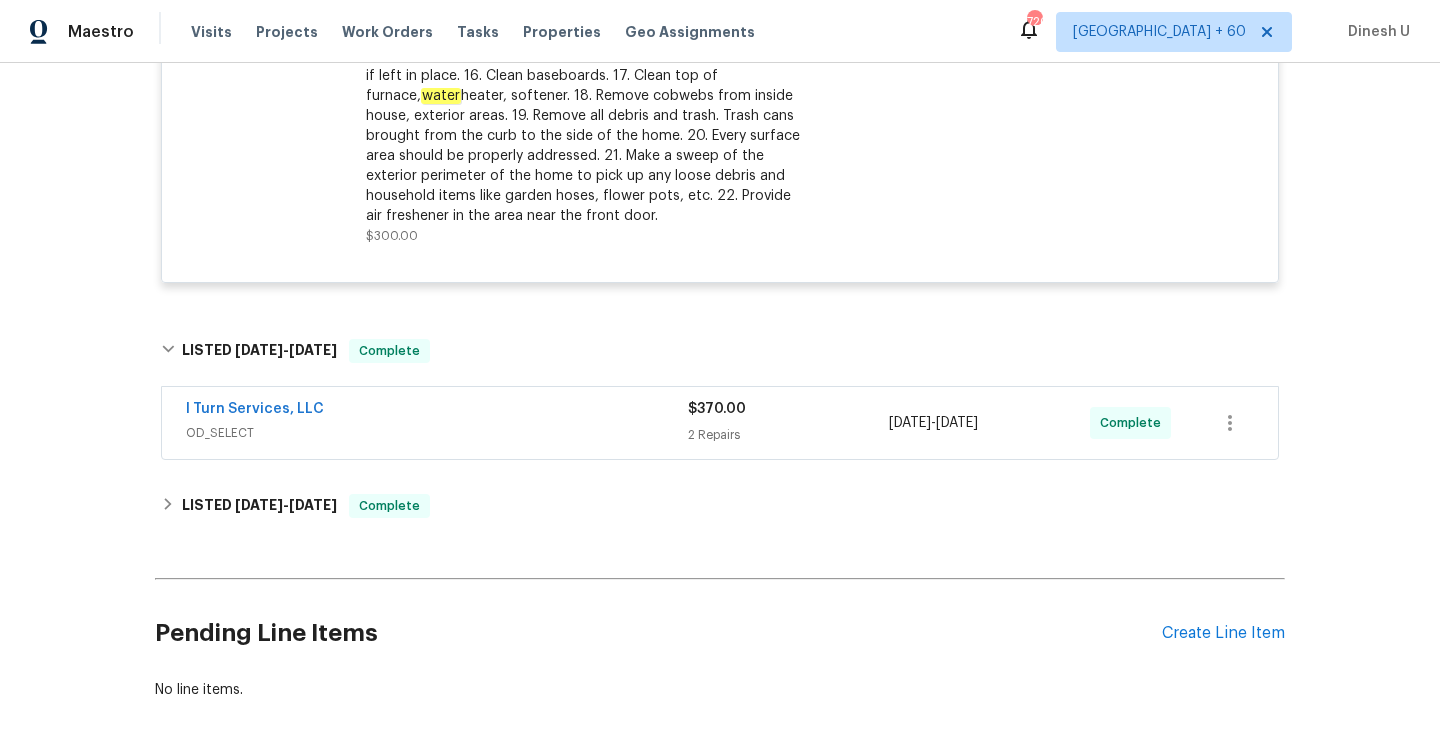click on "2 Repairs" at bounding box center (788, 435) 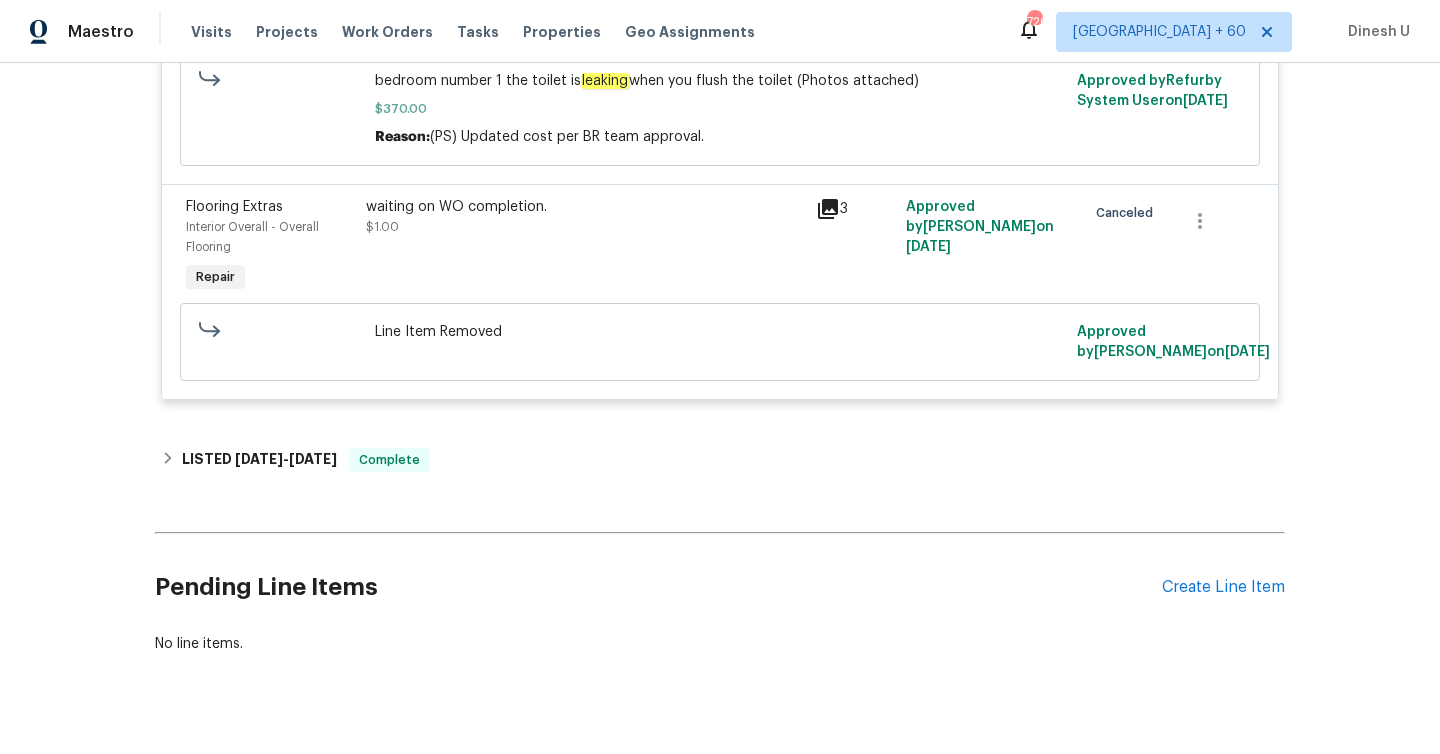 scroll, scrollTop: 6761, scrollLeft: 0, axis: vertical 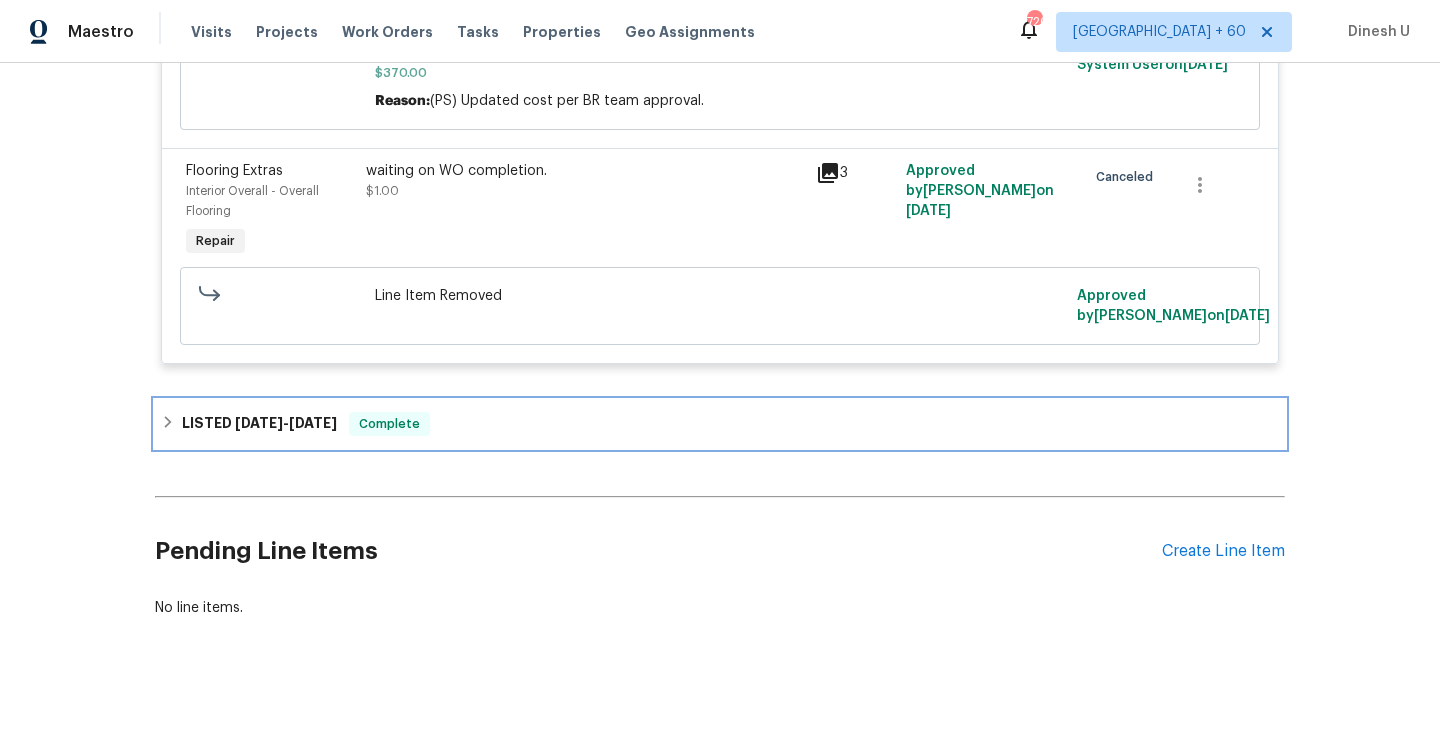 click on "[DATE]" at bounding box center [259, 423] 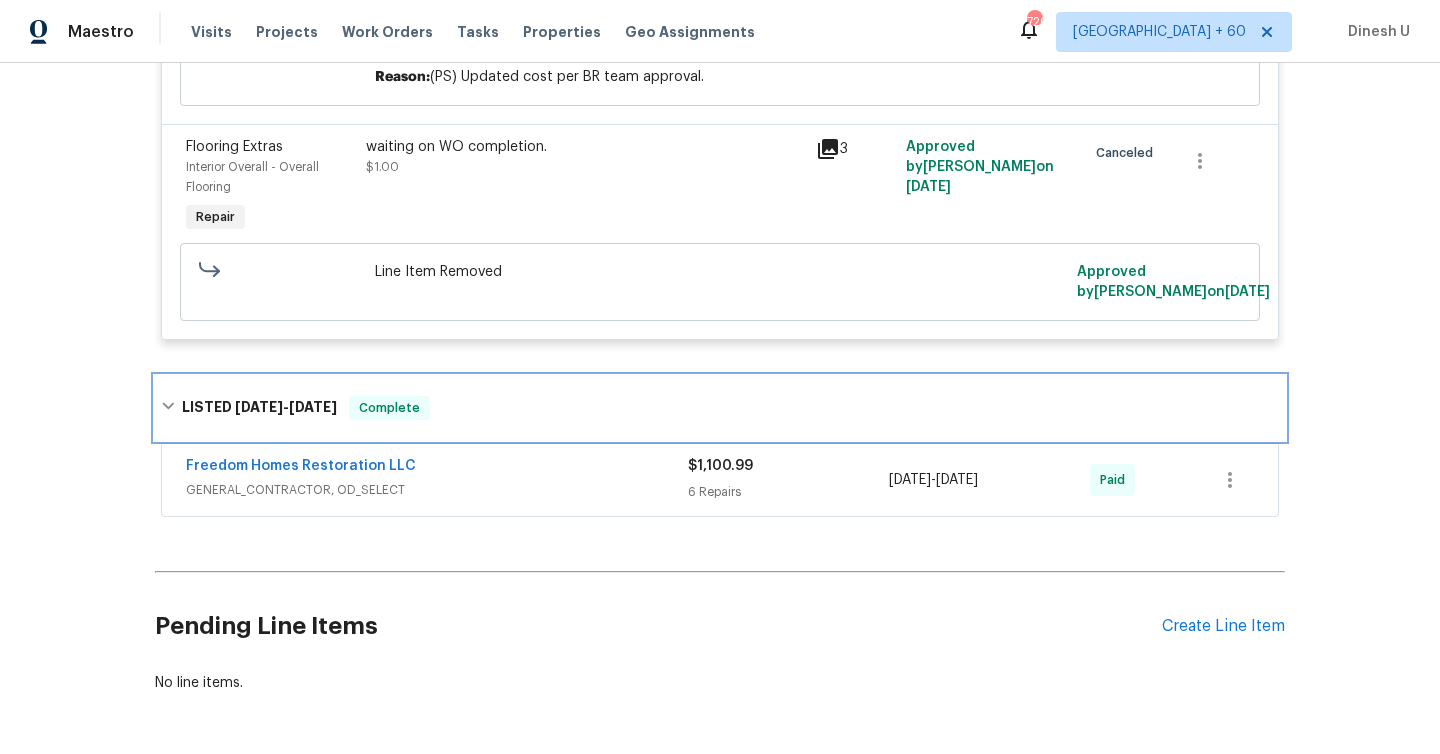 scroll, scrollTop: 6898, scrollLeft: 0, axis: vertical 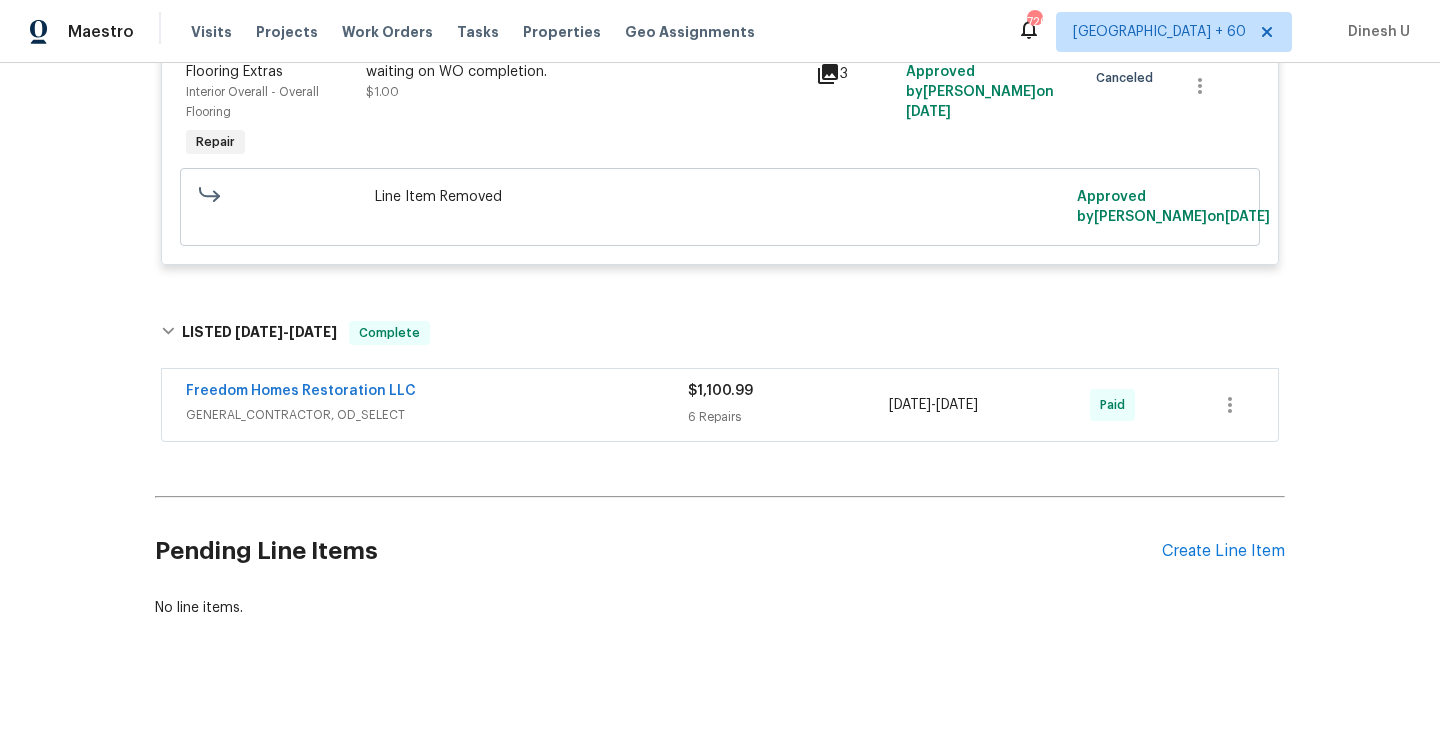 click on "$1,100.99 6 Repairs" at bounding box center [788, 405] 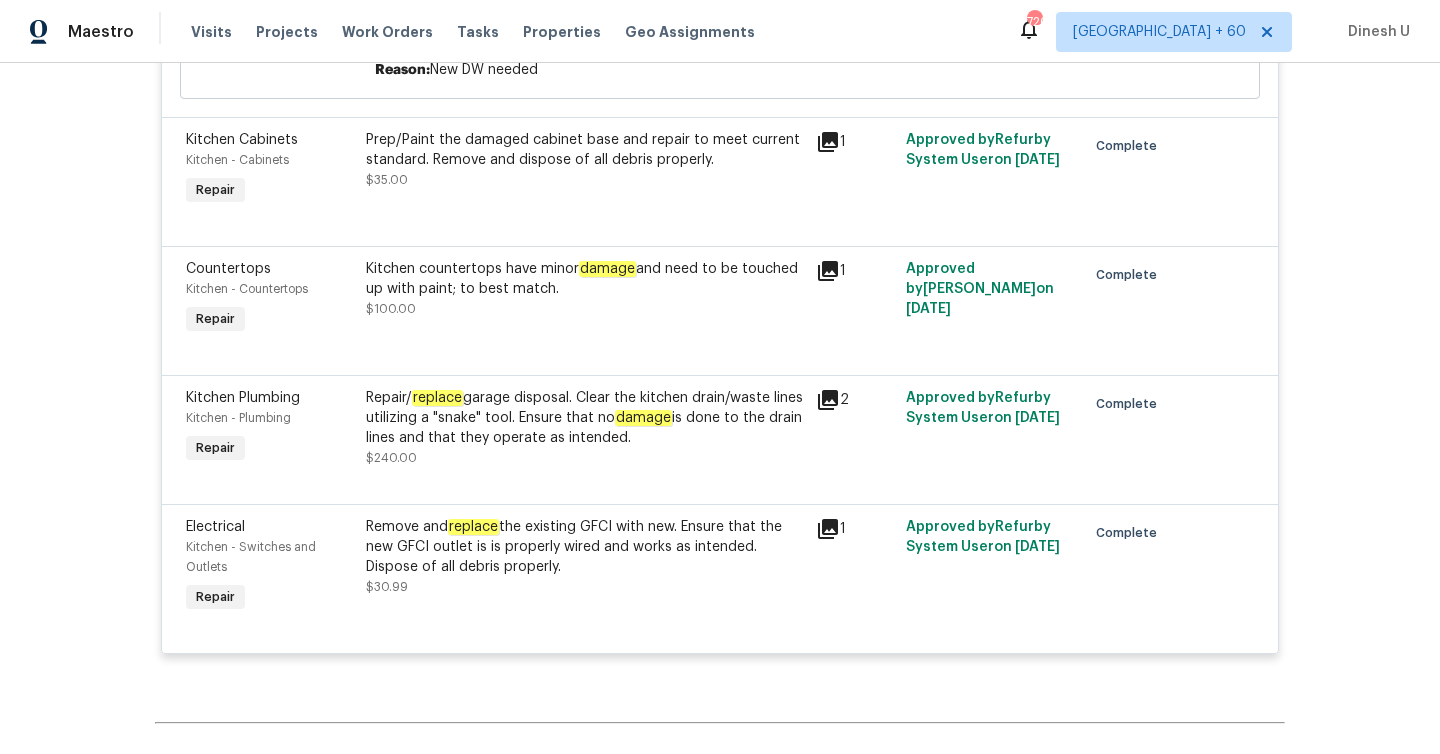 scroll, scrollTop: 7246, scrollLeft: 0, axis: vertical 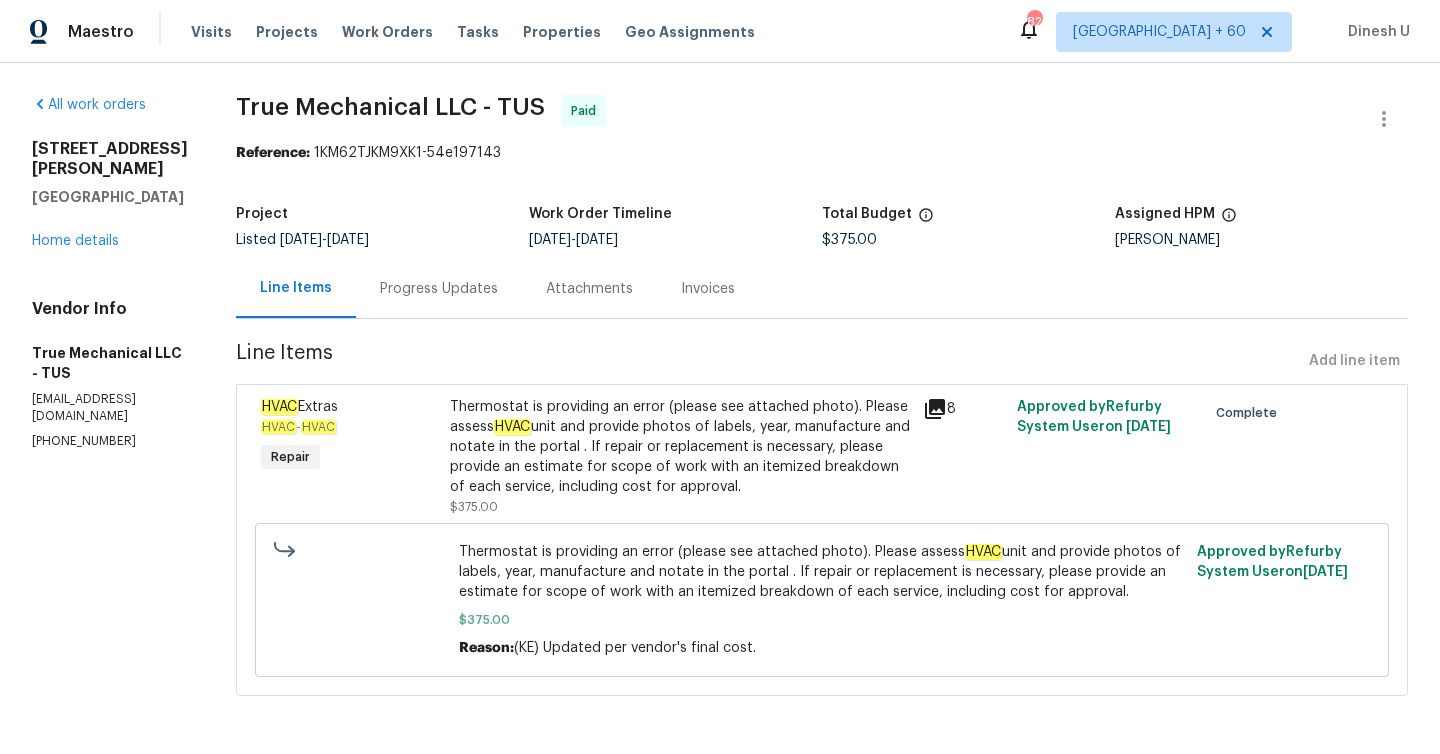 click on "Progress Updates" at bounding box center [439, 289] 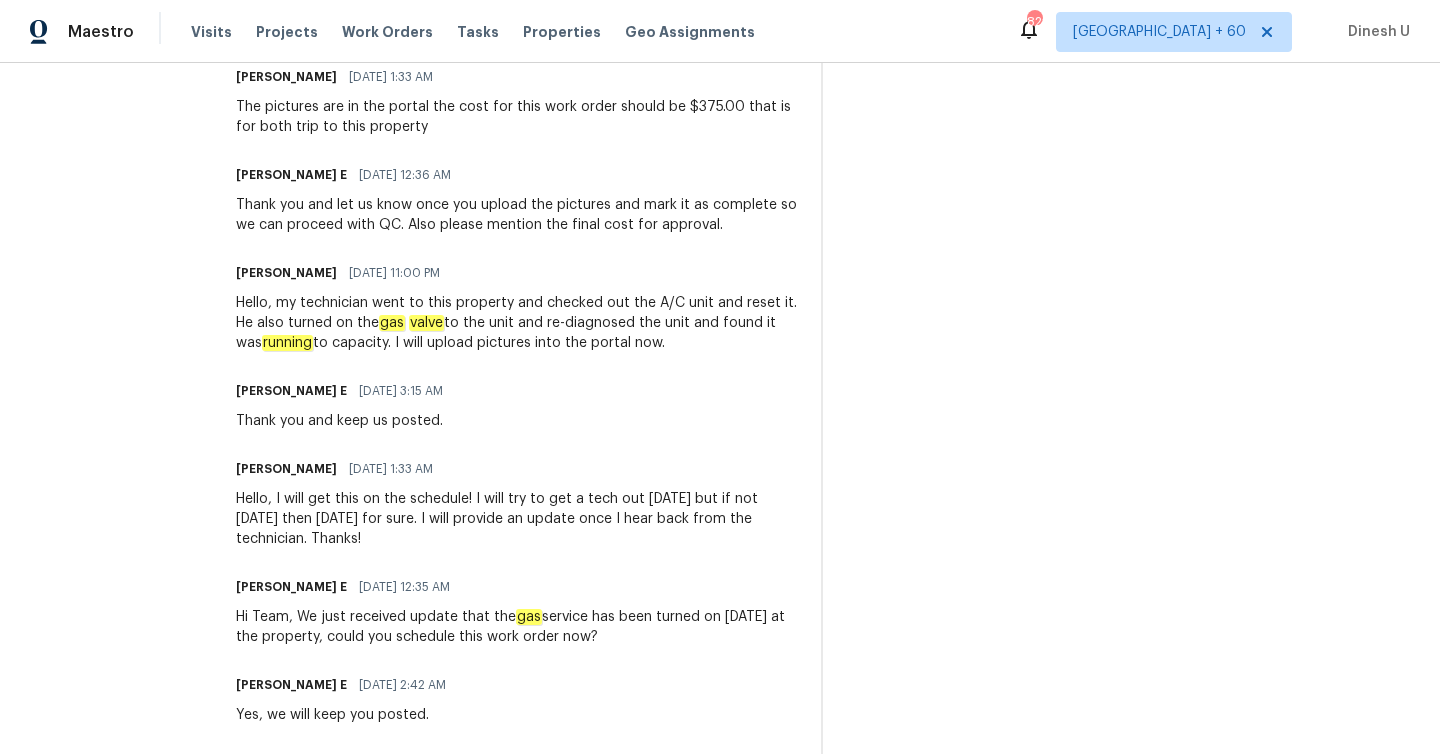 scroll, scrollTop: 472, scrollLeft: 0, axis: vertical 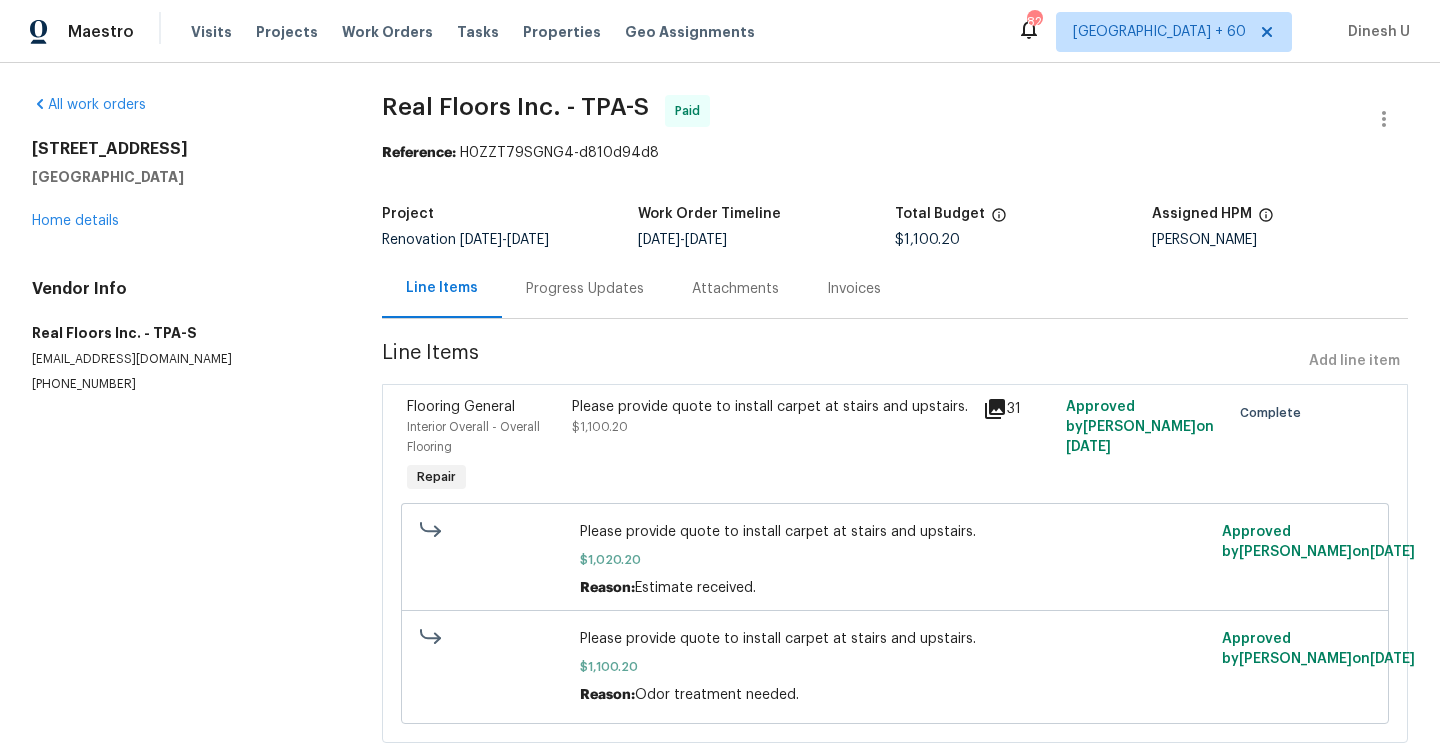 click on "Progress Updates" at bounding box center [585, 289] 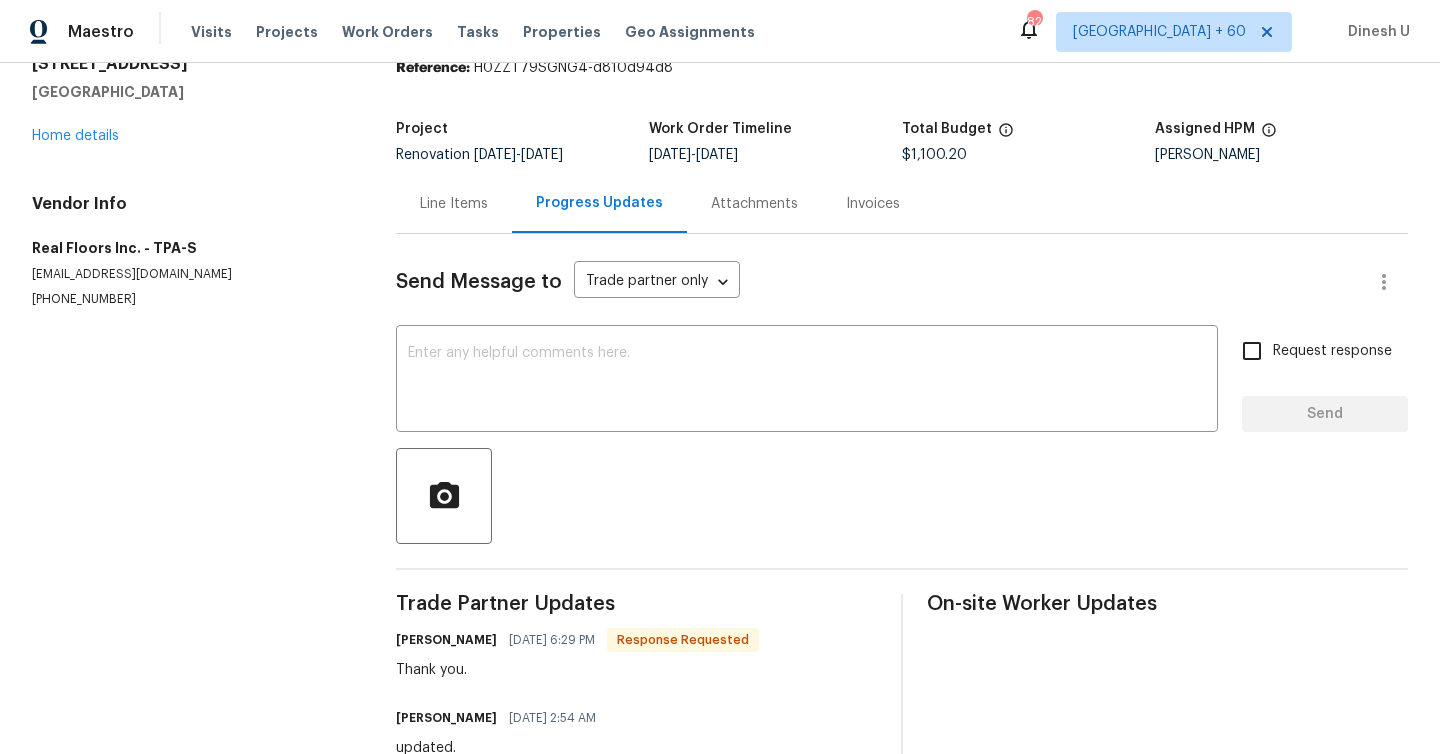 scroll, scrollTop: 0, scrollLeft: 0, axis: both 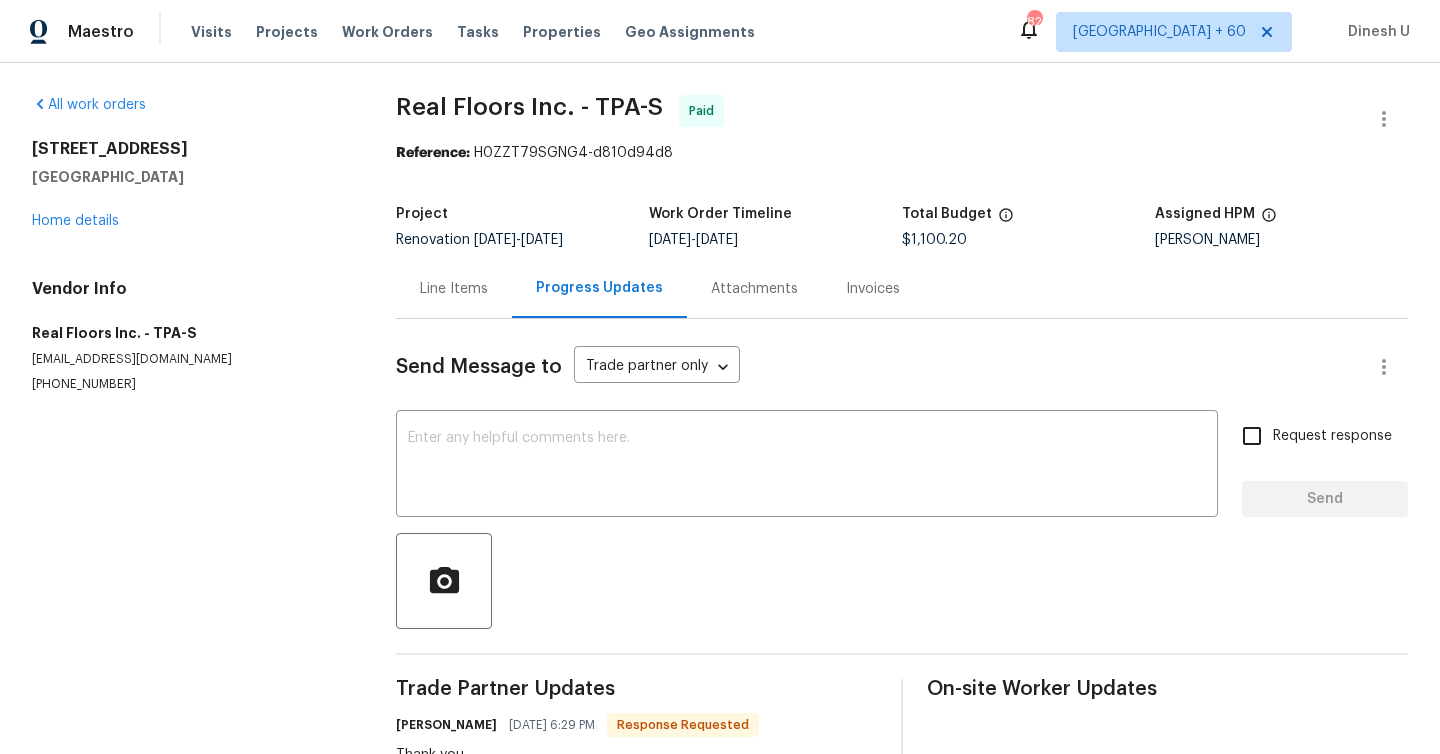 click on "Line Items" at bounding box center (454, 289) 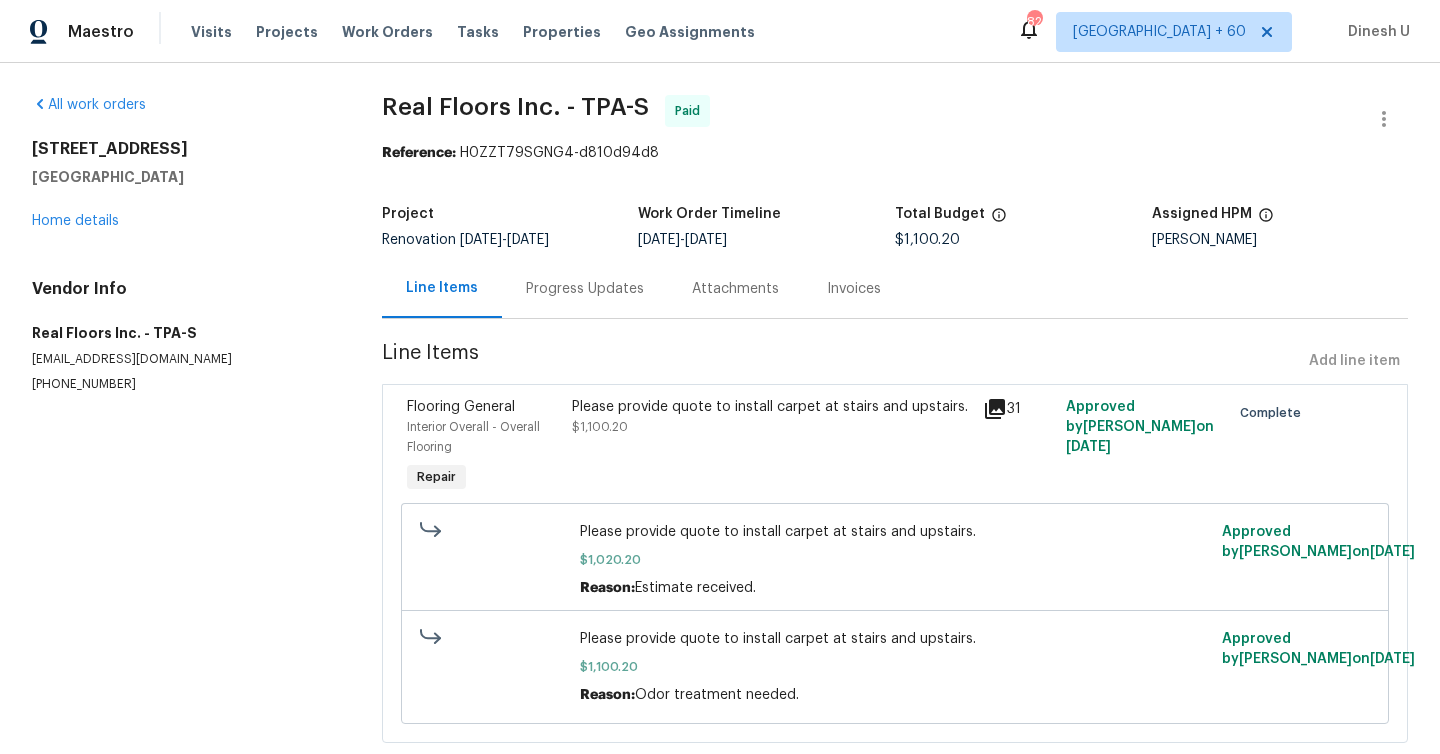 scroll, scrollTop: 47, scrollLeft: 0, axis: vertical 